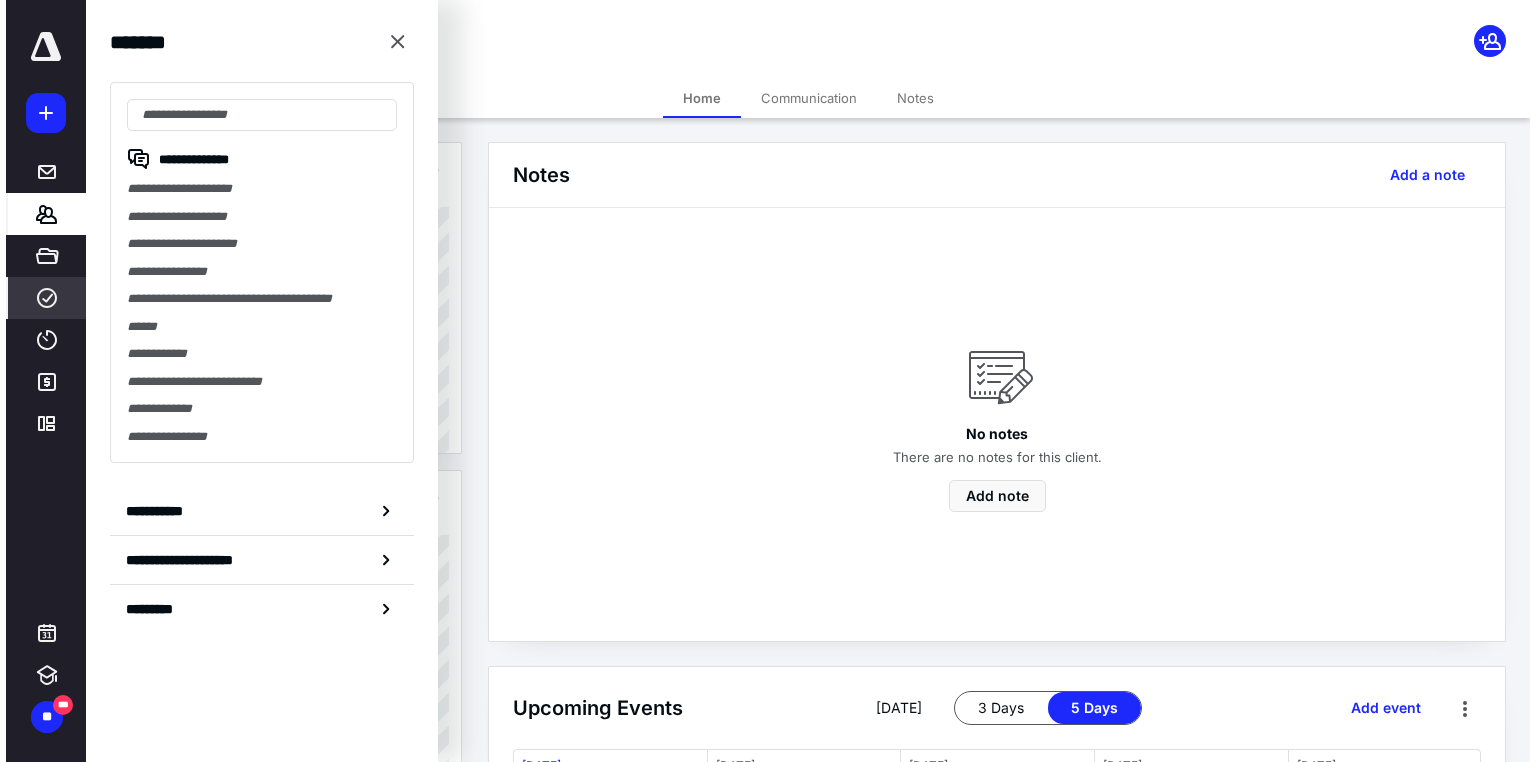 scroll, scrollTop: 0, scrollLeft: 0, axis: both 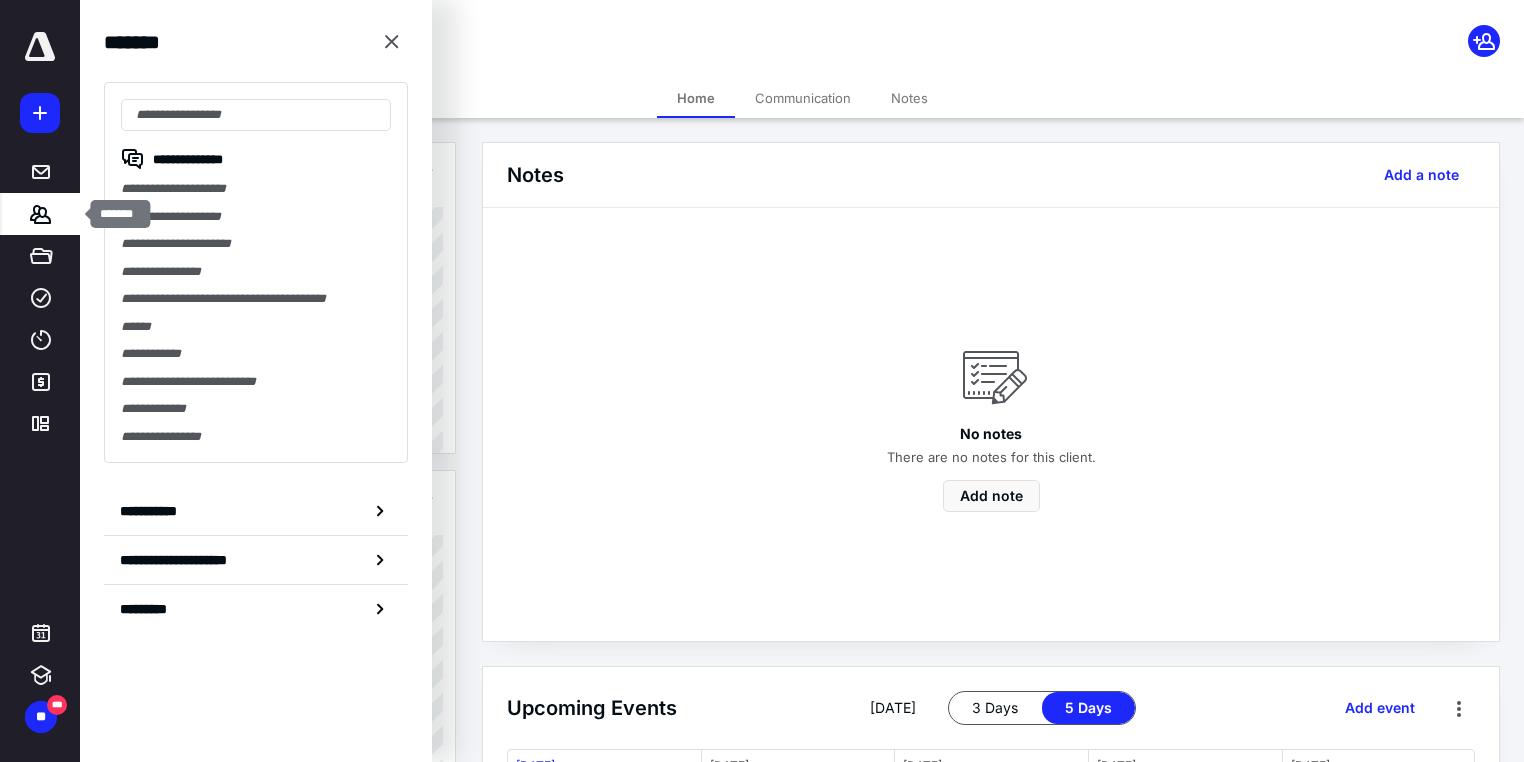click on "*******" at bounding box center (41, 214) 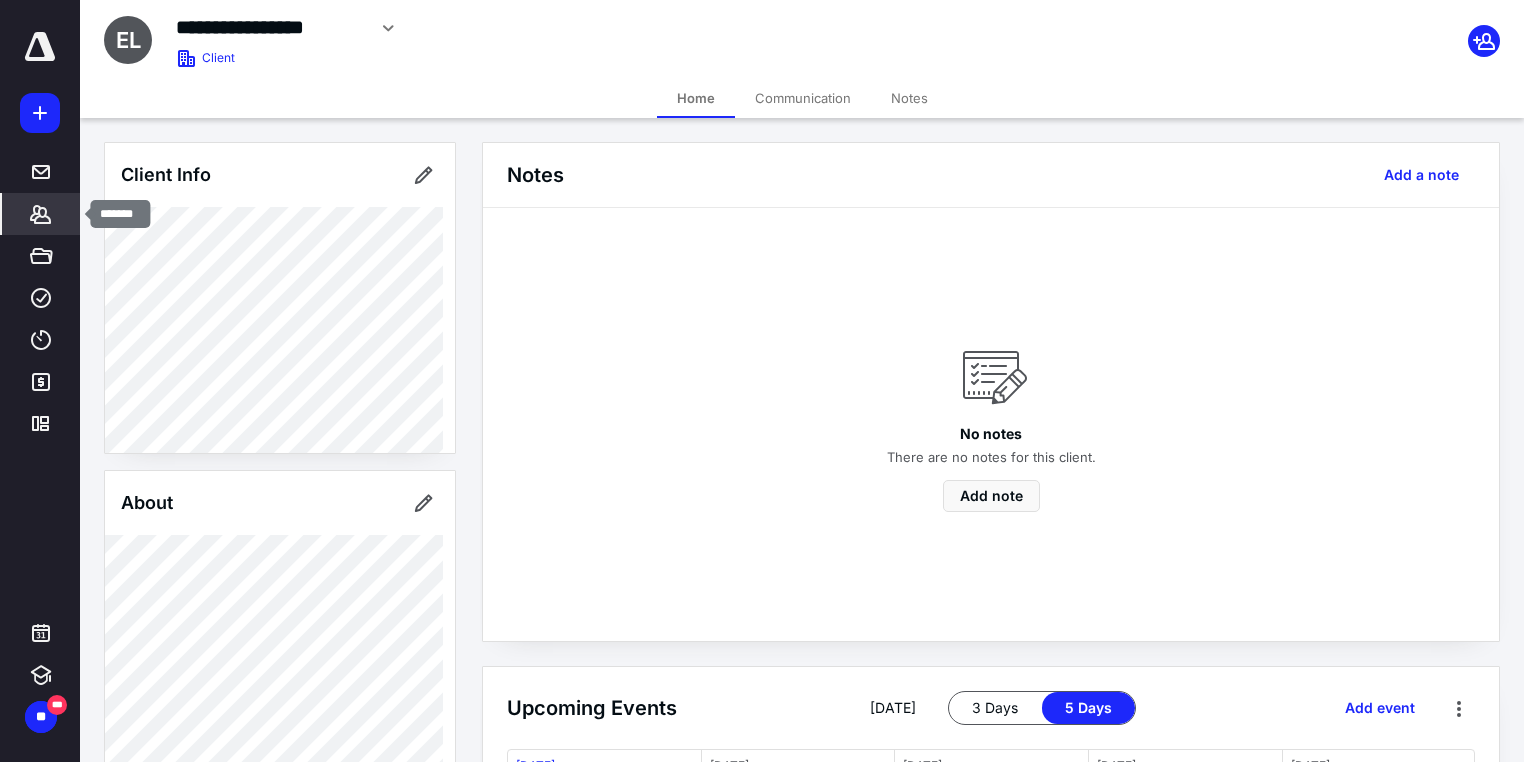 click 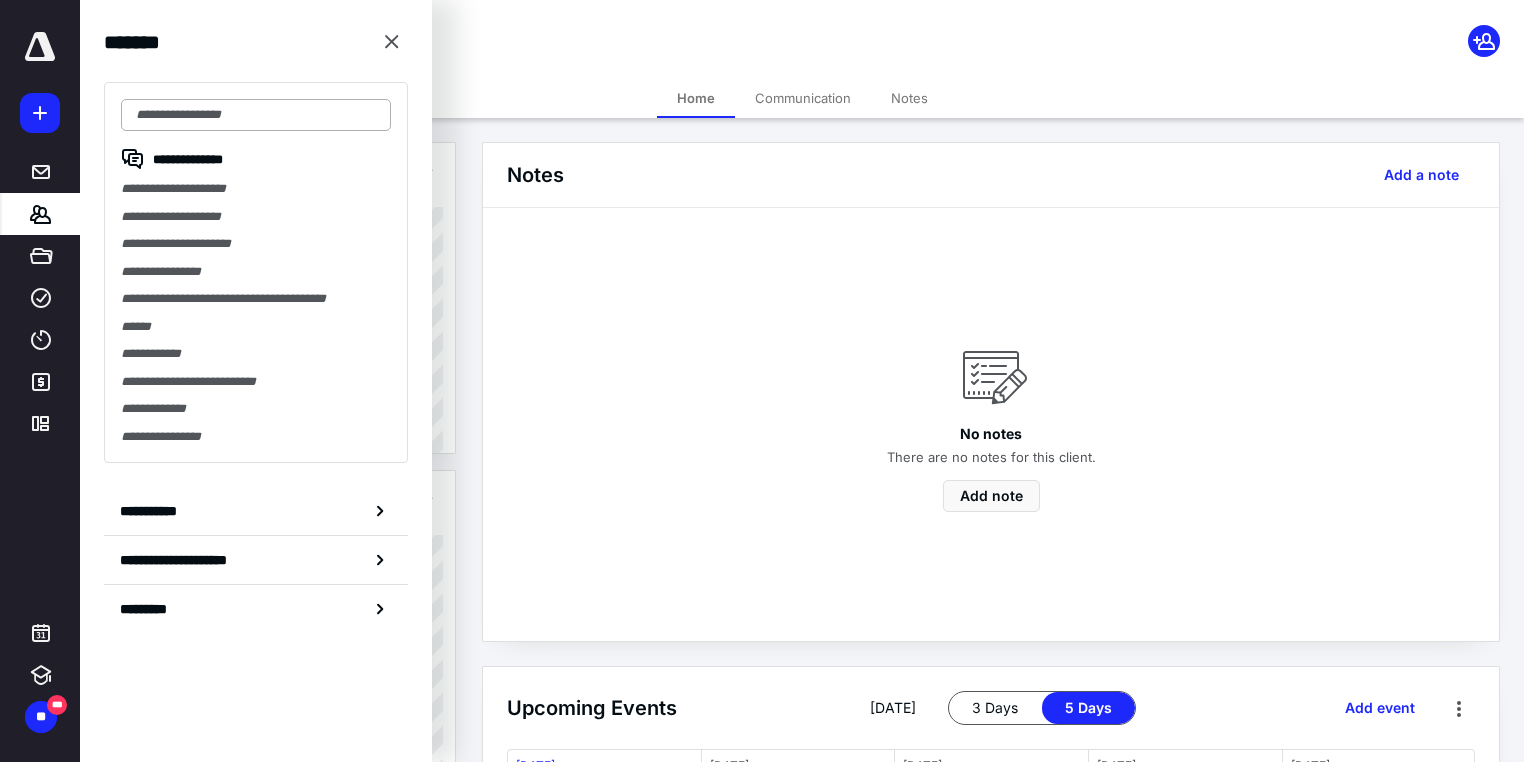 click at bounding box center (256, 115) 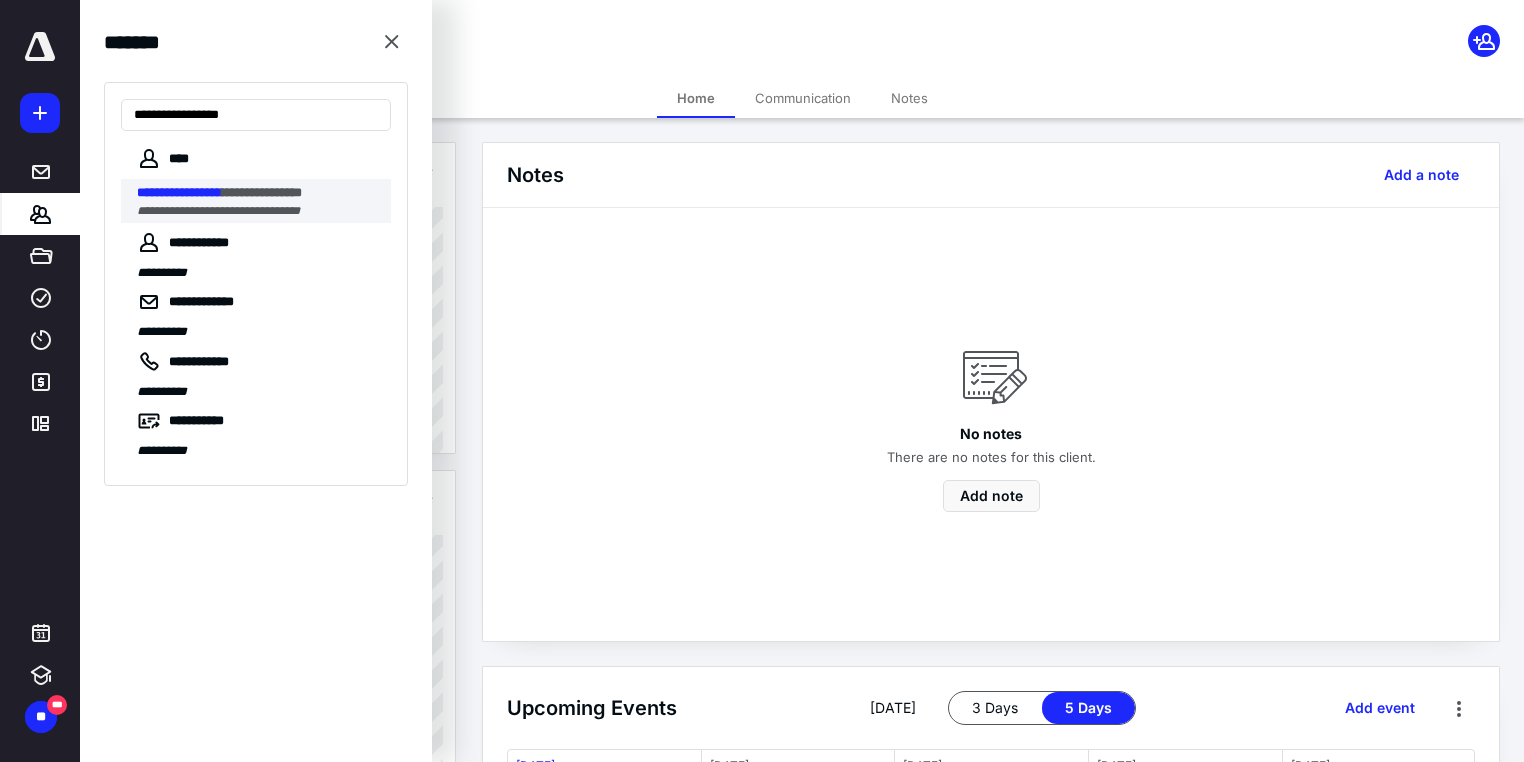 type on "**********" 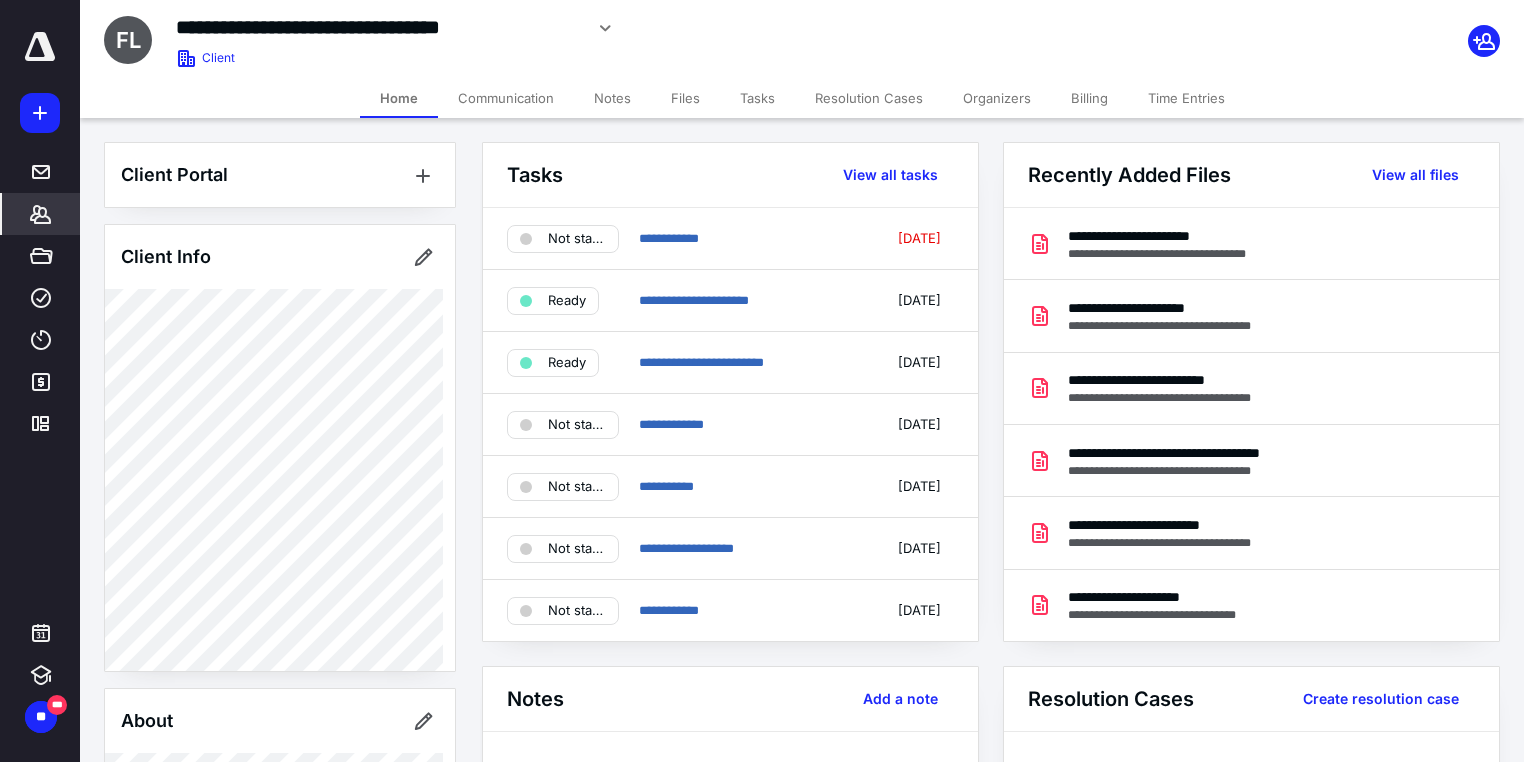 click on "Files" at bounding box center [685, 98] 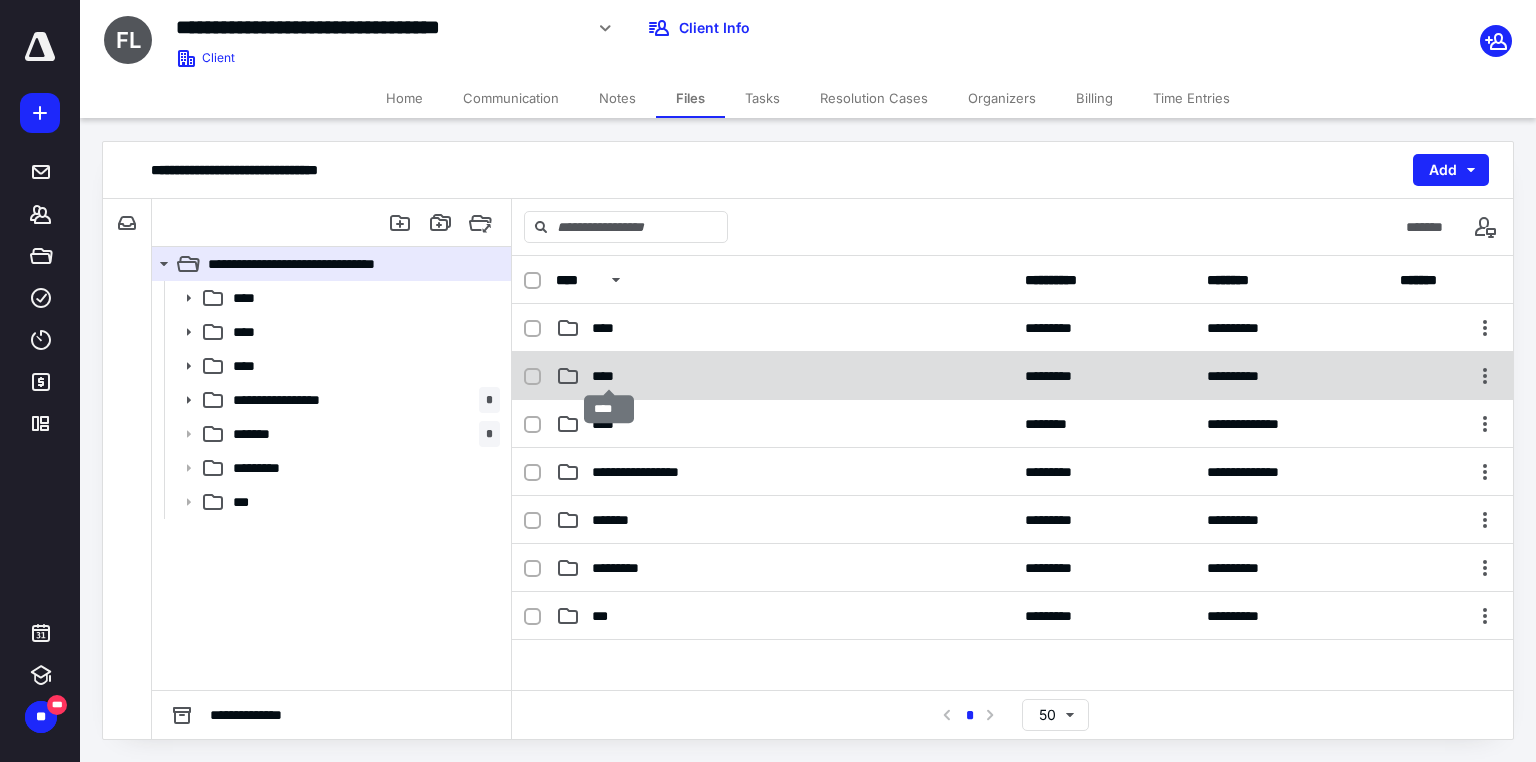 click on "****" at bounding box center (609, 376) 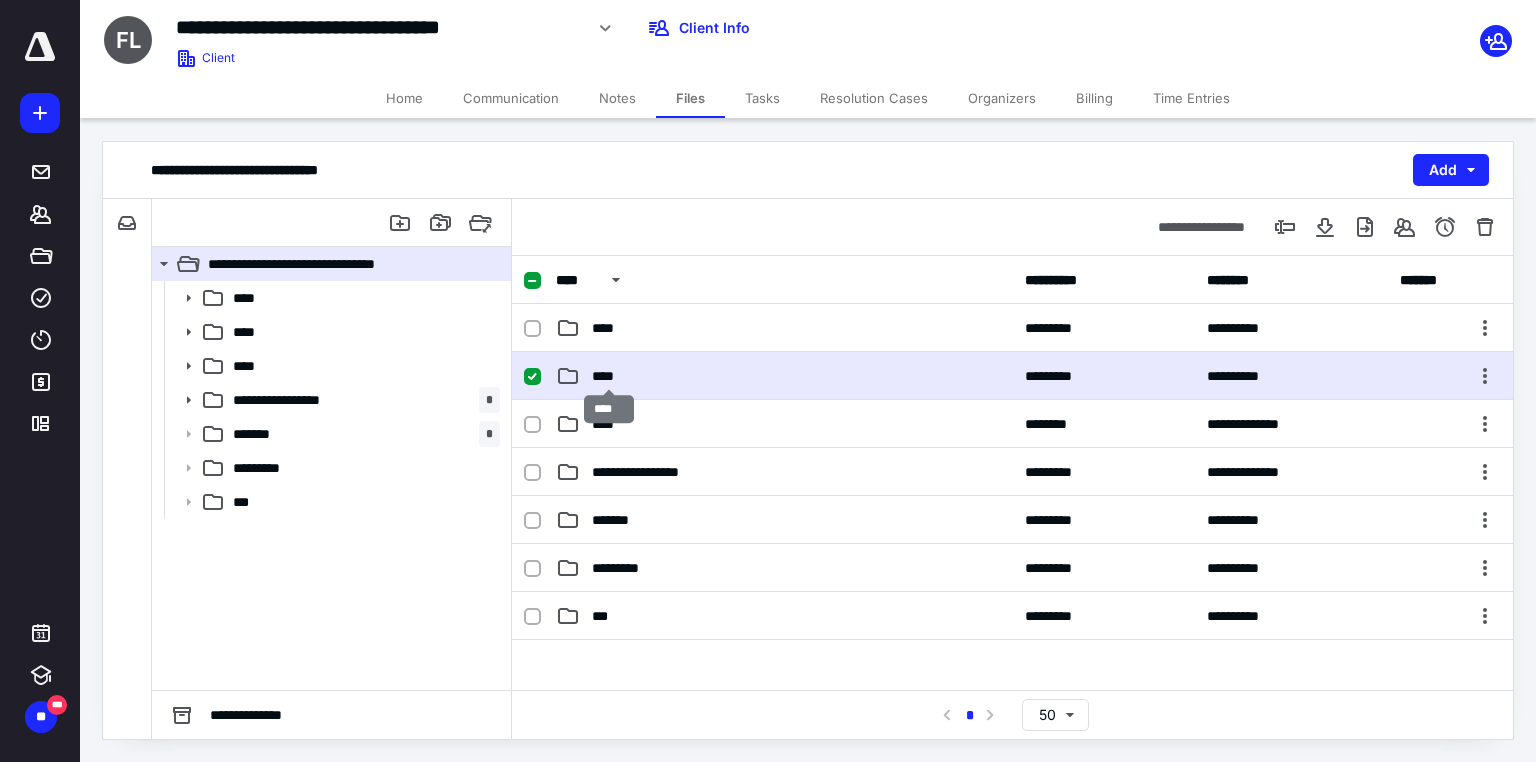 click on "****" at bounding box center [609, 376] 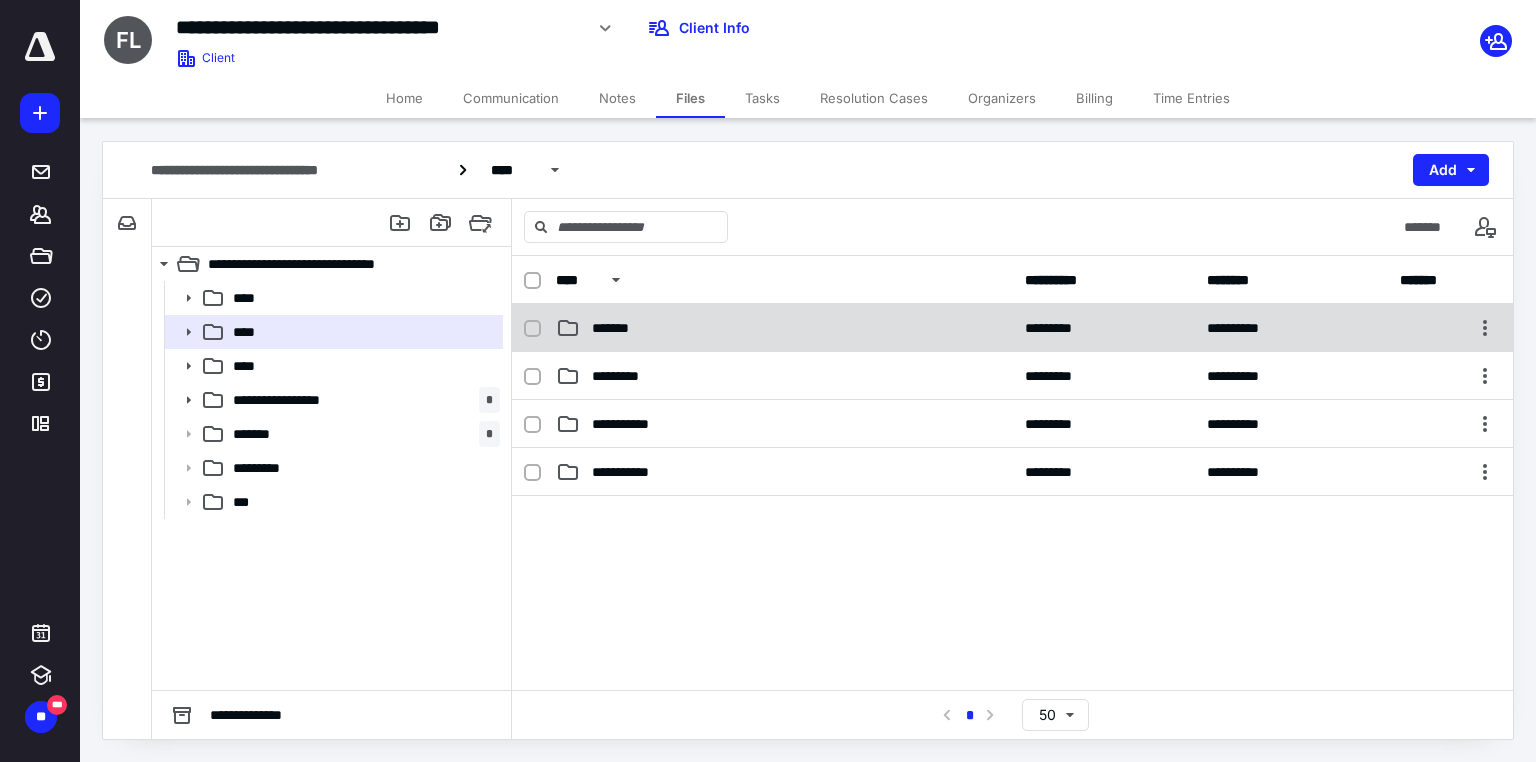 click on "**********" at bounding box center (1012, 328) 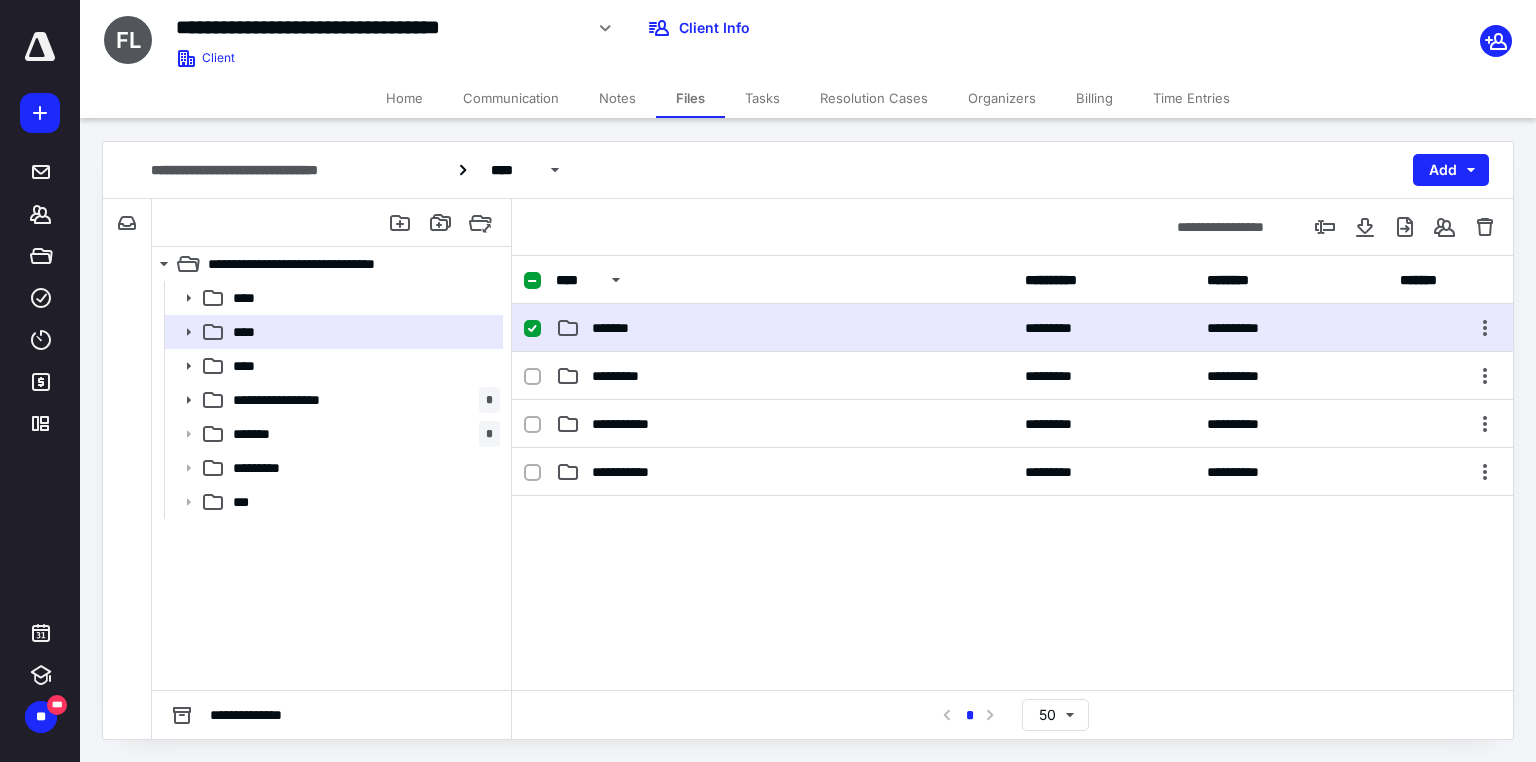 click on "**********" at bounding box center (1012, 328) 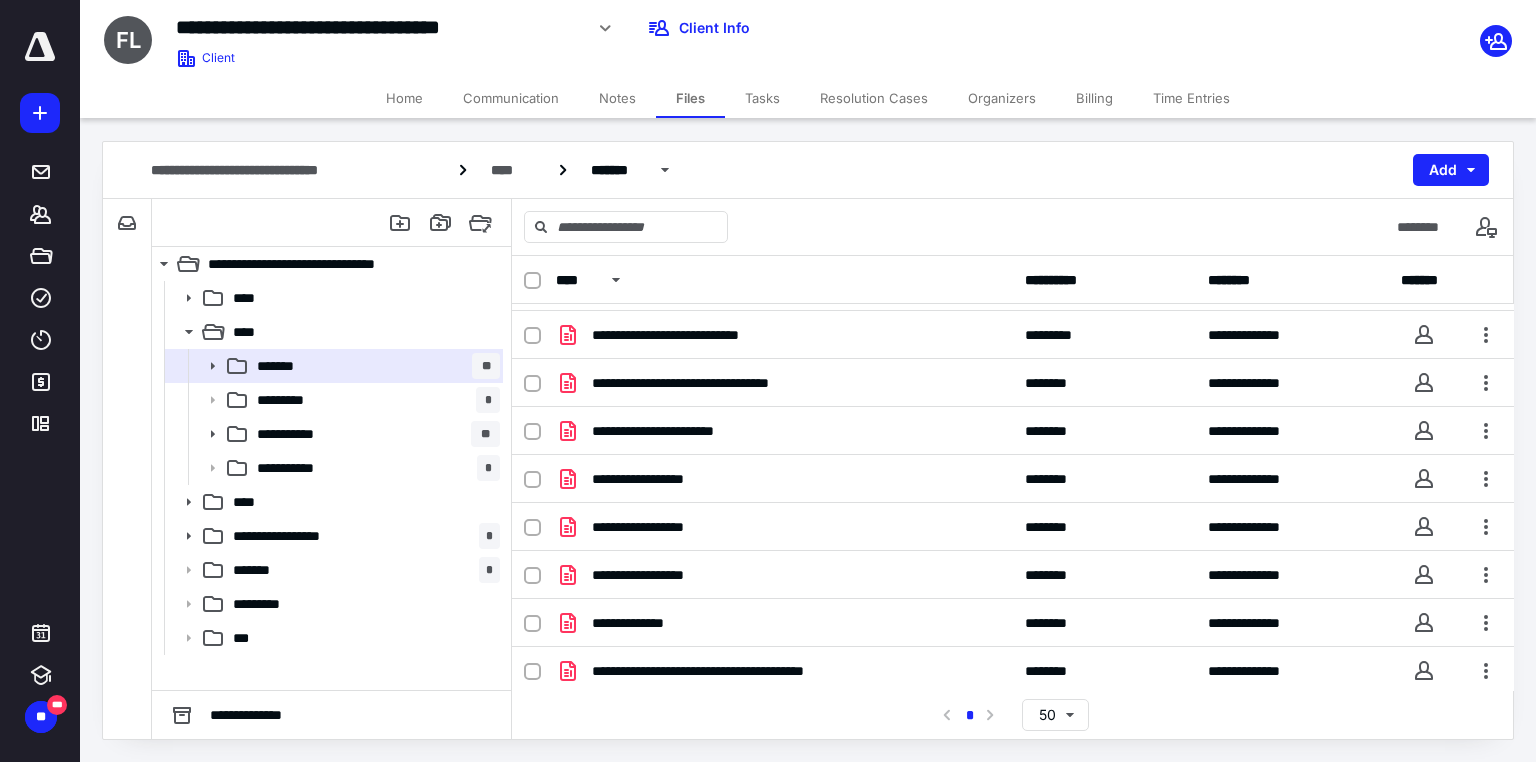 scroll, scrollTop: 720, scrollLeft: 0, axis: vertical 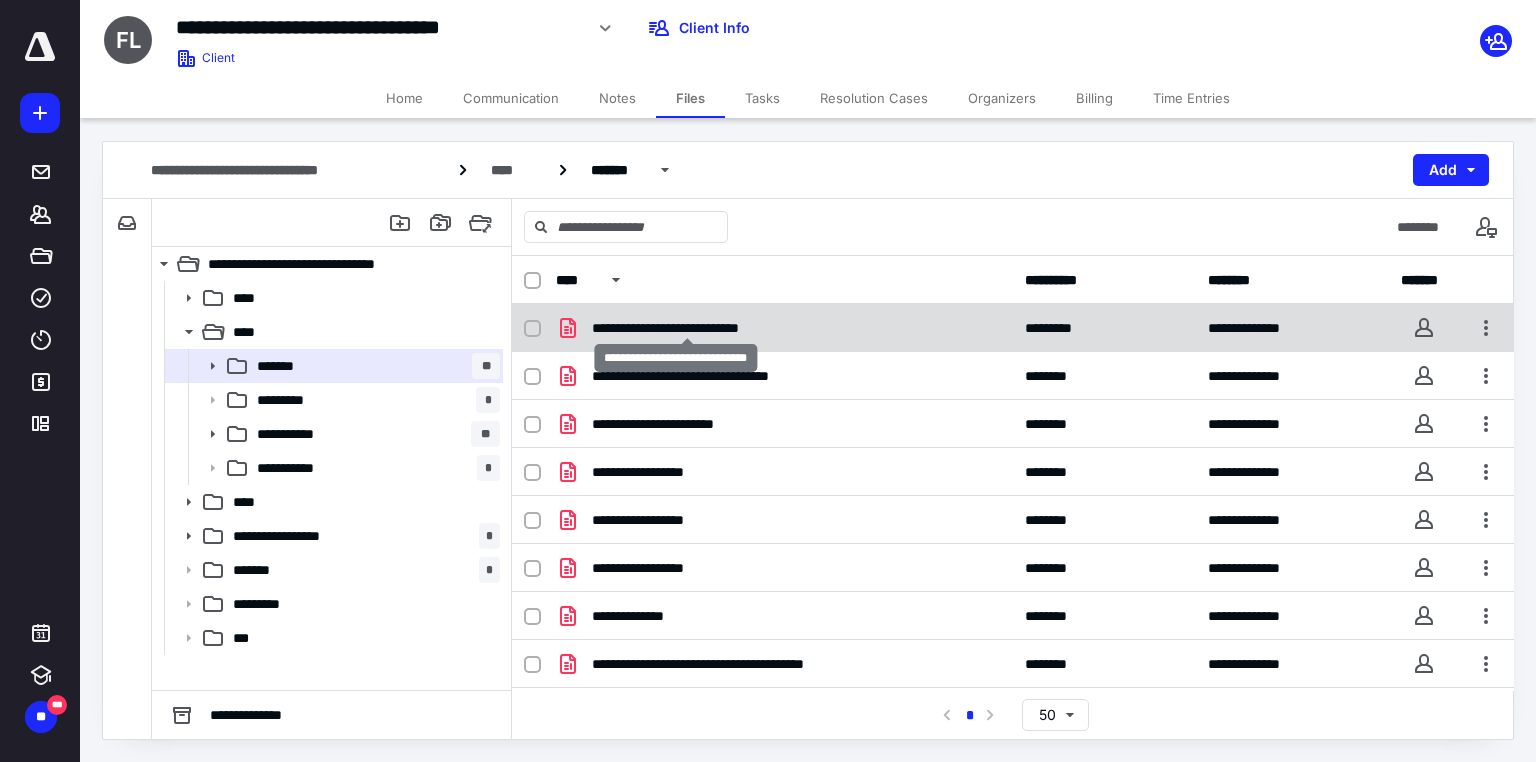 click on "**********" at bounding box center (687, 328) 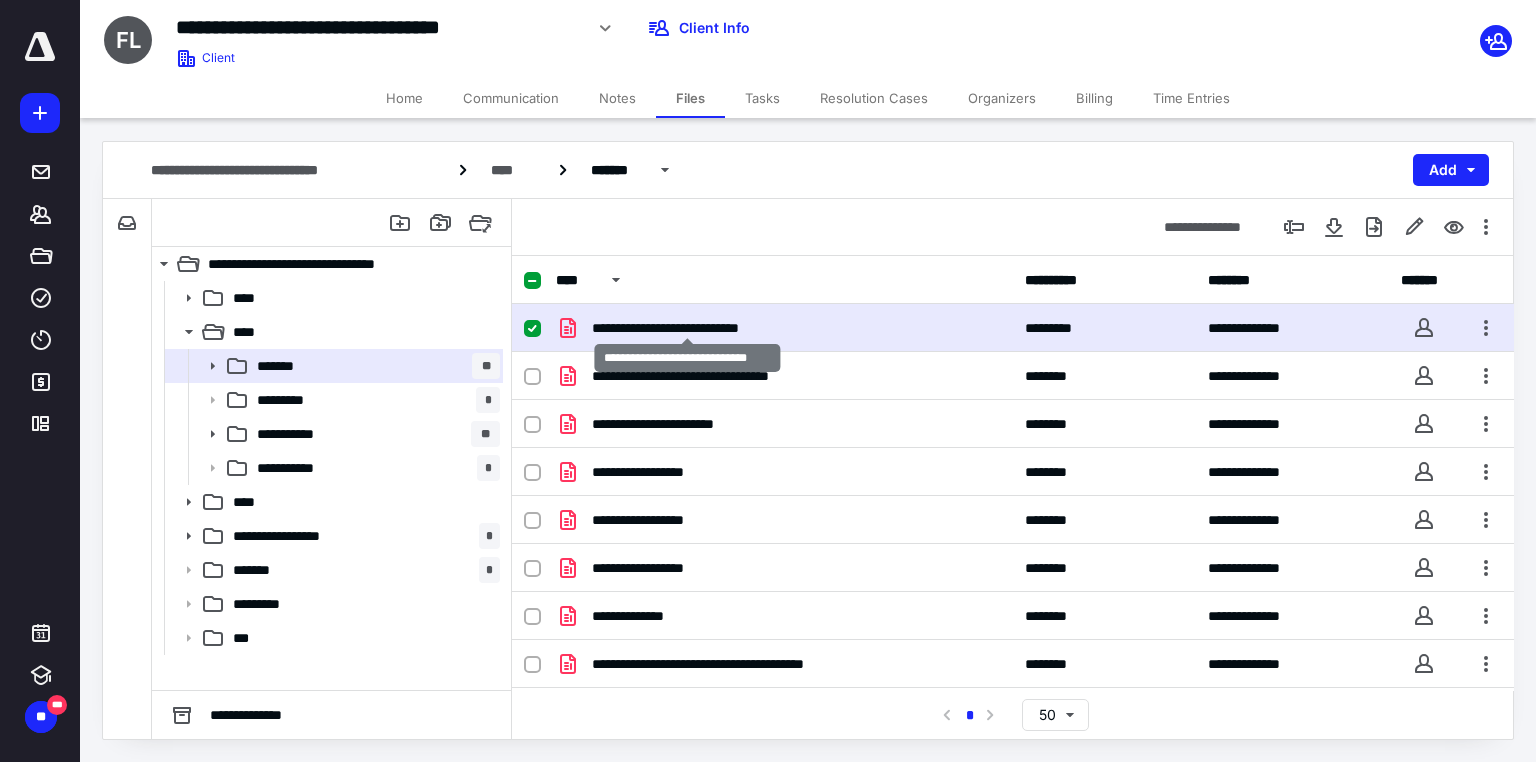 click on "**********" at bounding box center [687, 328] 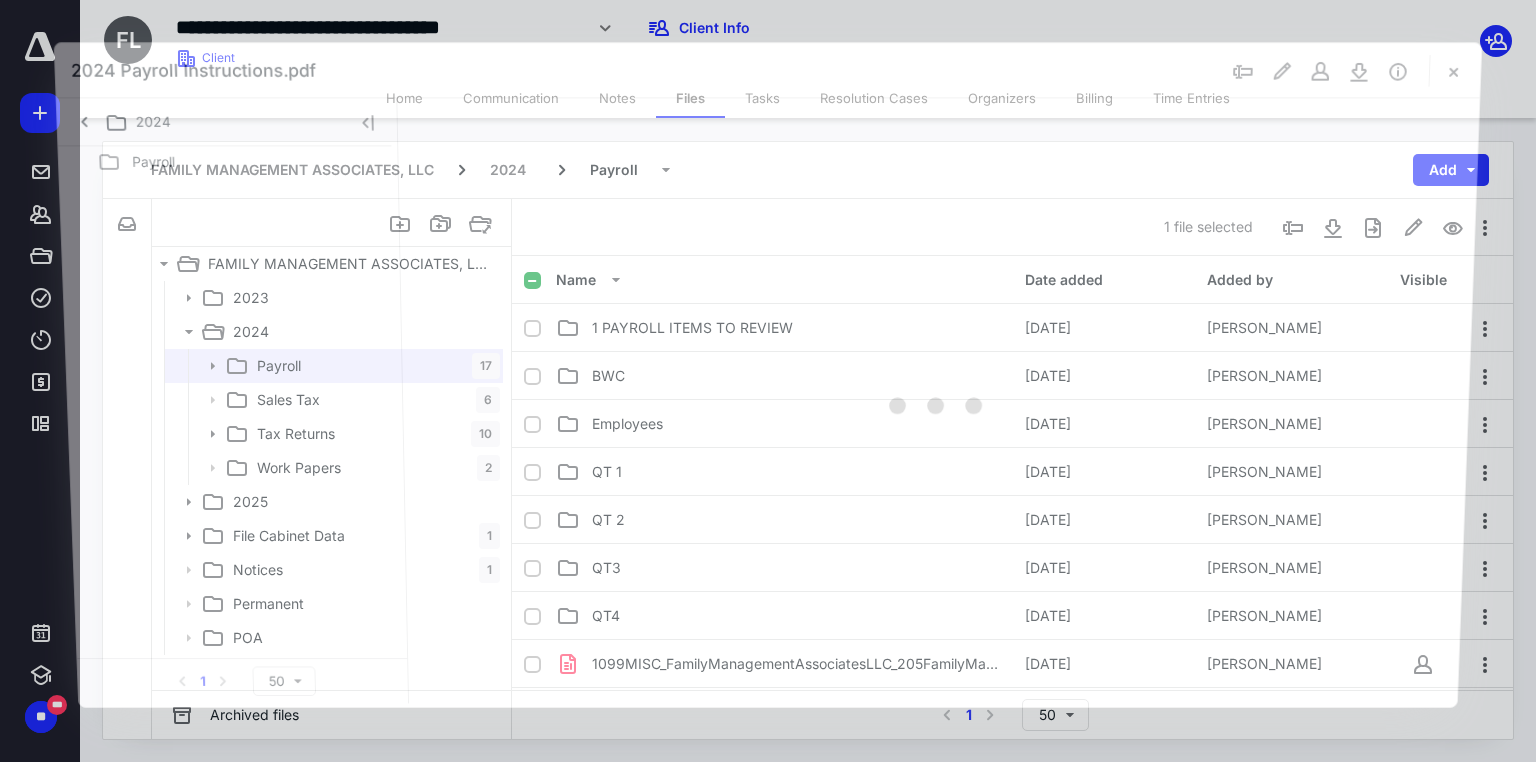 scroll, scrollTop: 720, scrollLeft: 0, axis: vertical 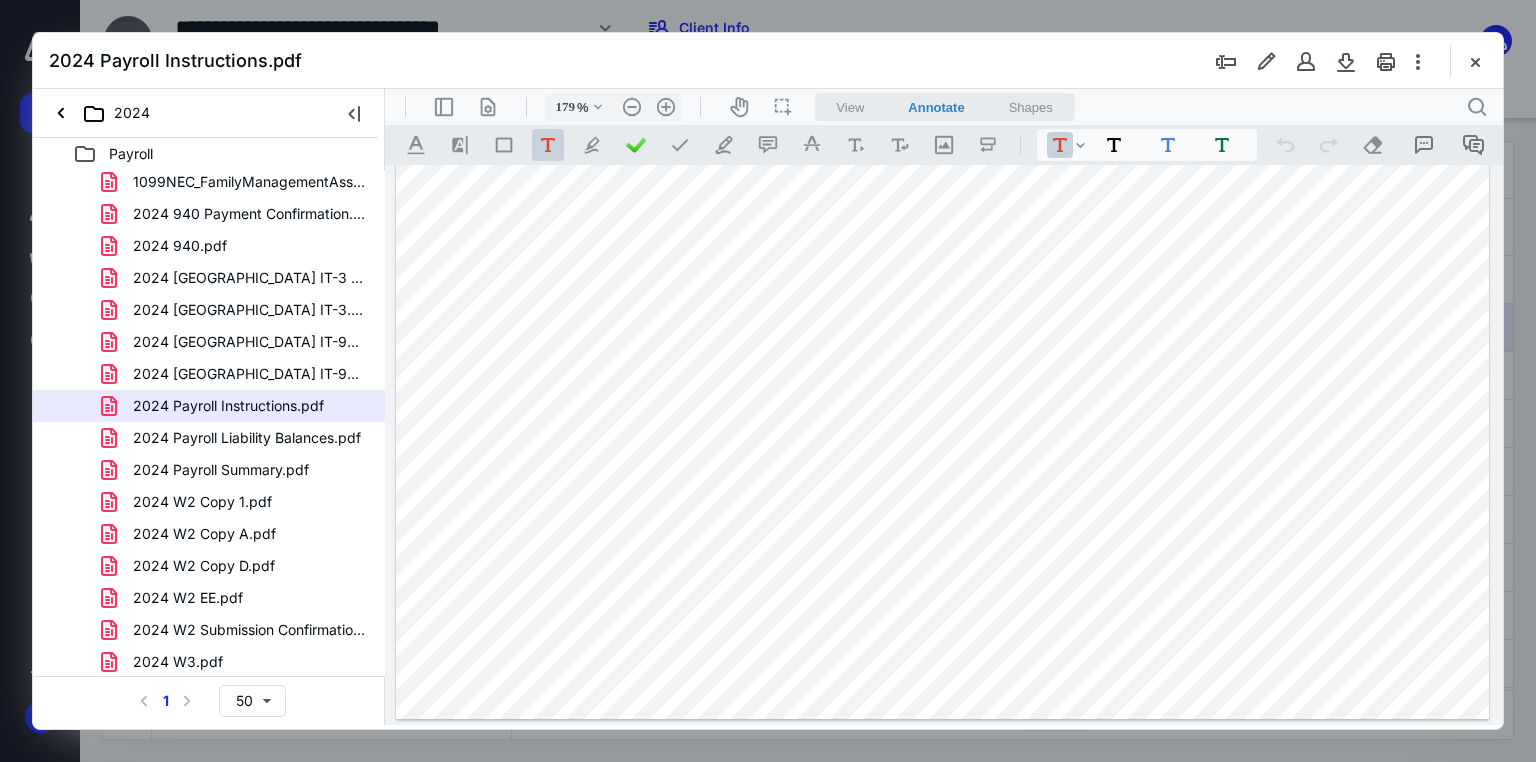 click on "2024 Payroll Liability Balances.pdf" at bounding box center [247, 438] 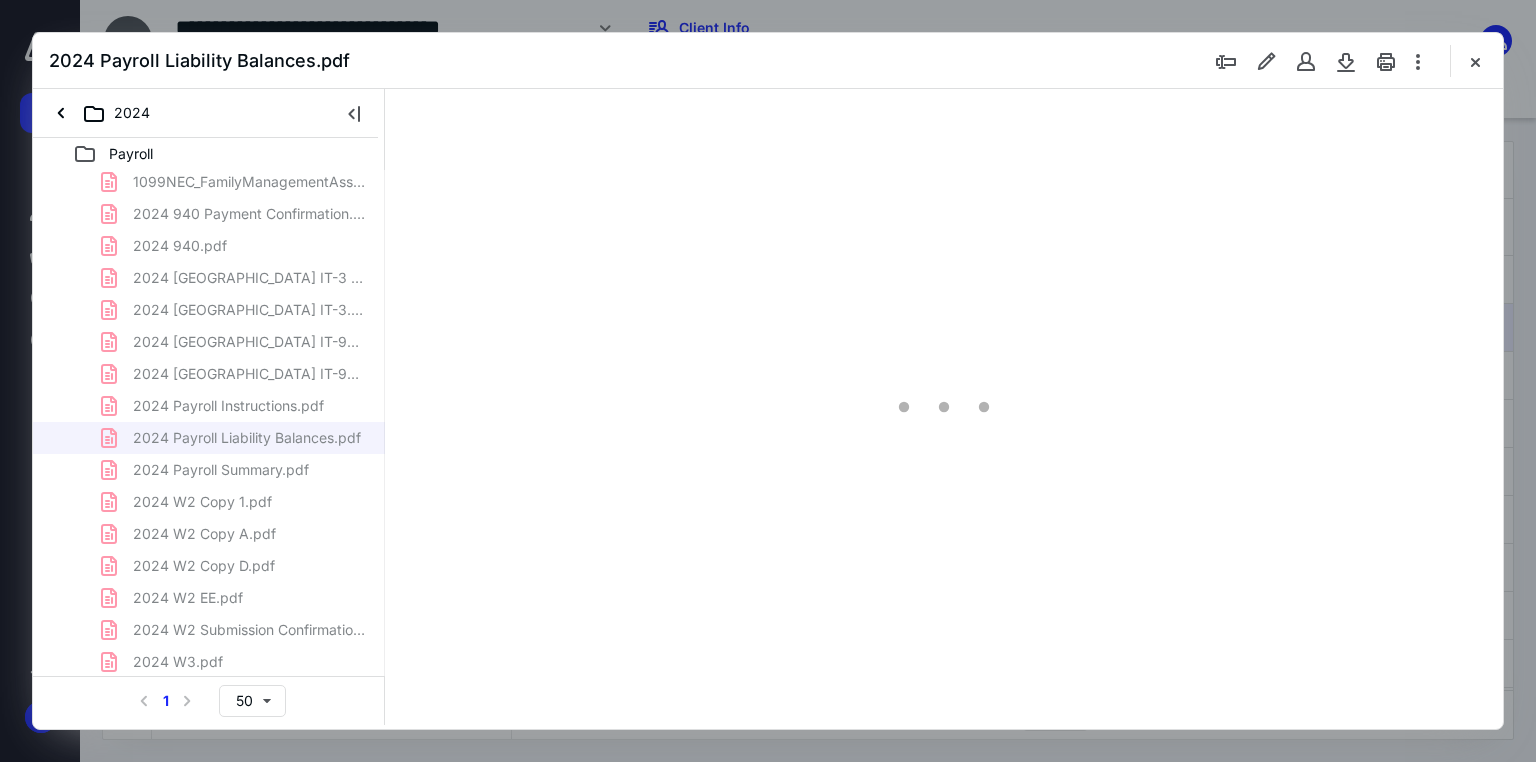 scroll, scrollTop: 0, scrollLeft: 0, axis: both 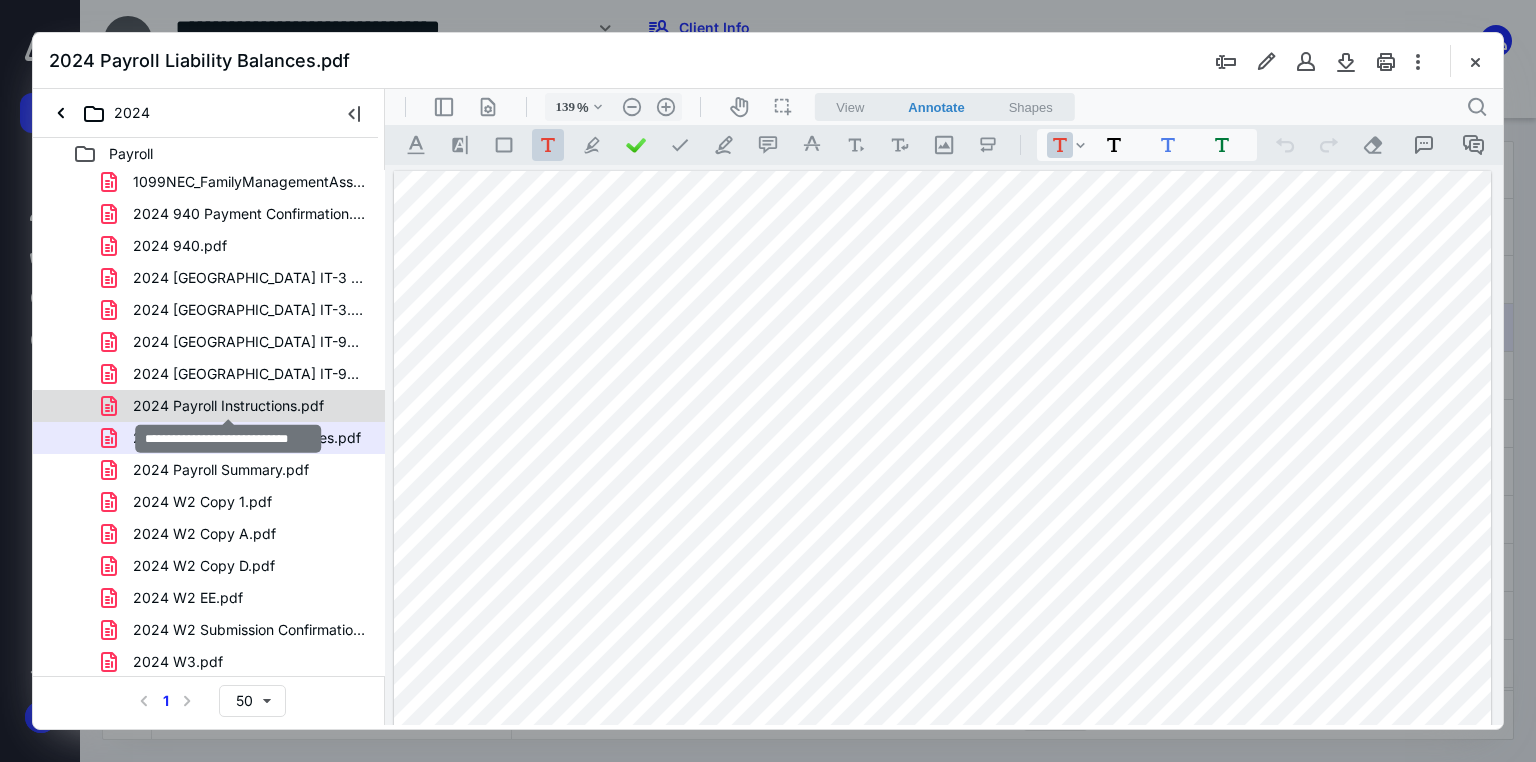 click on "2024 Payroll Instructions.pdf" at bounding box center [228, 406] 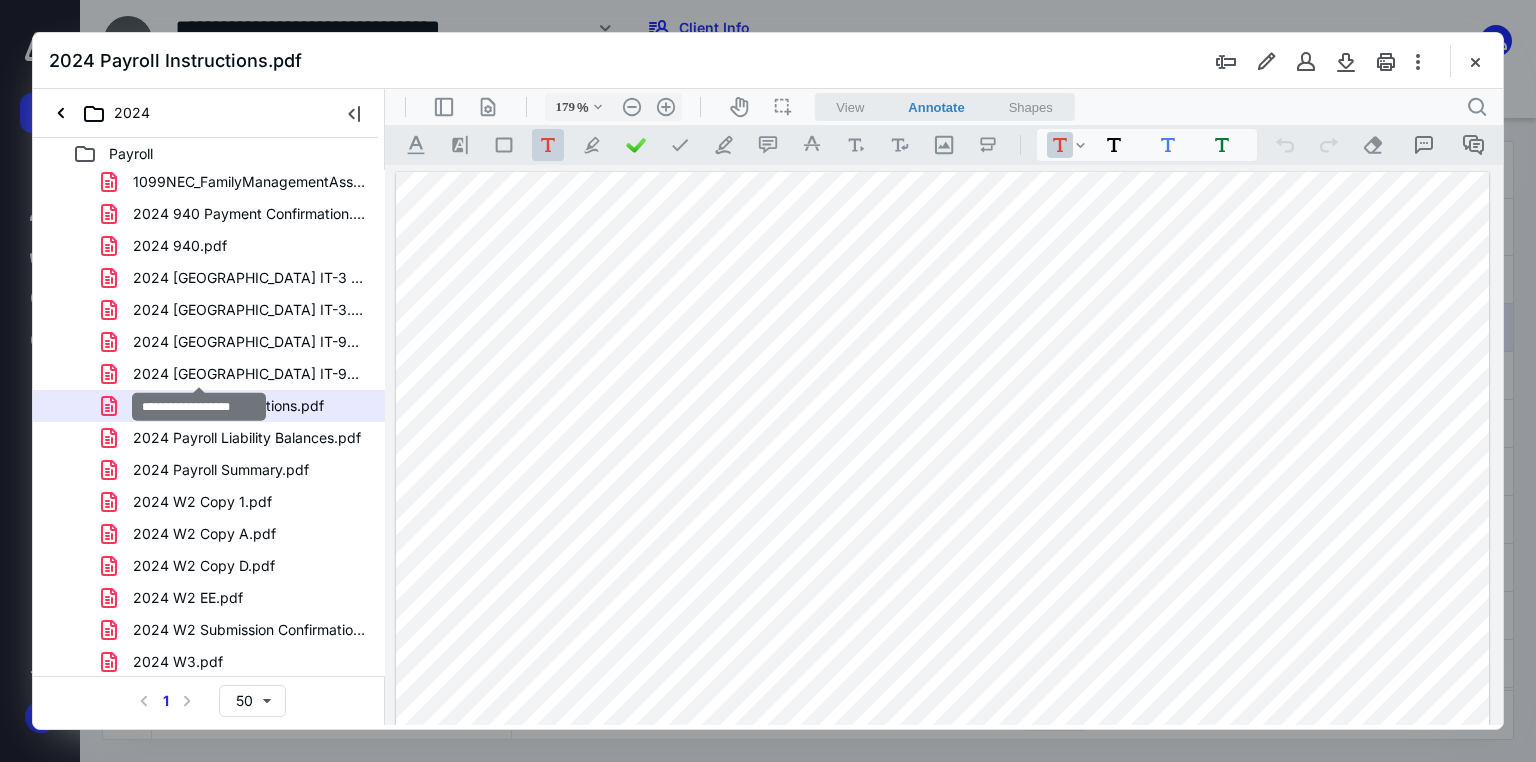click on "2024 [GEOGRAPHIC_DATA] IT-941.pdf" at bounding box center (249, 374) 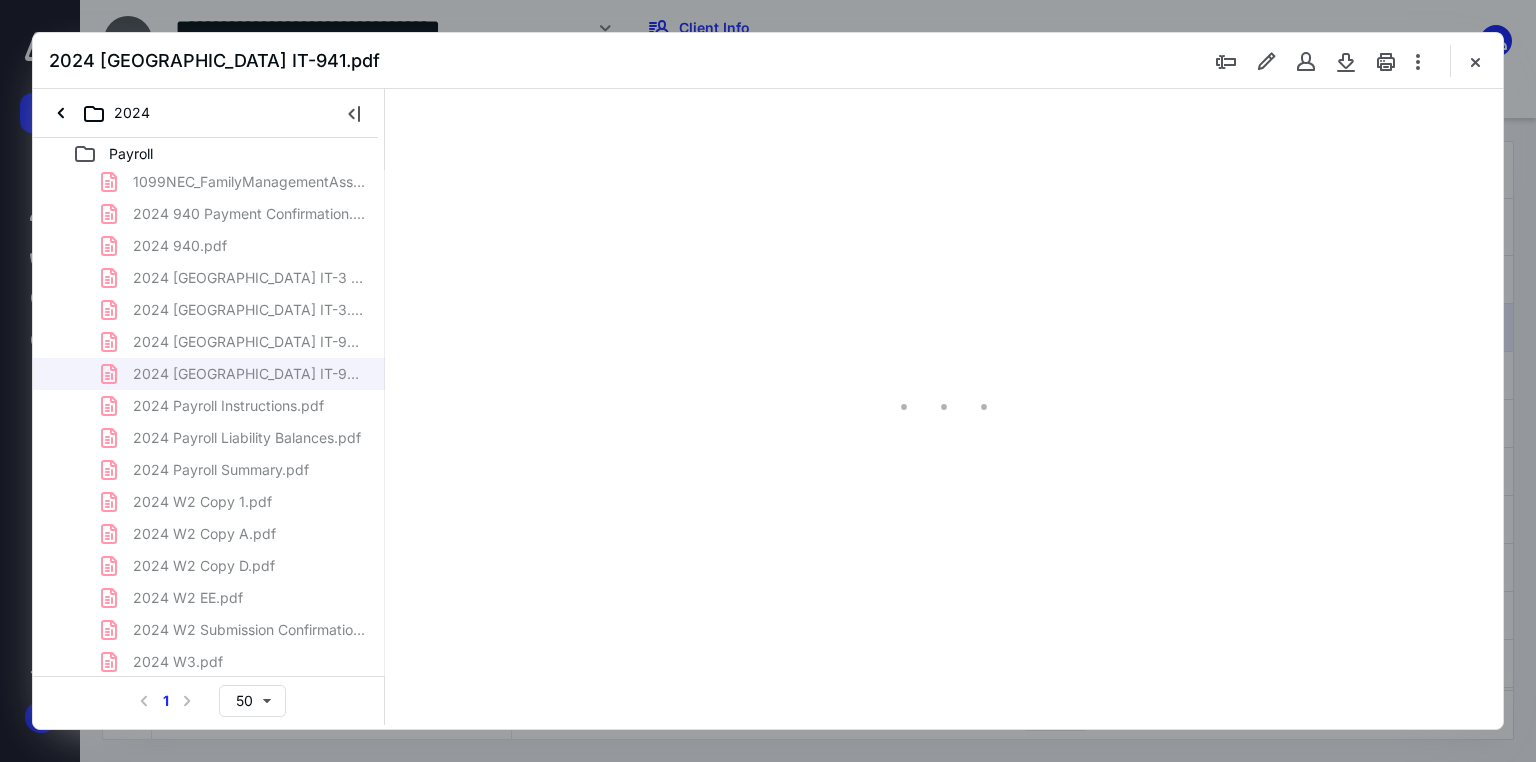 scroll, scrollTop: 200, scrollLeft: 0, axis: vertical 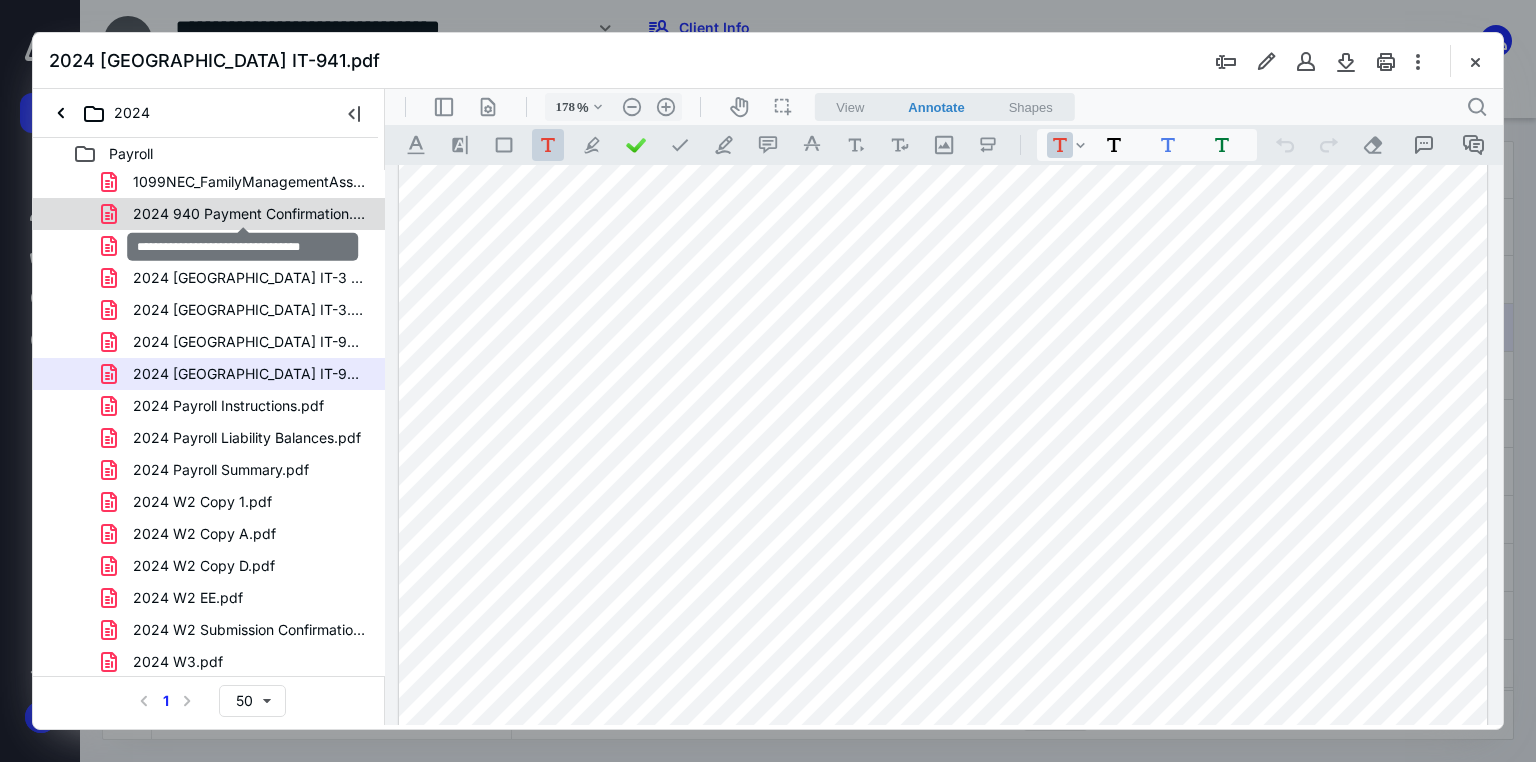 click on "2024 940 Payment Confirmation.pdf" at bounding box center (249, 214) 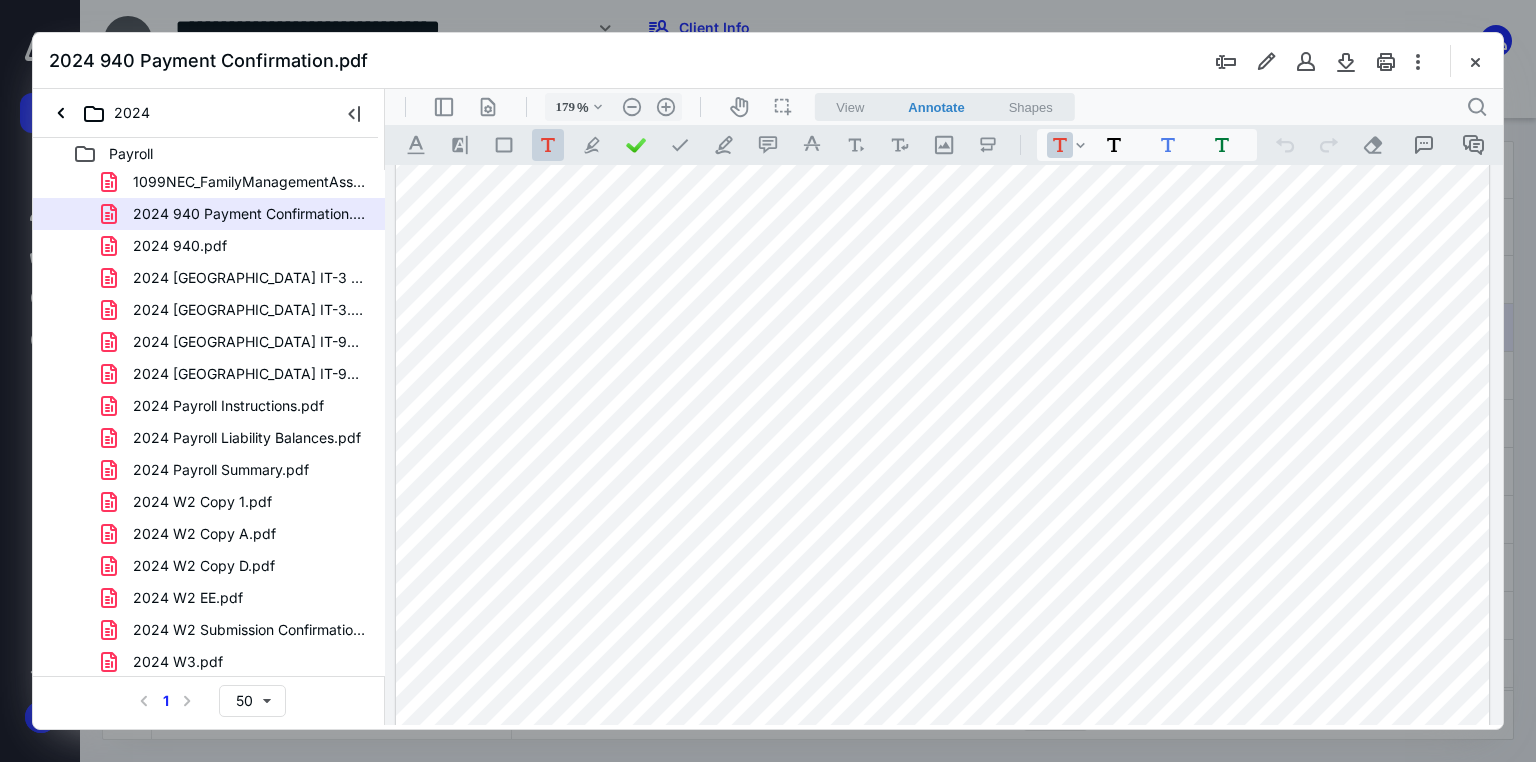 scroll, scrollTop: 160, scrollLeft: 0, axis: vertical 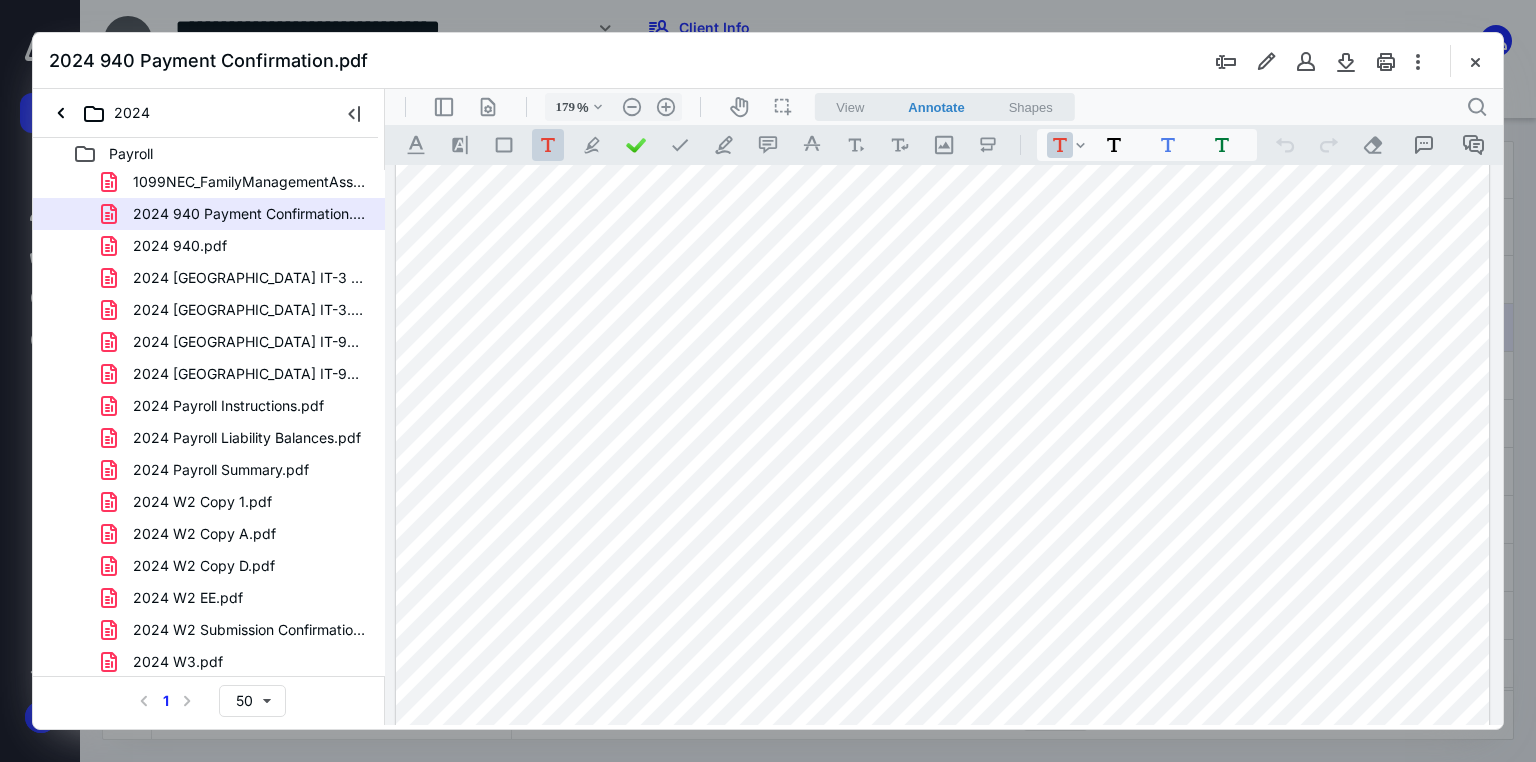 click on "2024 [GEOGRAPHIC_DATA] IT-3 Confirmation.pdf" at bounding box center [237, 278] 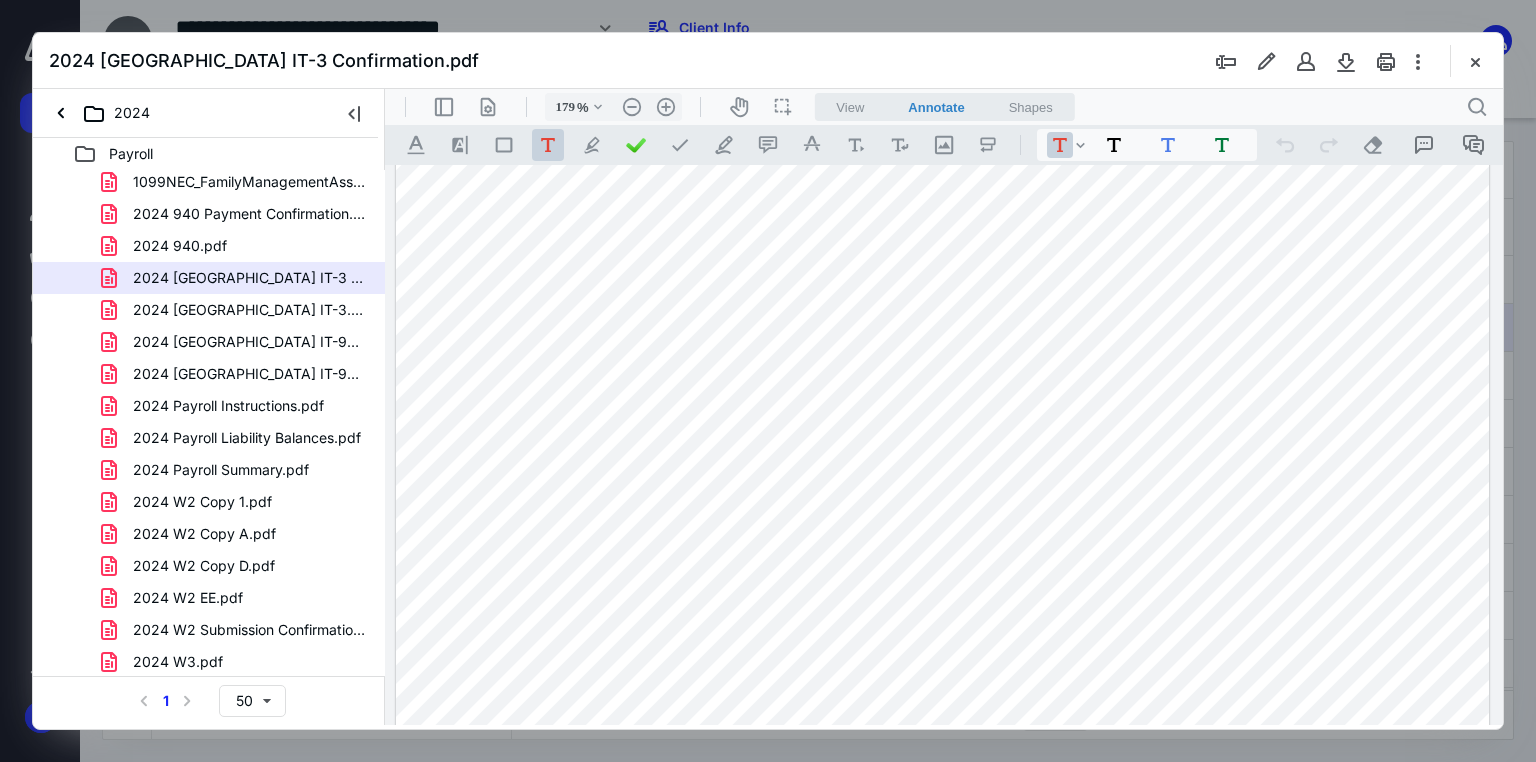 scroll, scrollTop: 720, scrollLeft: 0, axis: vertical 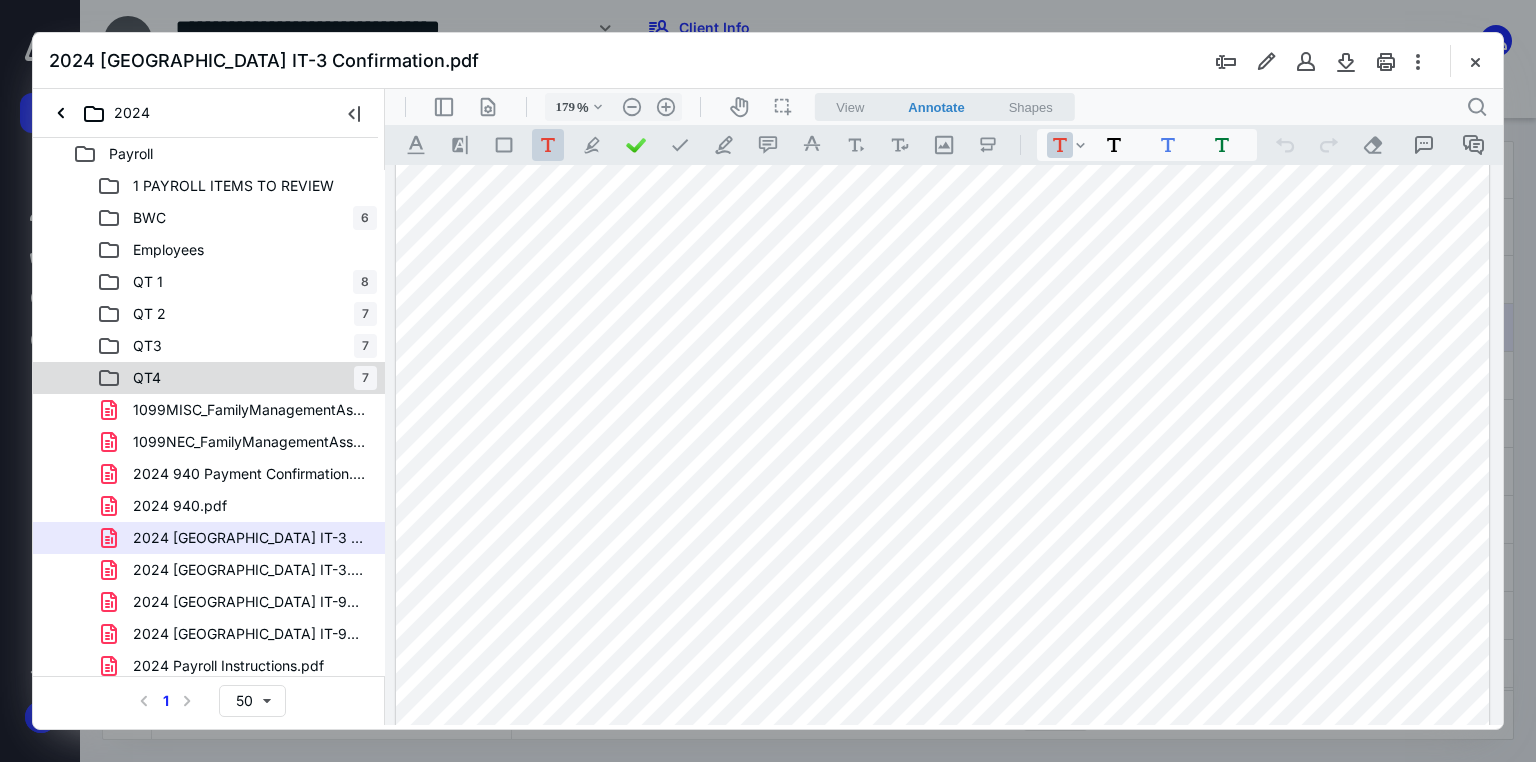 click on "QT4" at bounding box center [135, 378] 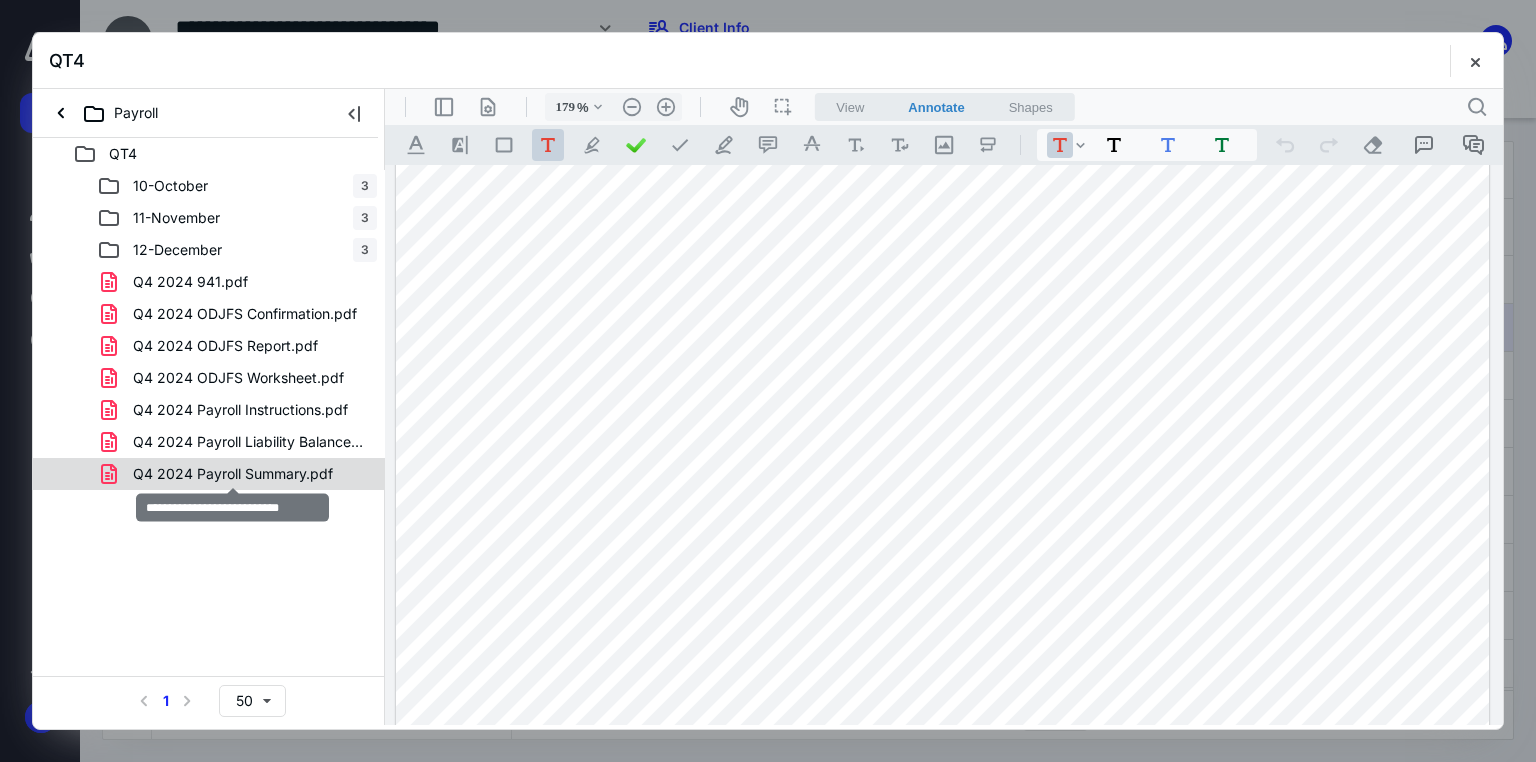 click on "Q4 2024 Payroll Summary.pdf" at bounding box center [233, 474] 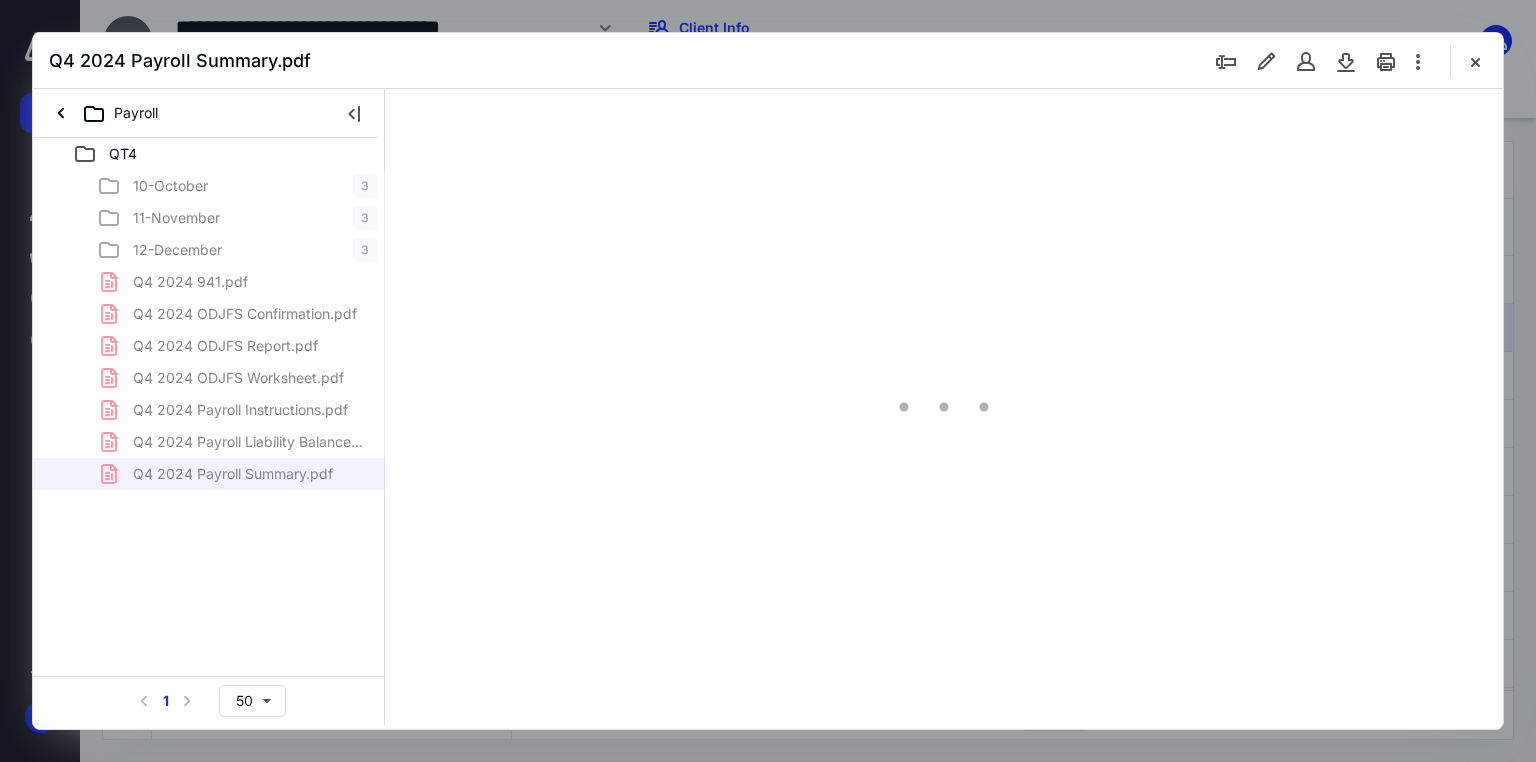 scroll, scrollTop: 0, scrollLeft: 0, axis: both 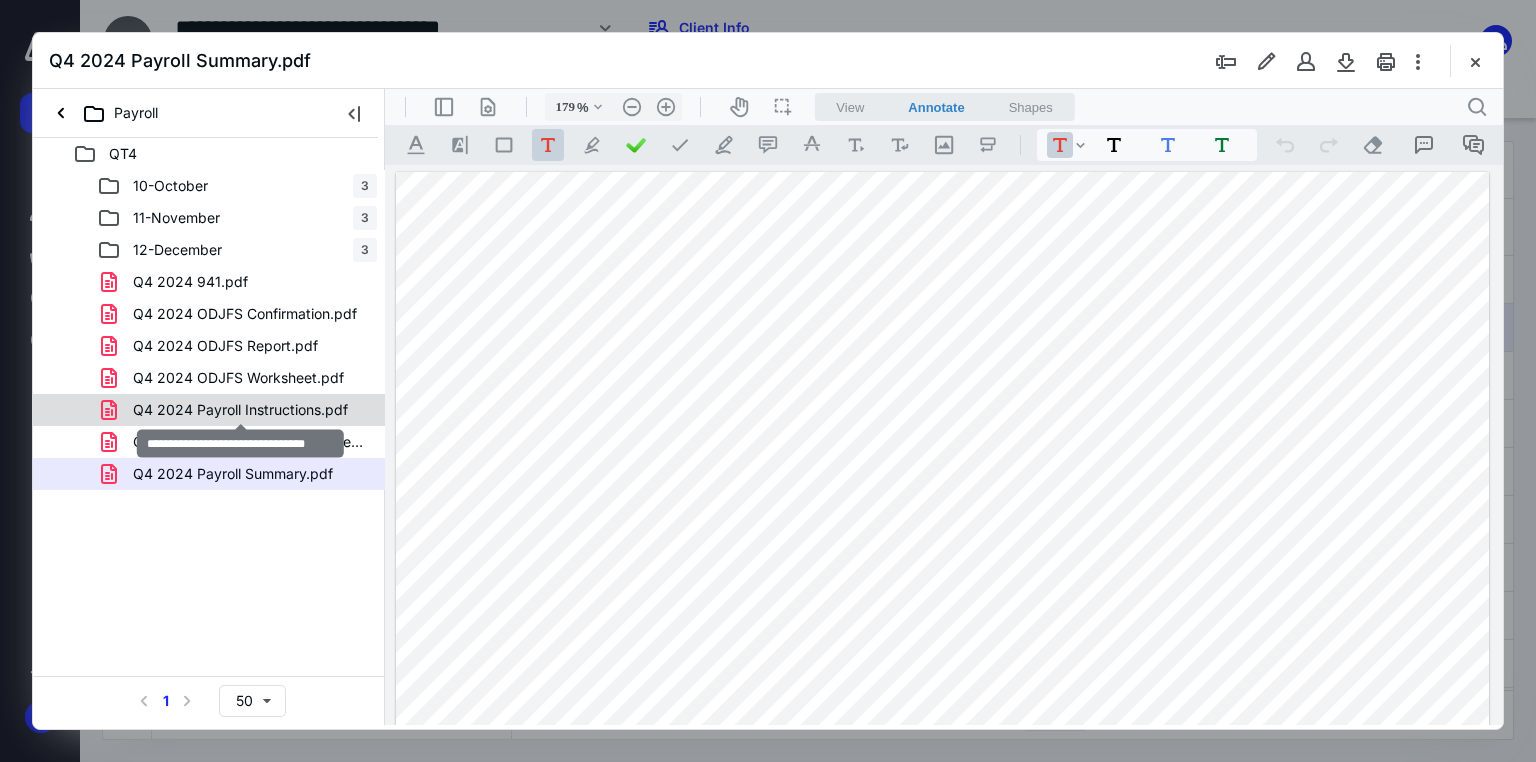 click on "Q4 2024 Payroll Instructions.pdf" at bounding box center [240, 410] 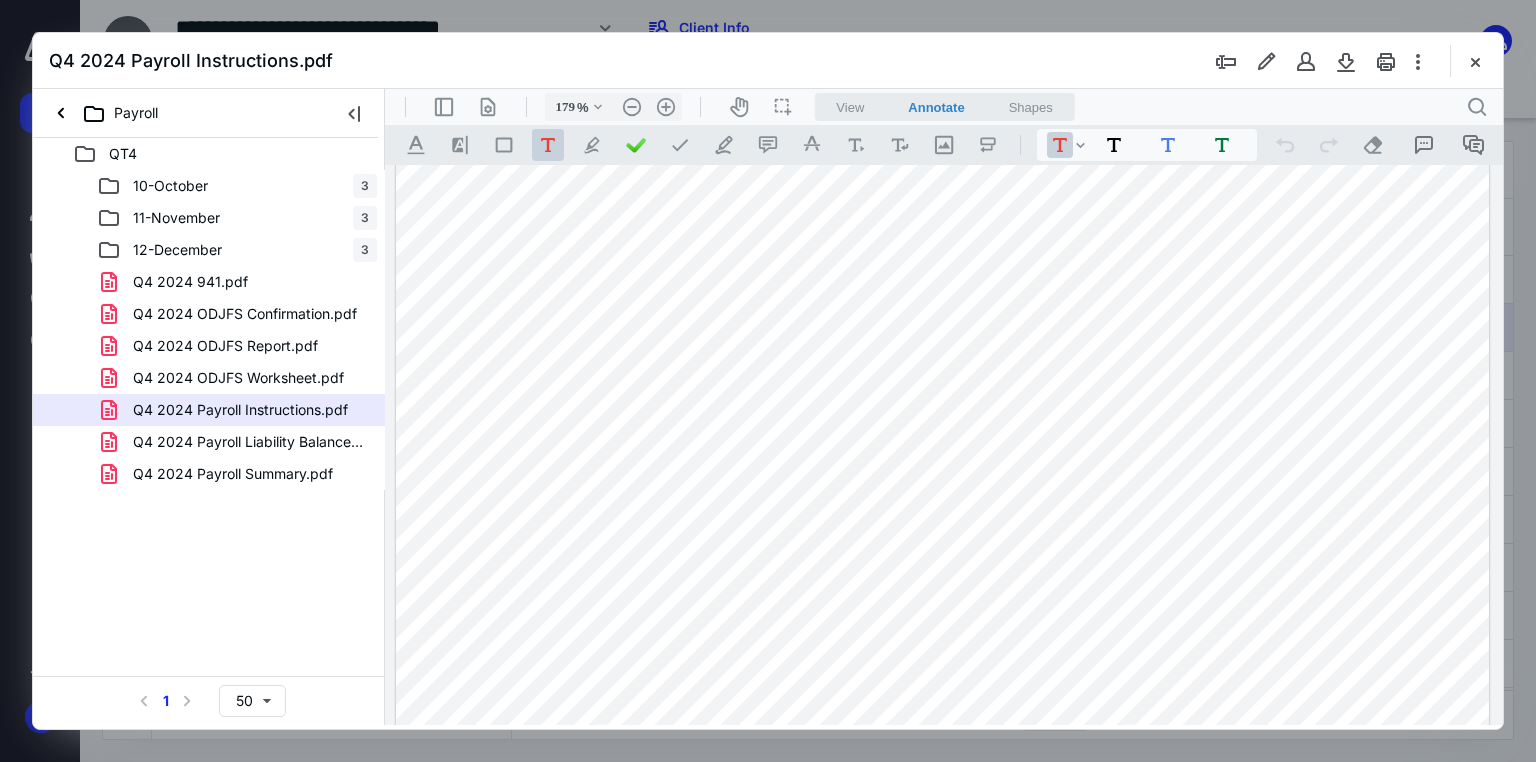 scroll, scrollTop: 628, scrollLeft: 0, axis: vertical 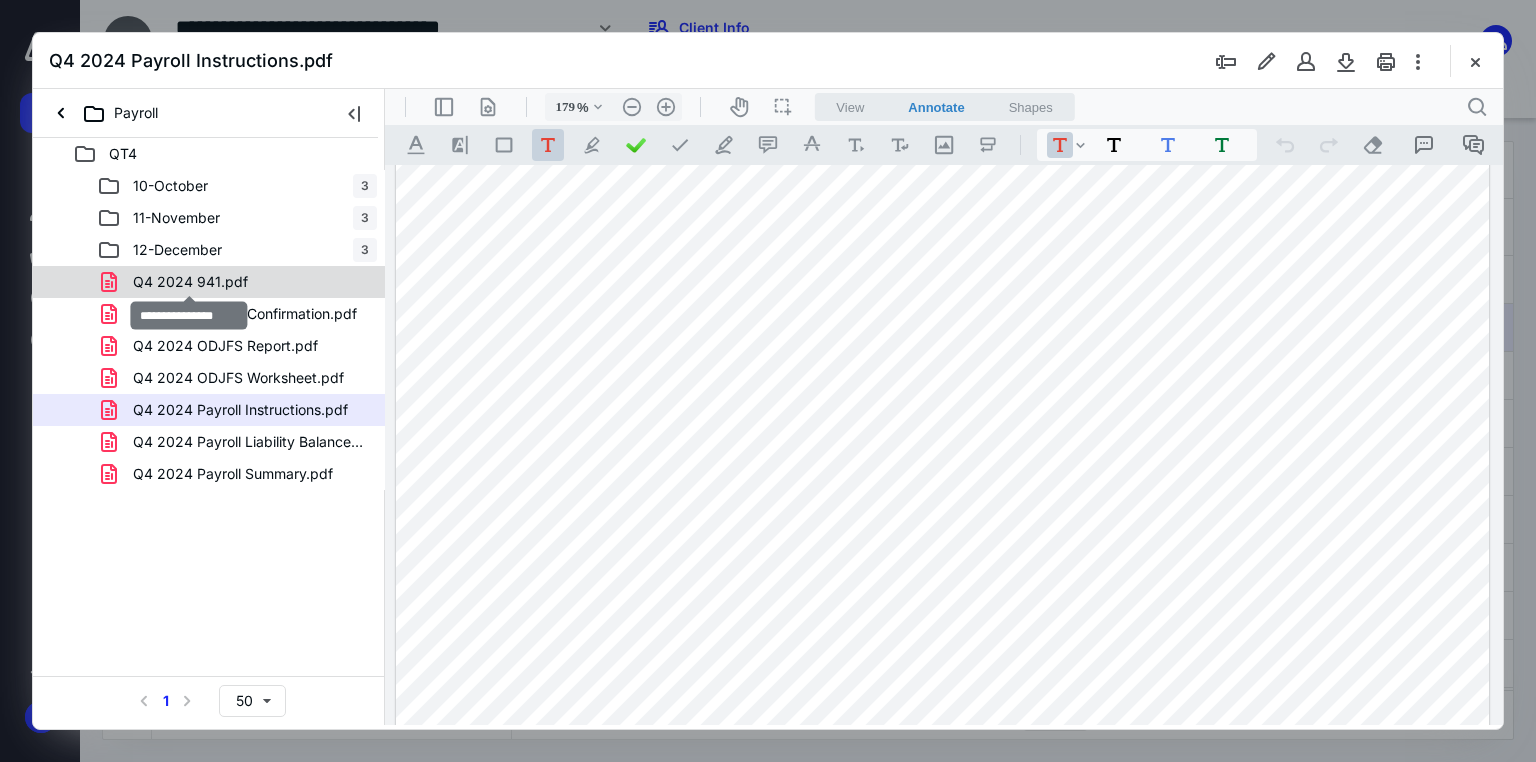 click on "Q4 2024 941.pdf" at bounding box center (190, 282) 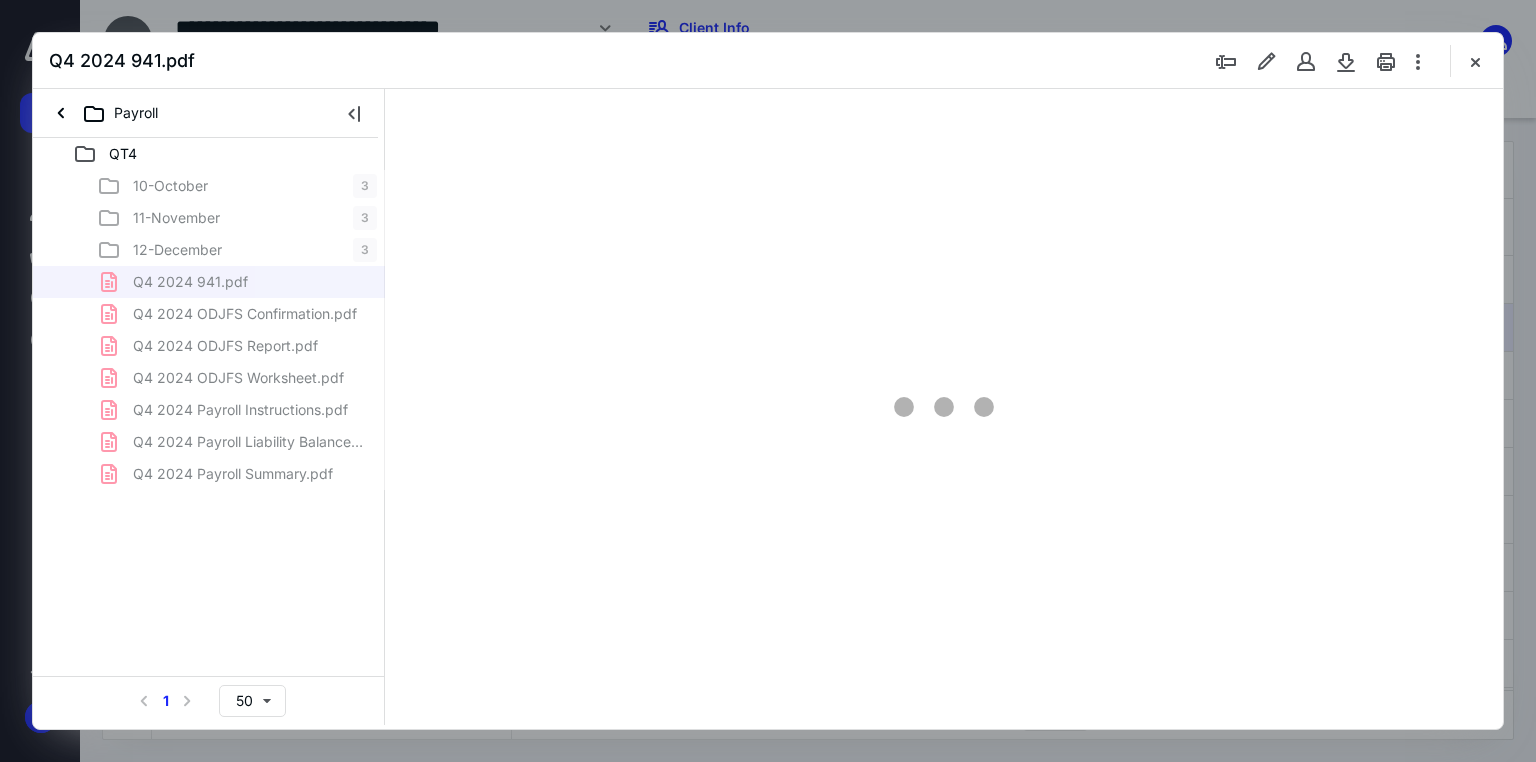 type on "178" 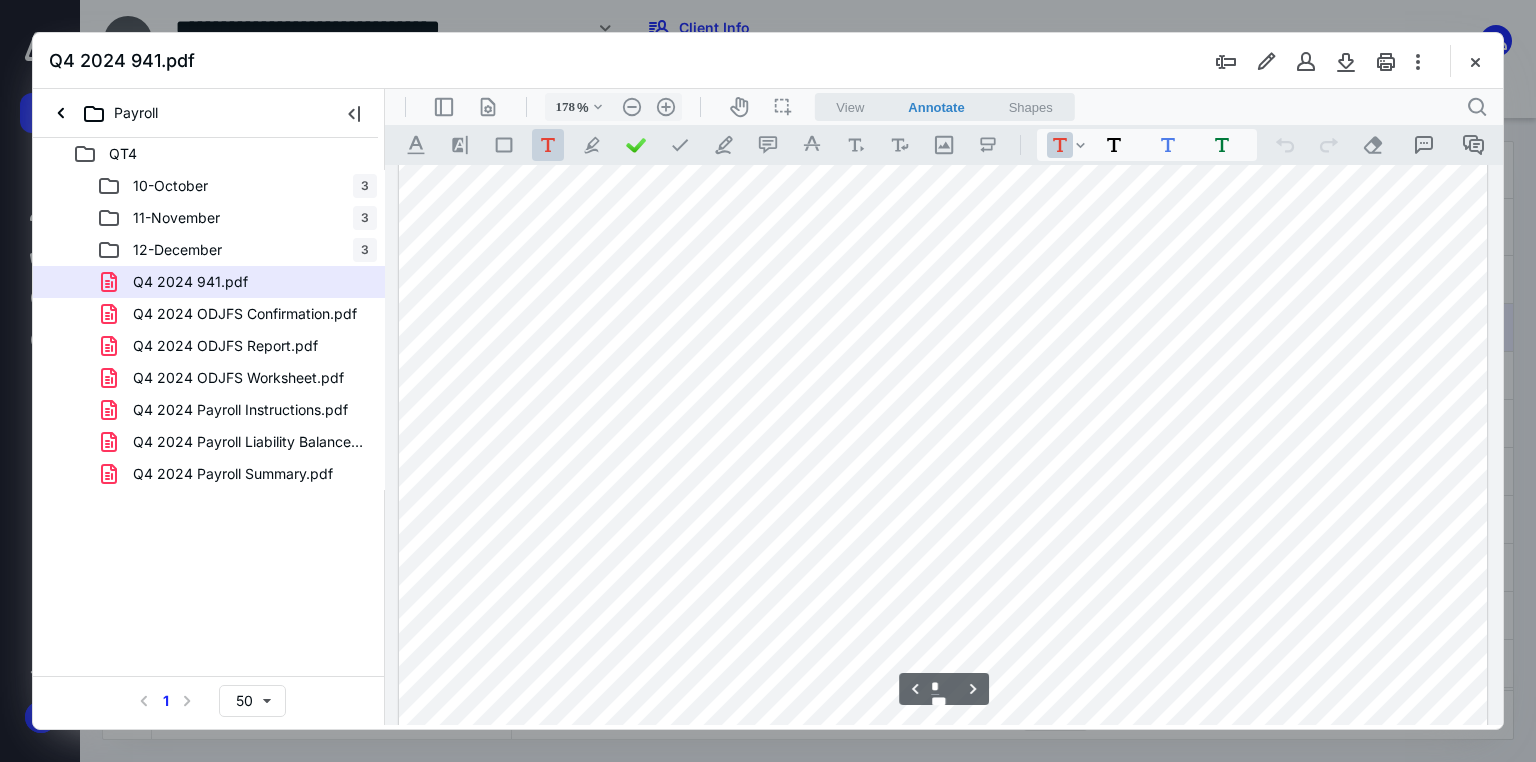 scroll, scrollTop: 2000, scrollLeft: 0, axis: vertical 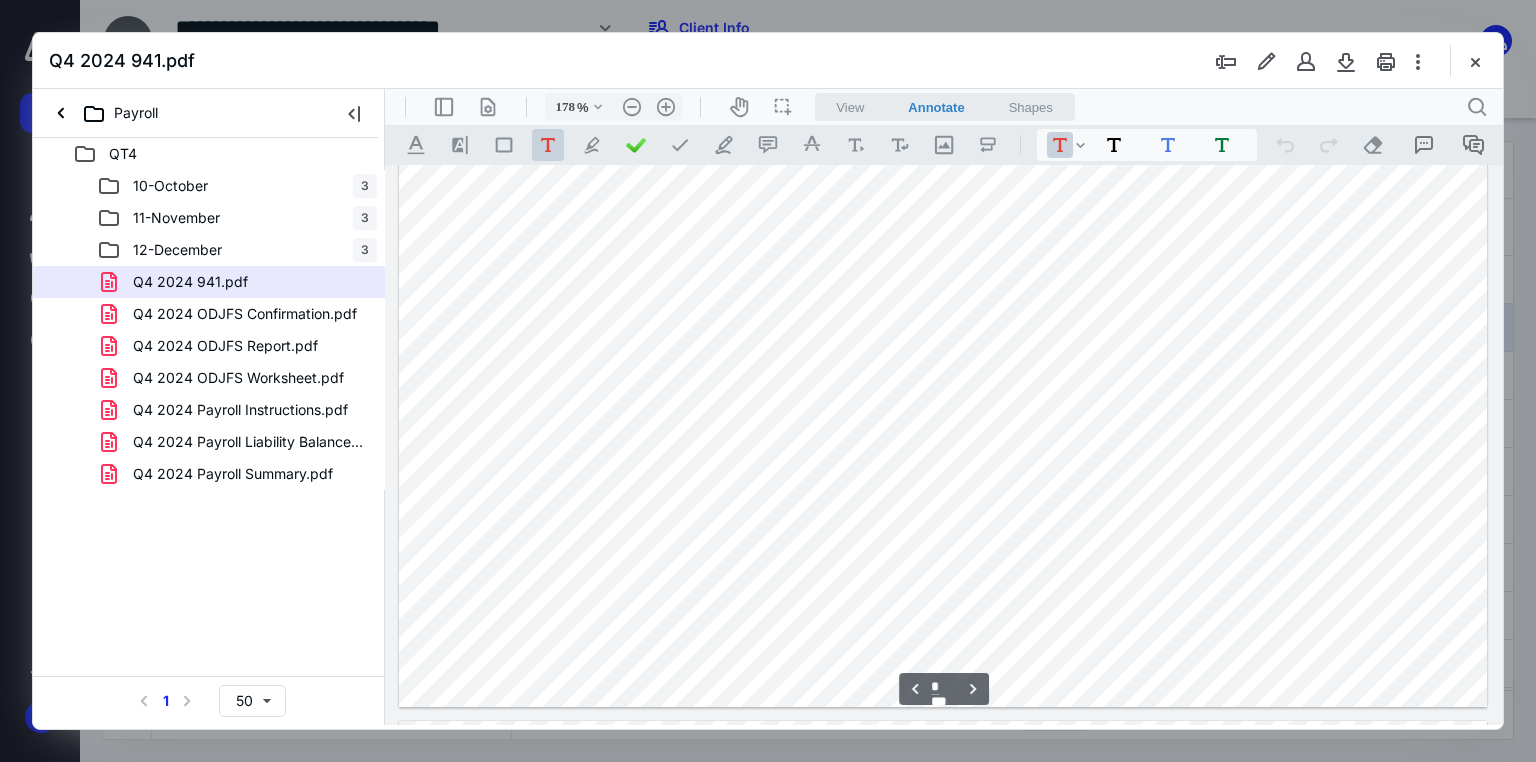 type on "*" 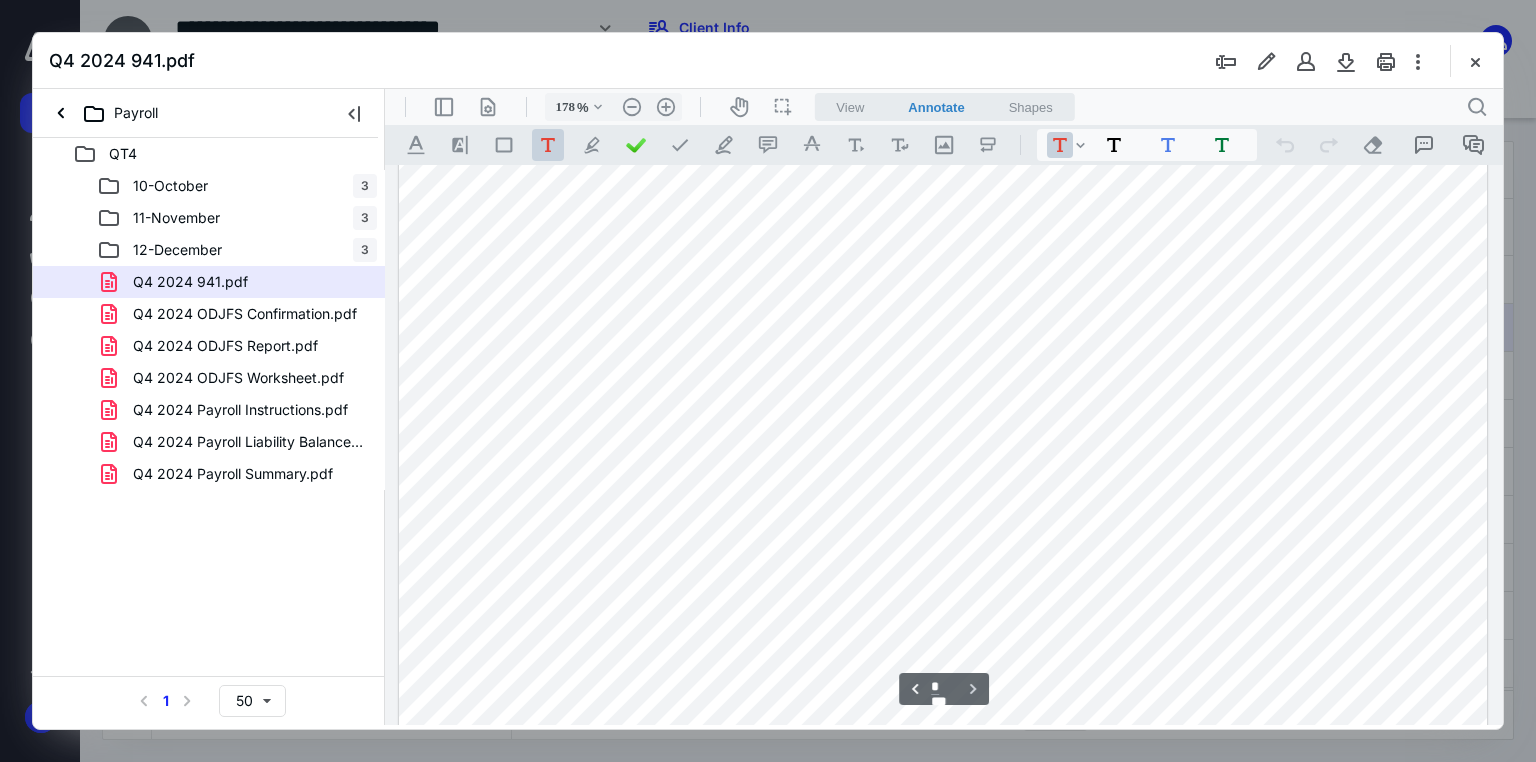 scroll, scrollTop: 3705, scrollLeft: 0, axis: vertical 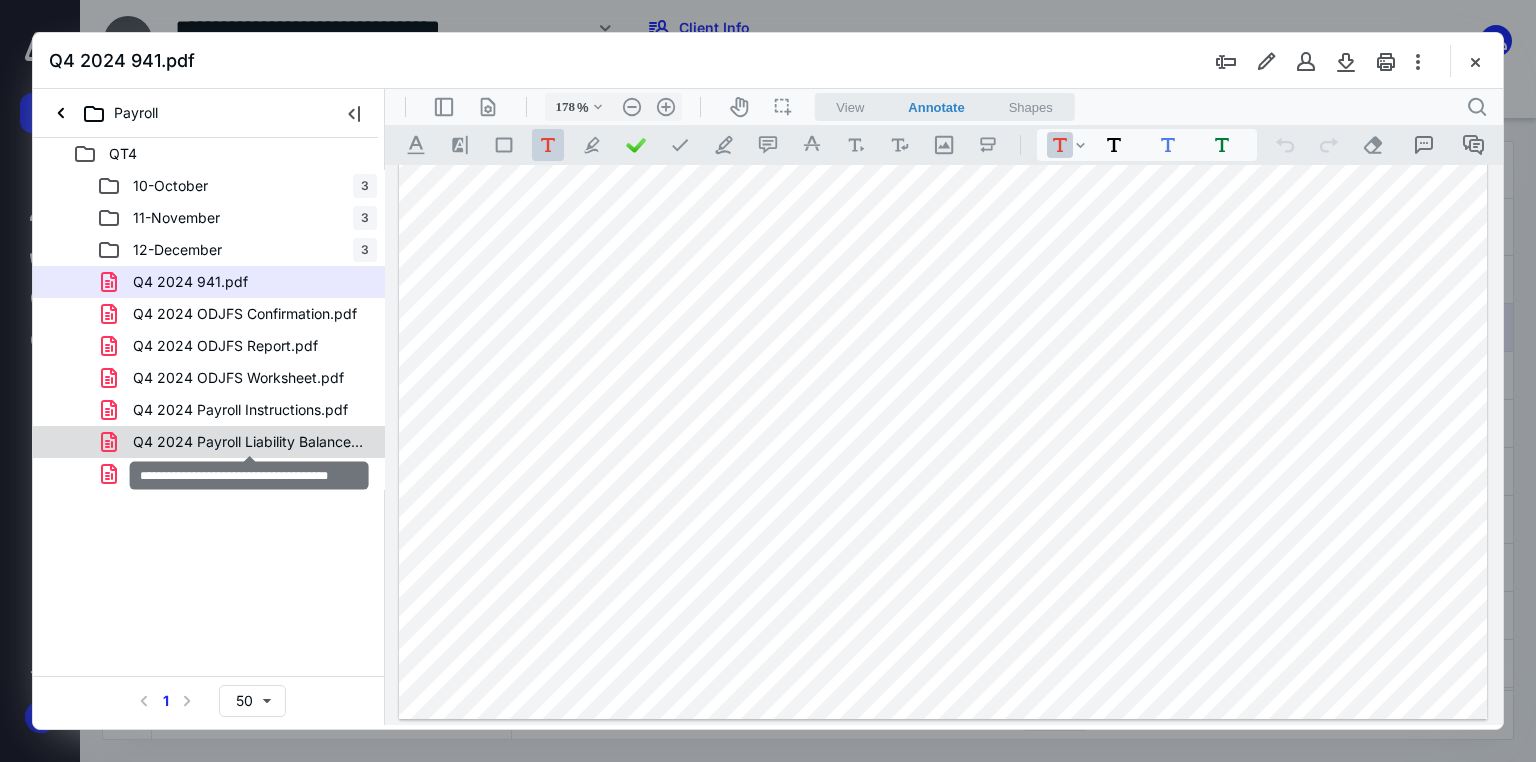 click on "Q4 2024 Payroll Liability Balances.pdf" at bounding box center [249, 442] 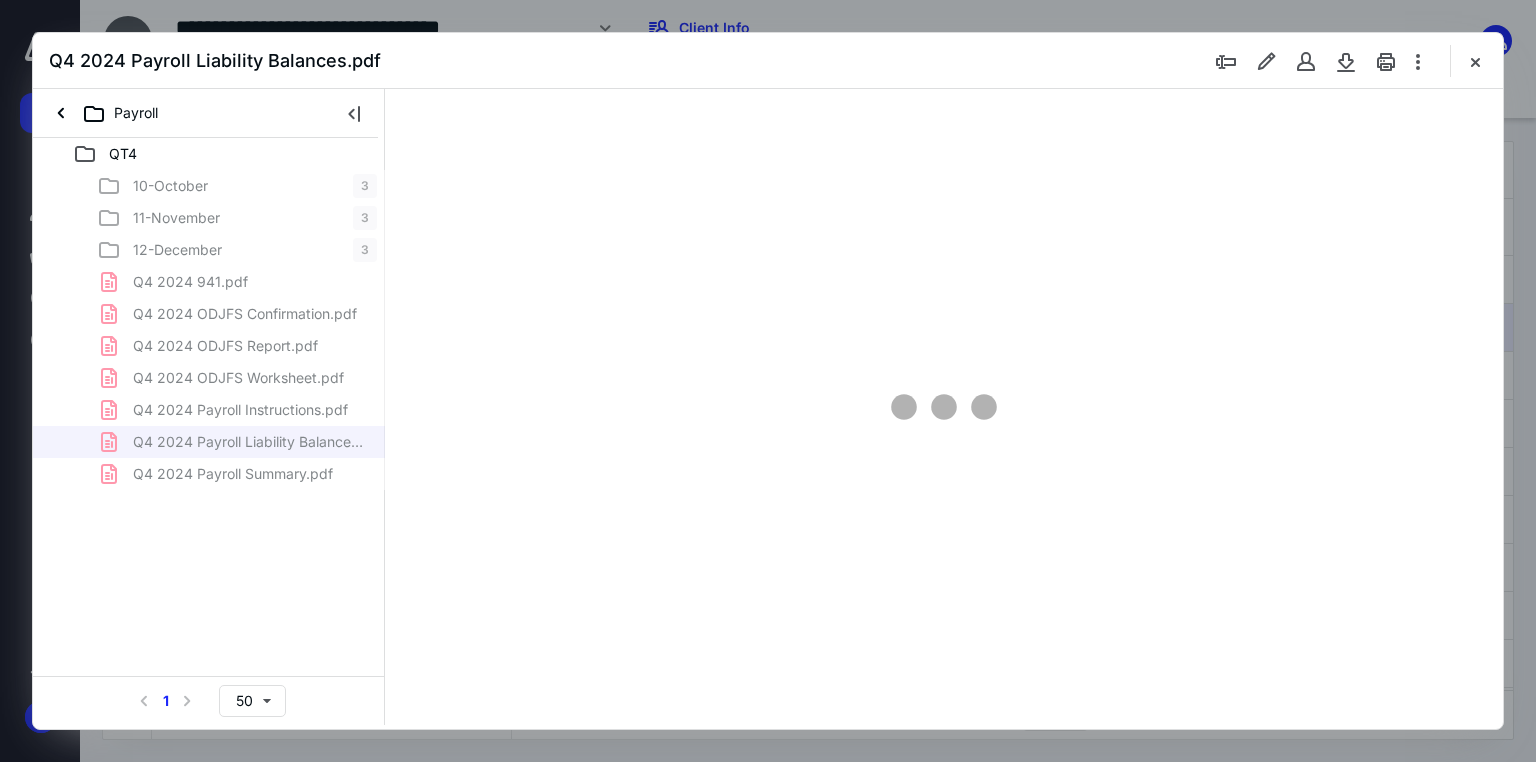 scroll, scrollTop: 0, scrollLeft: 0, axis: both 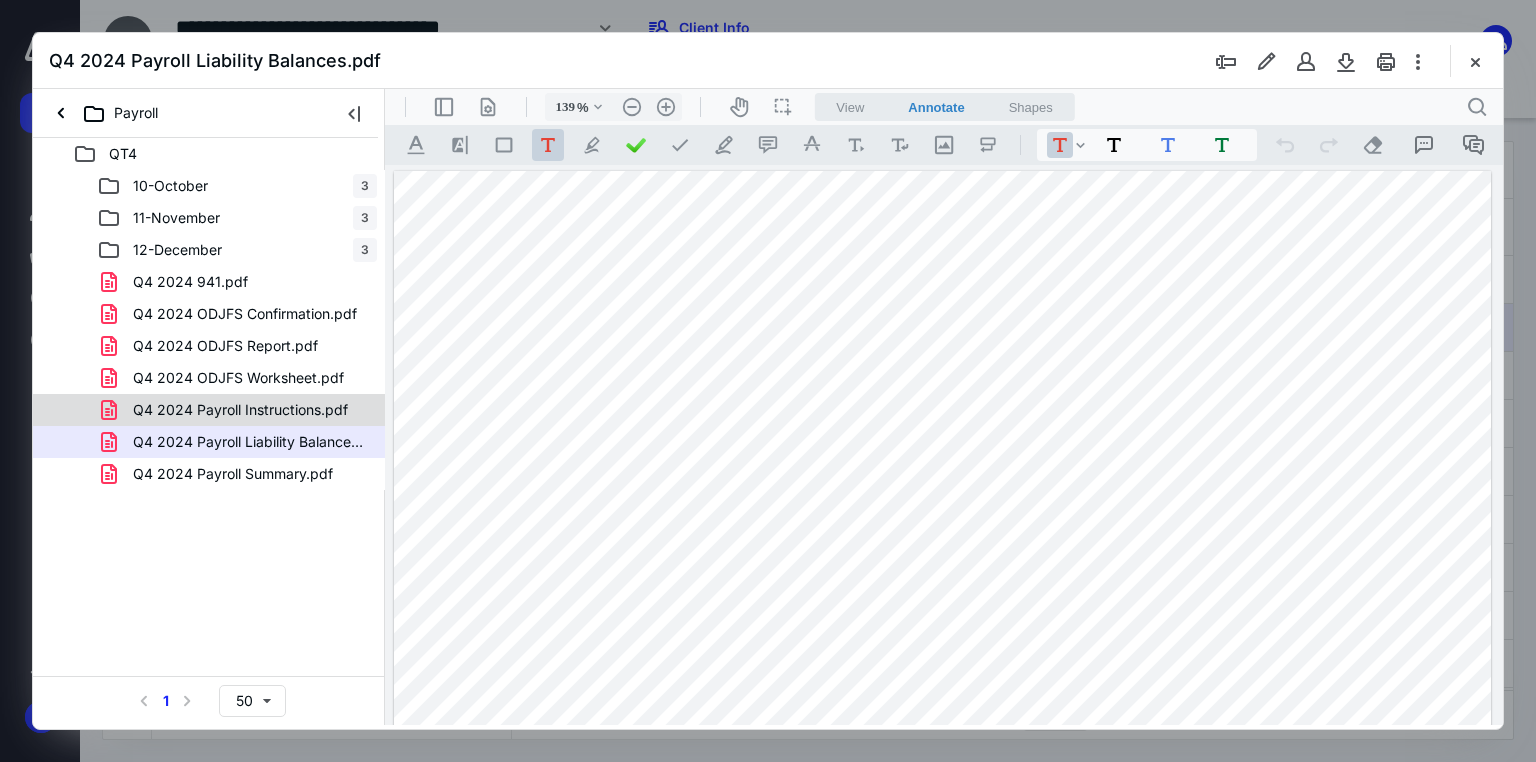 click on "Q4 2024 Payroll Instructions.pdf" at bounding box center (240, 410) 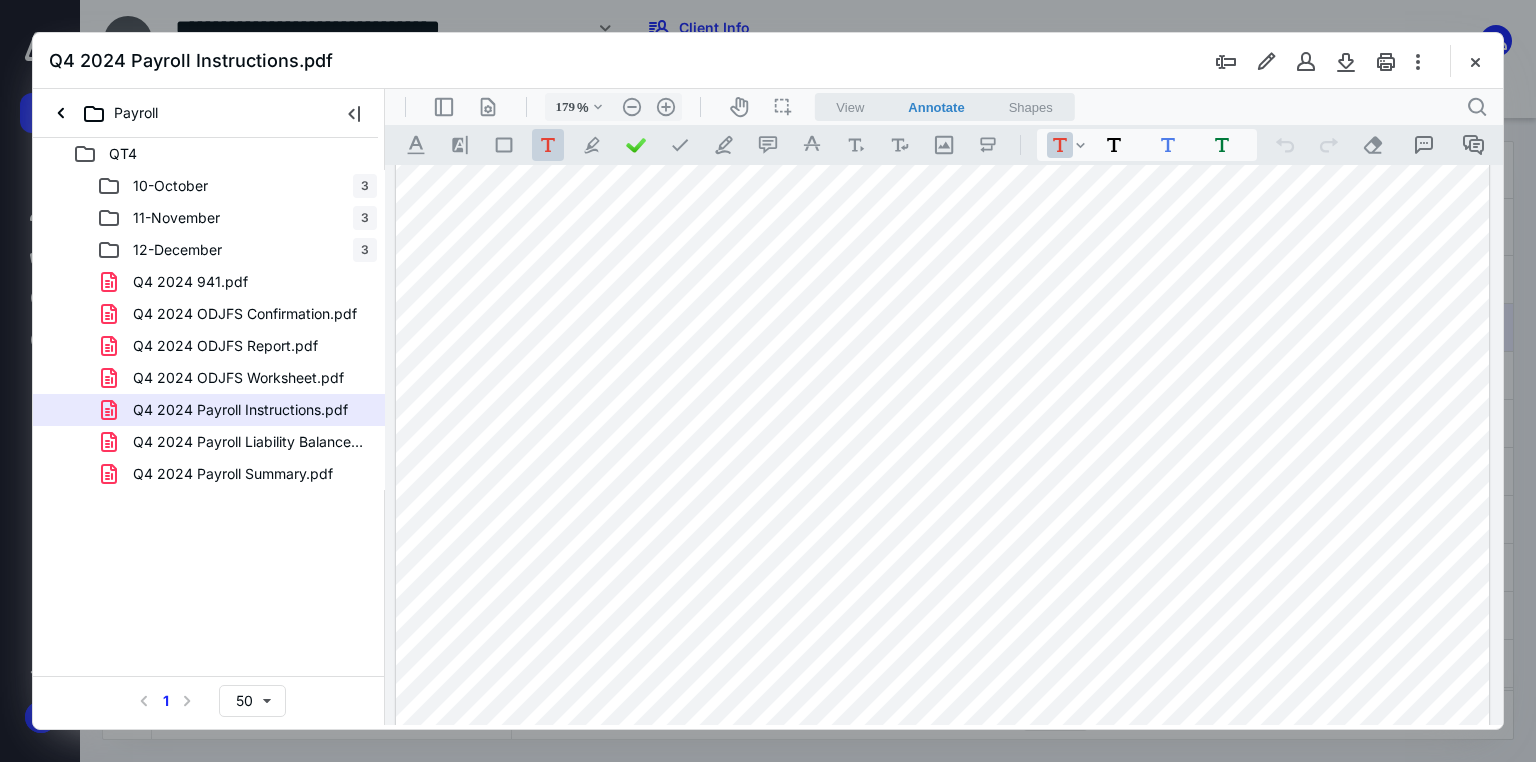 scroll, scrollTop: 0, scrollLeft: 0, axis: both 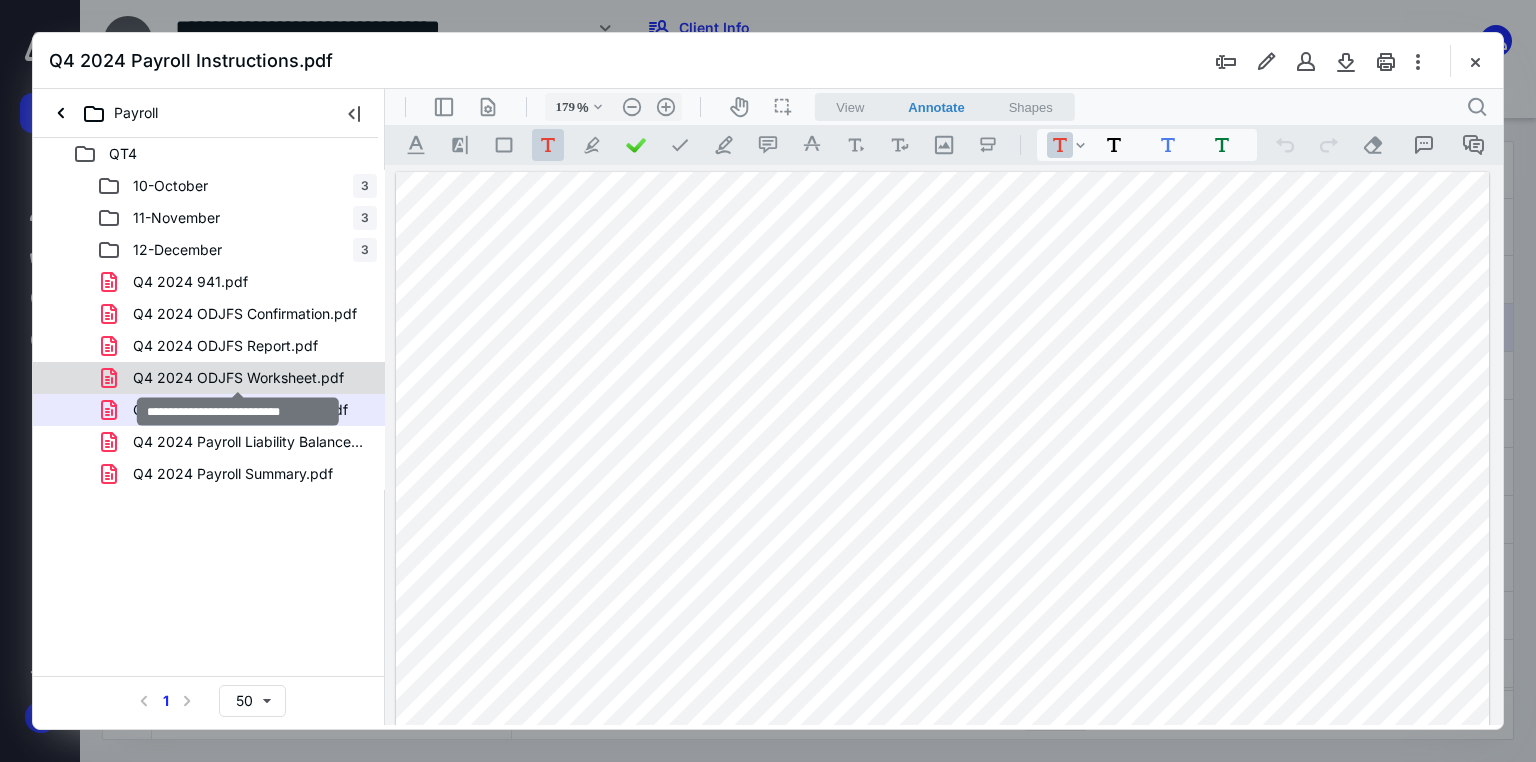 click on "Q4 2024 ODJFS Worksheet.pdf" at bounding box center (238, 378) 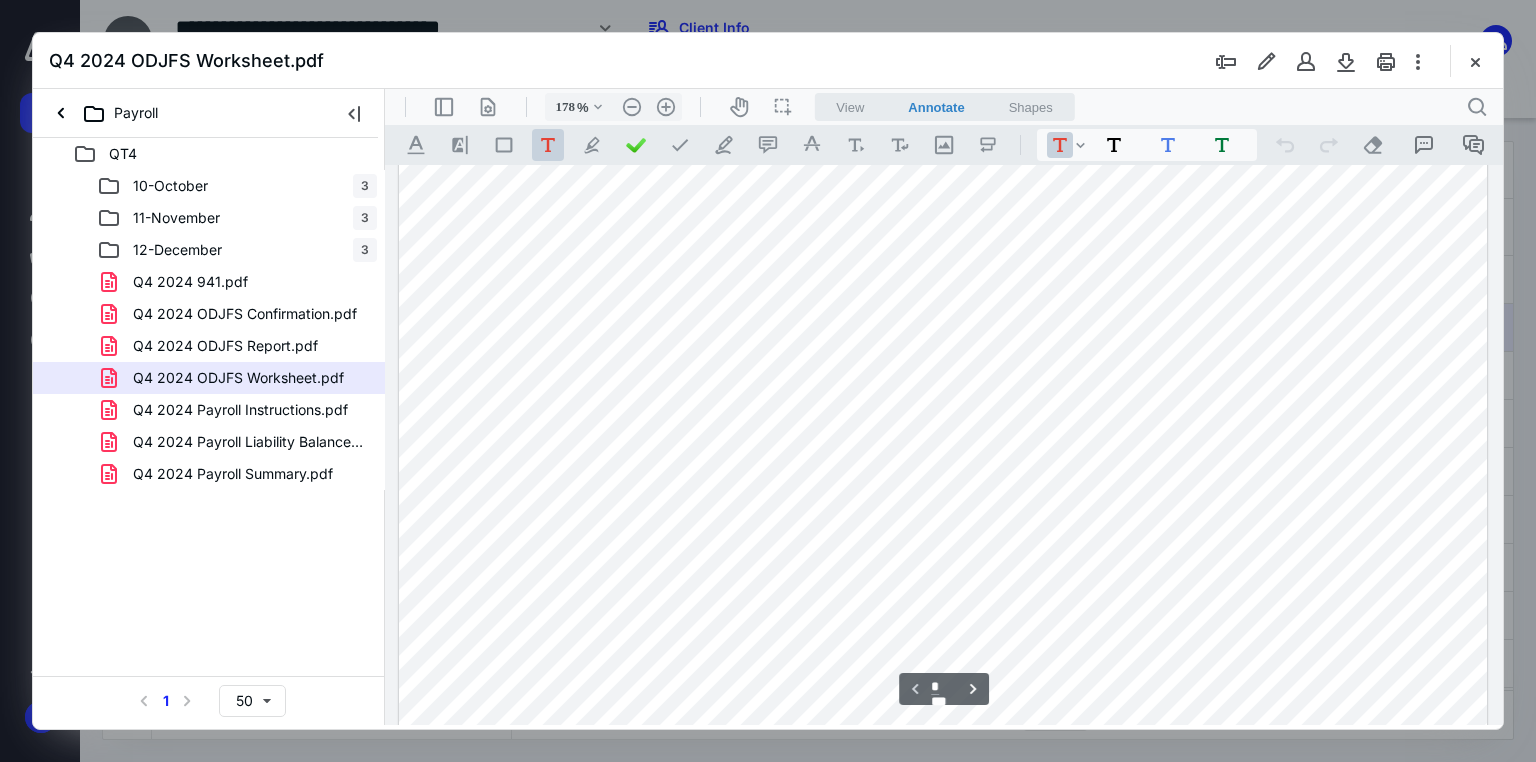 scroll, scrollTop: 760, scrollLeft: 0, axis: vertical 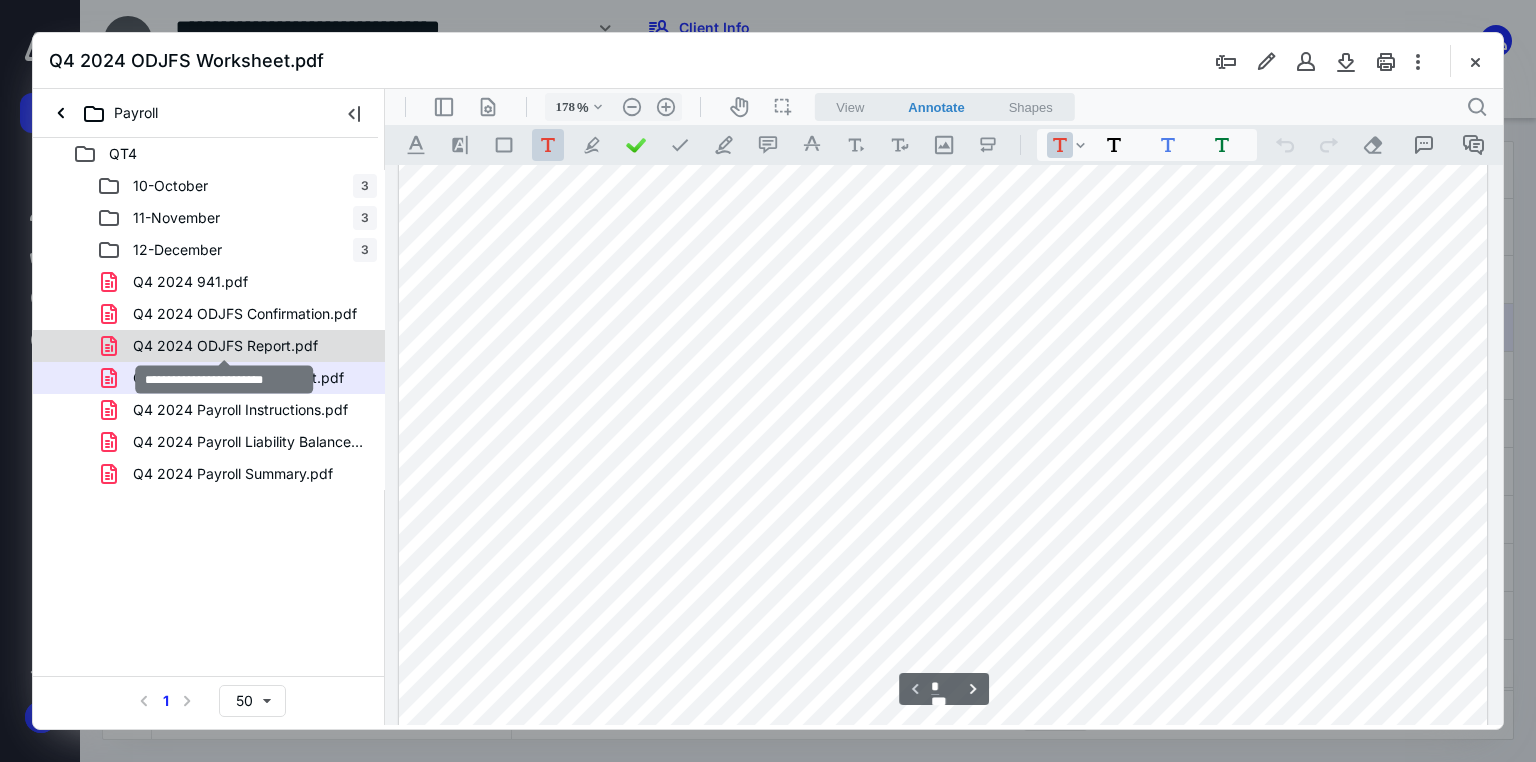 click on "Q4 2024 ODJFS Report.pdf" at bounding box center [225, 346] 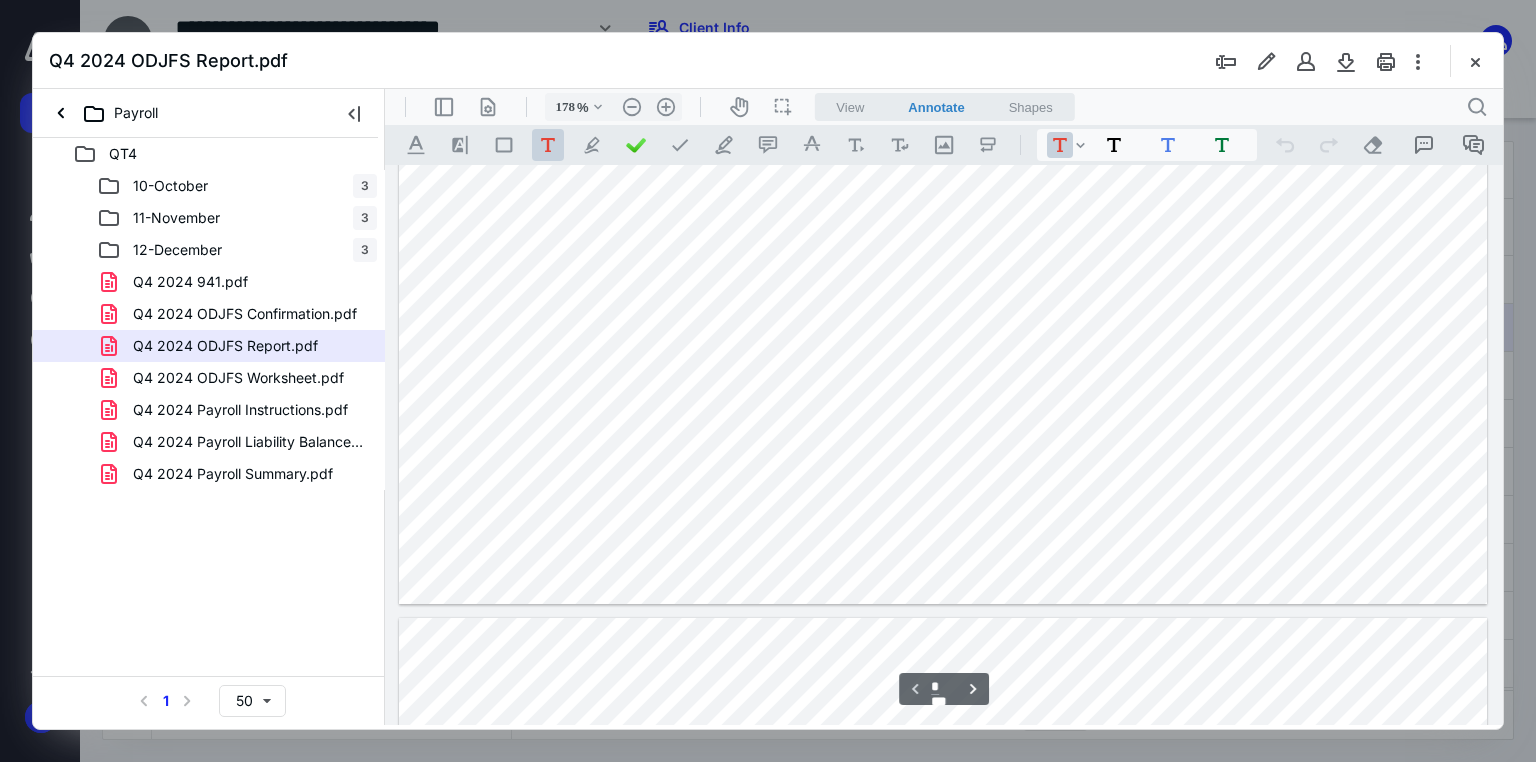 scroll, scrollTop: 1080, scrollLeft: 0, axis: vertical 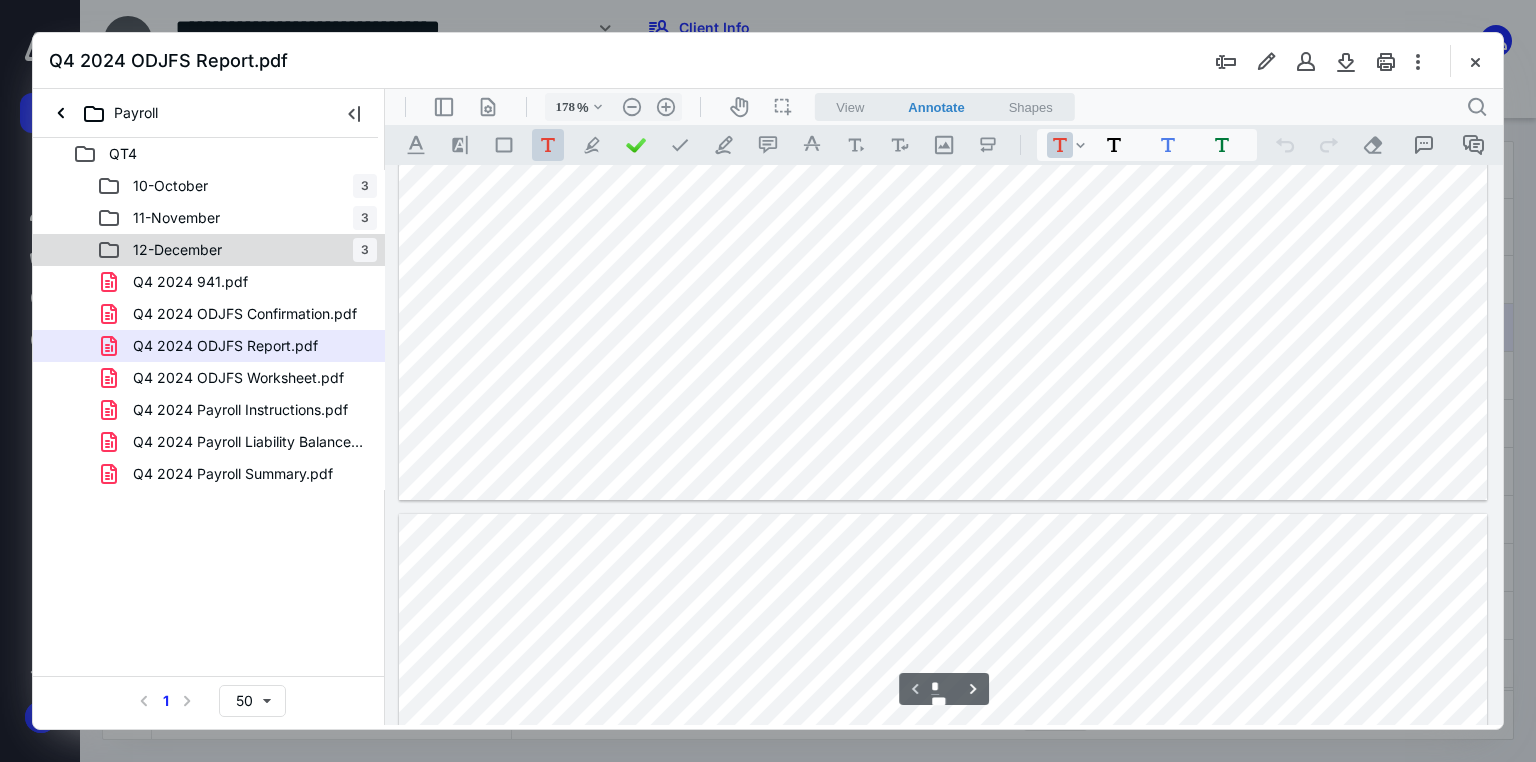 click on "12-December" at bounding box center (177, 250) 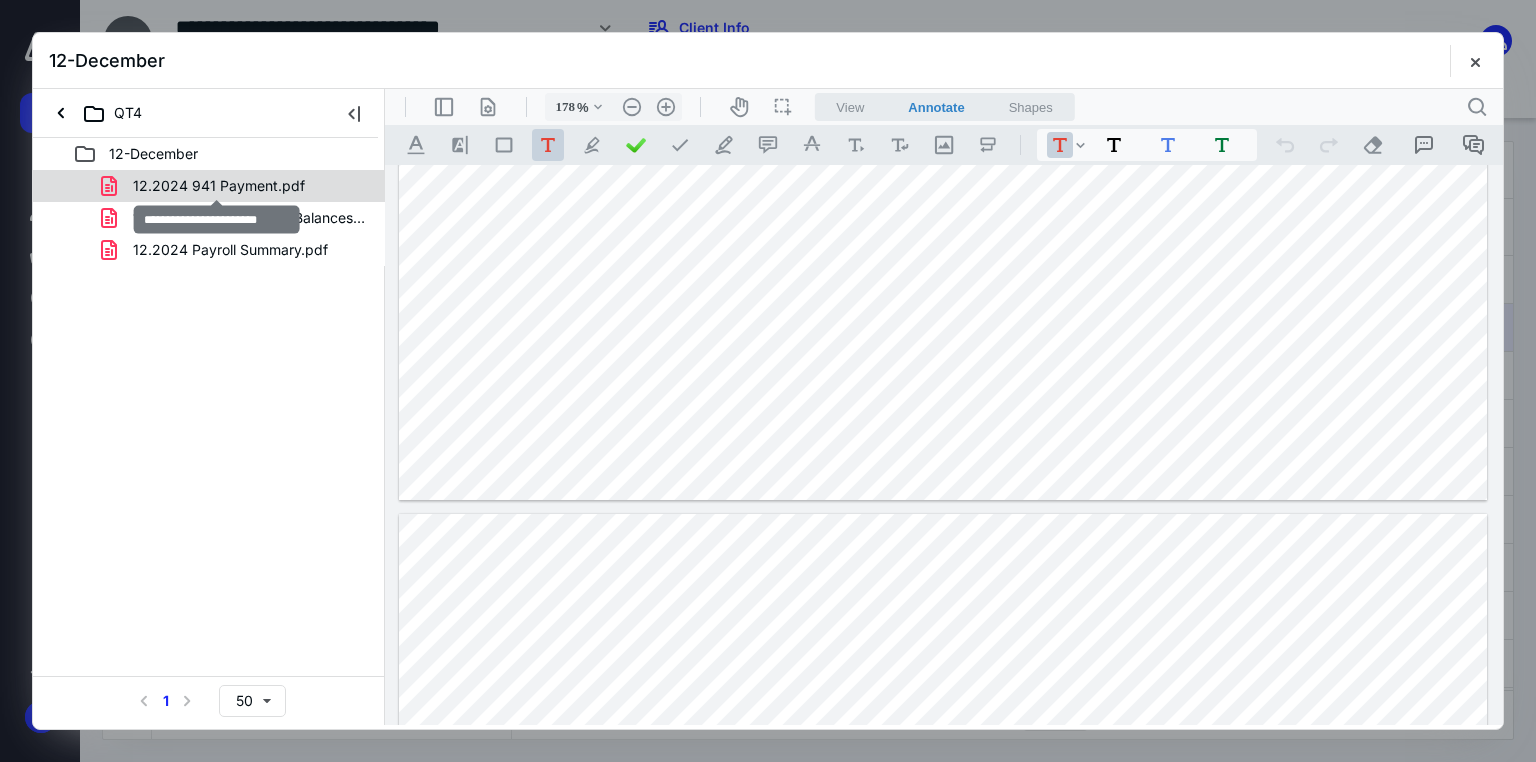 click on "12.2024 941 Payment.pdf" at bounding box center [219, 186] 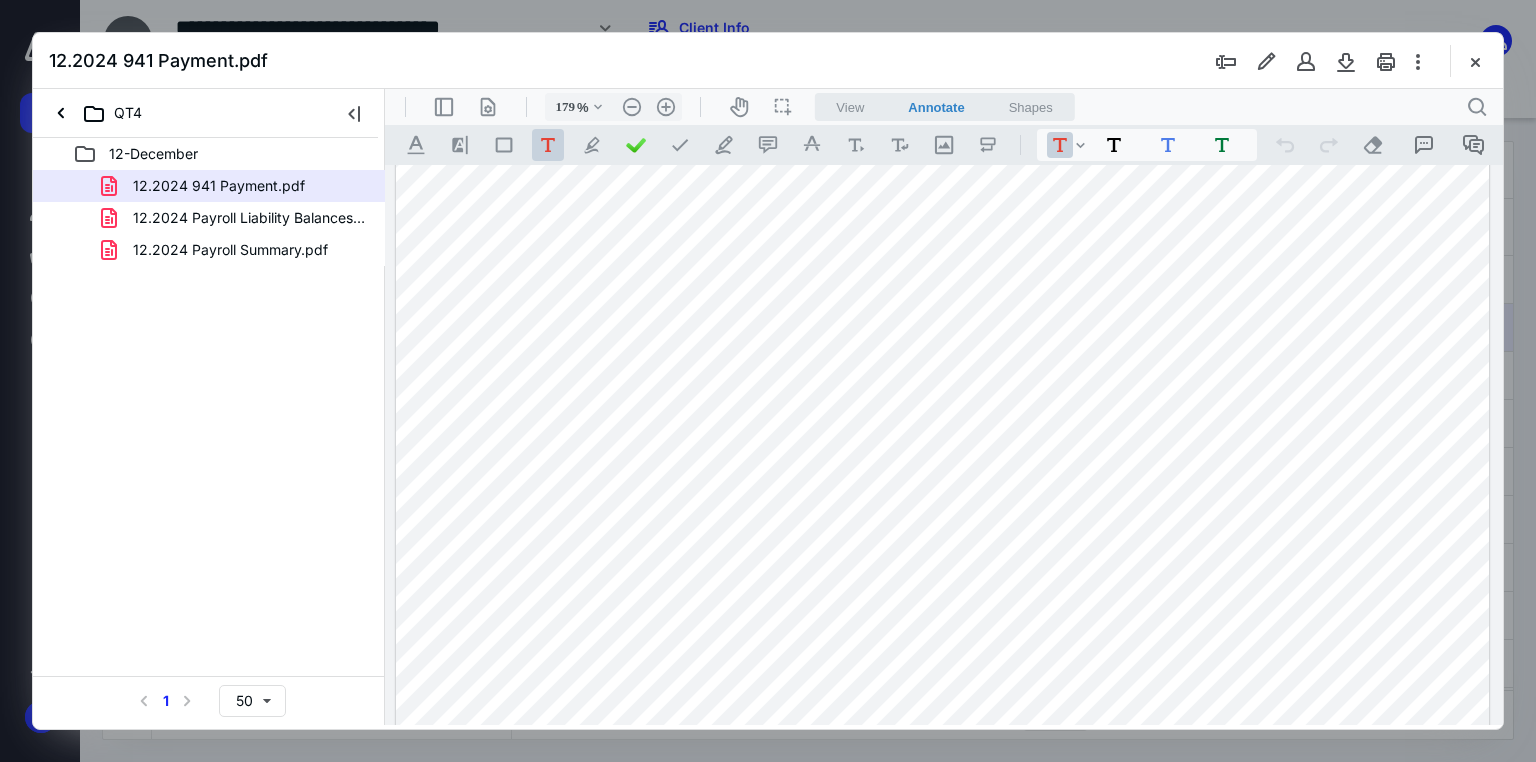 scroll, scrollTop: 240, scrollLeft: 0, axis: vertical 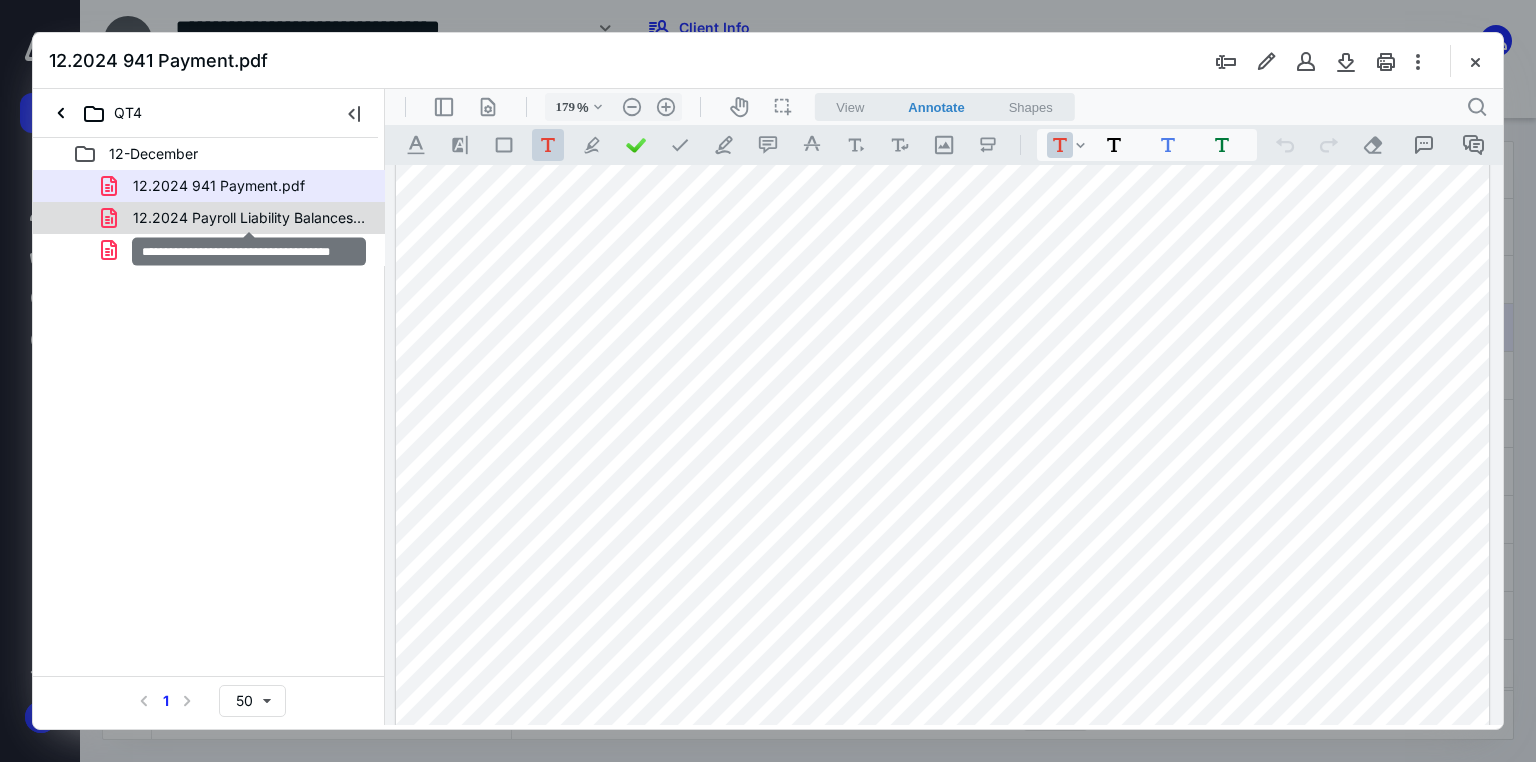 click on "12.2024 Payroll Liability Balances.pdf" at bounding box center (249, 218) 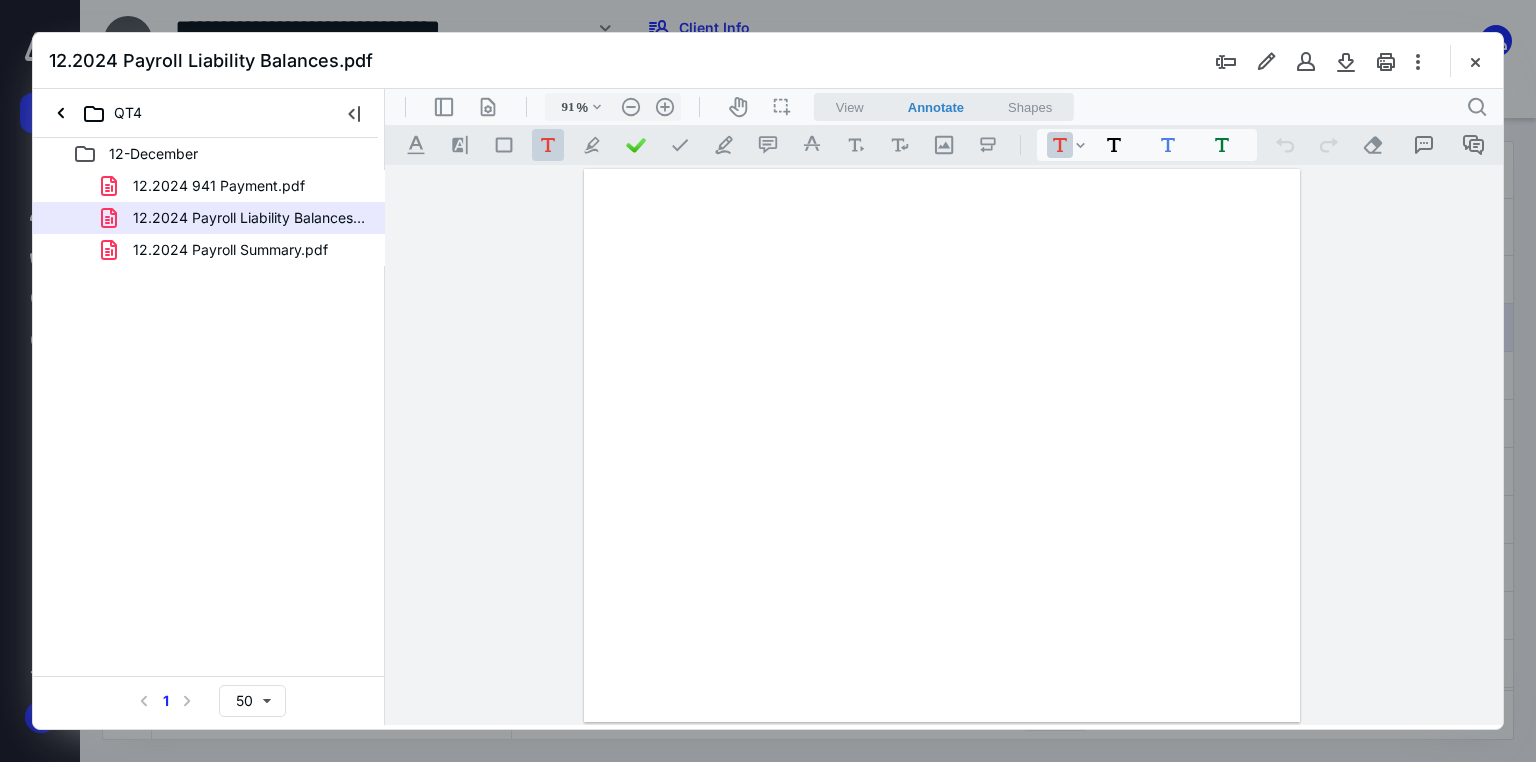 scroll, scrollTop: 0, scrollLeft: 0, axis: both 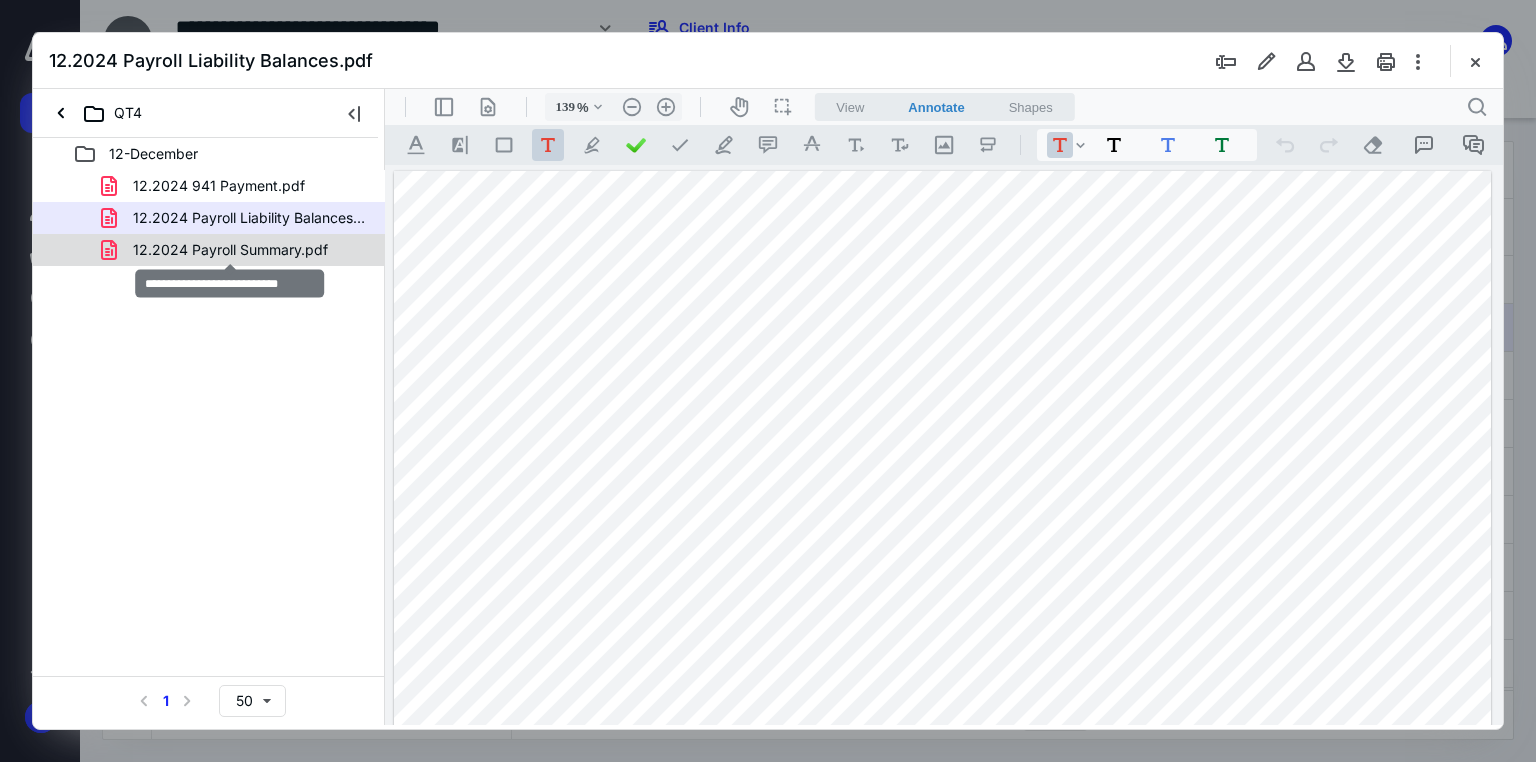 click on "12.2024 Payroll Summary.pdf" at bounding box center [230, 250] 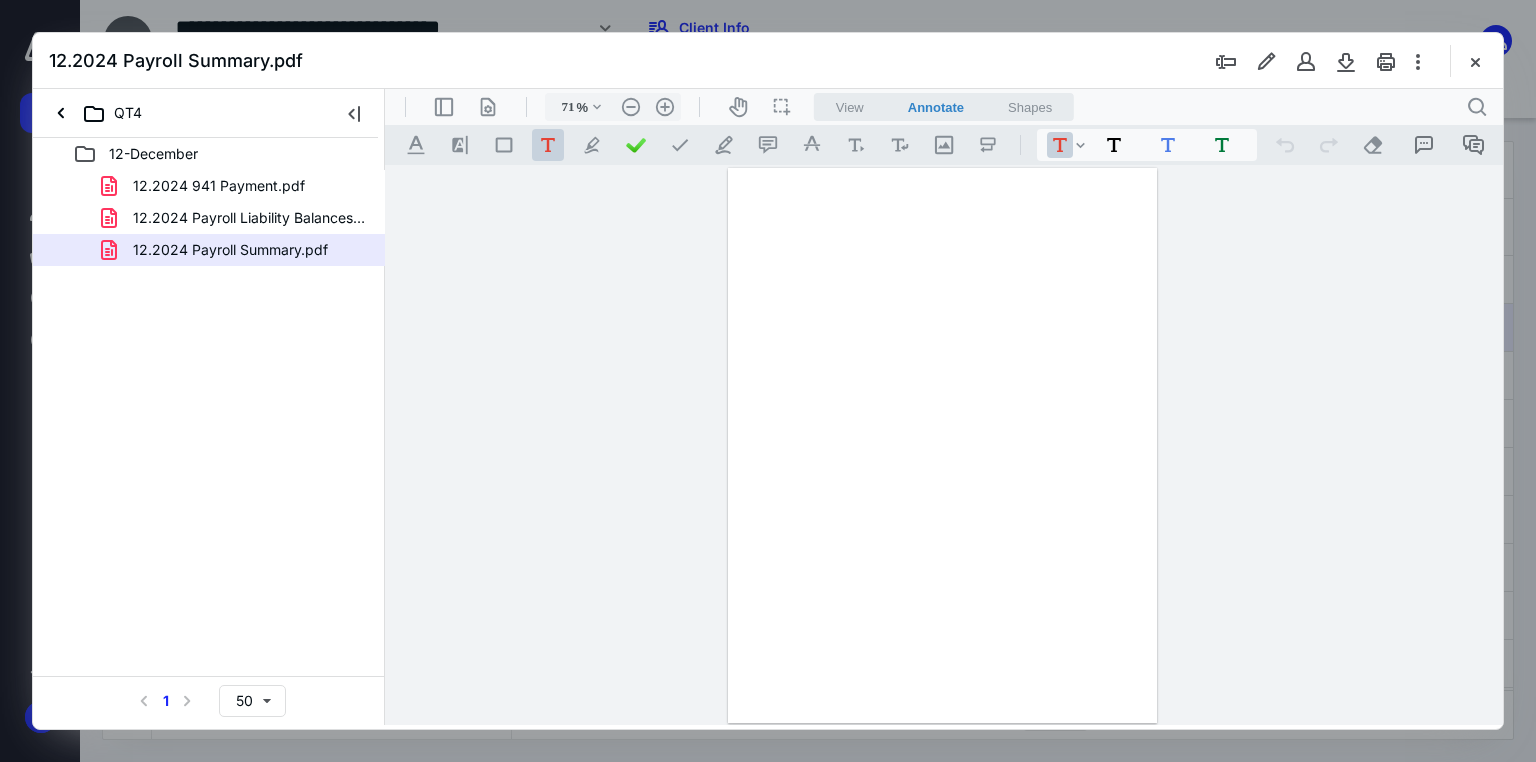 type on "179" 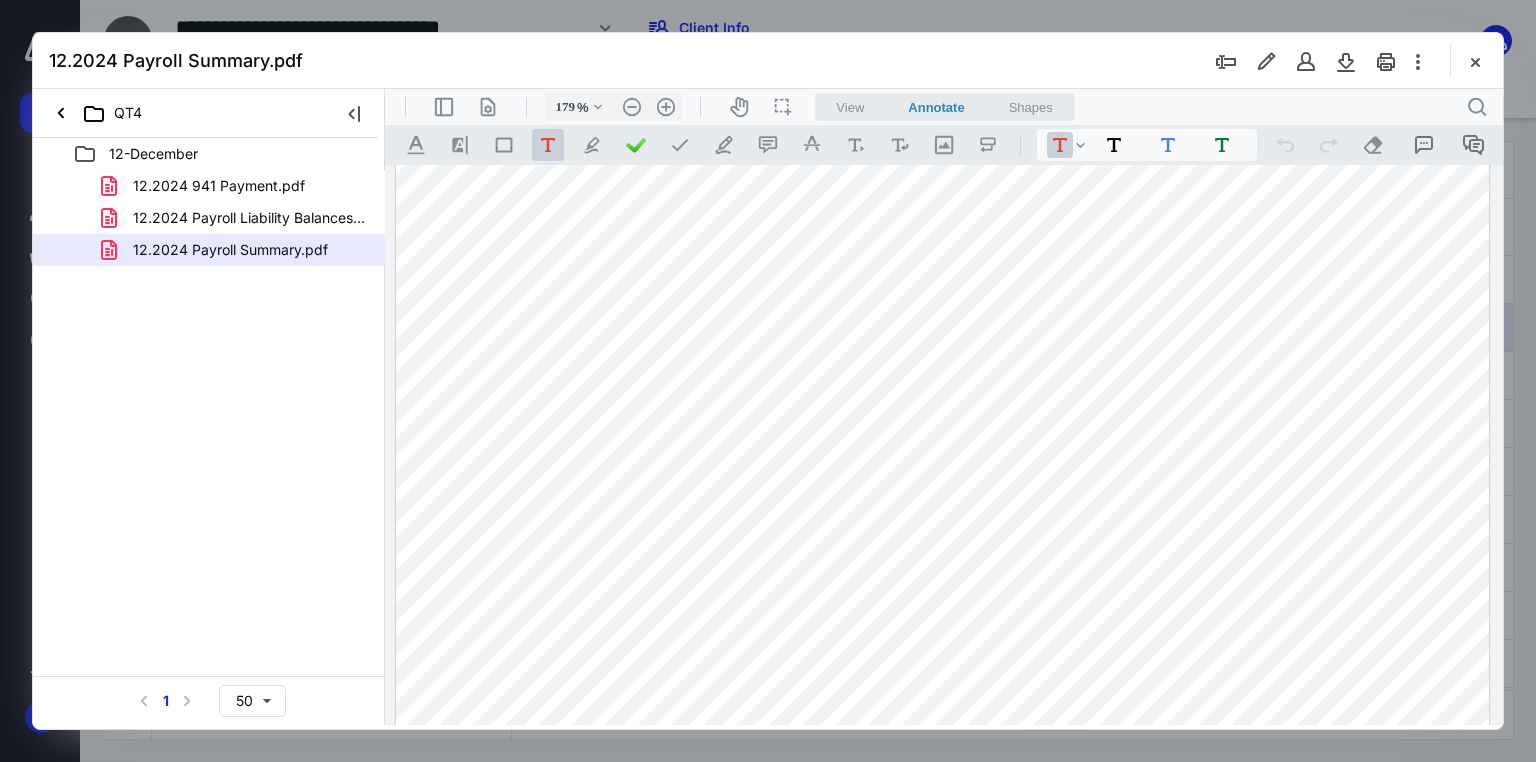 scroll, scrollTop: 0, scrollLeft: 0, axis: both 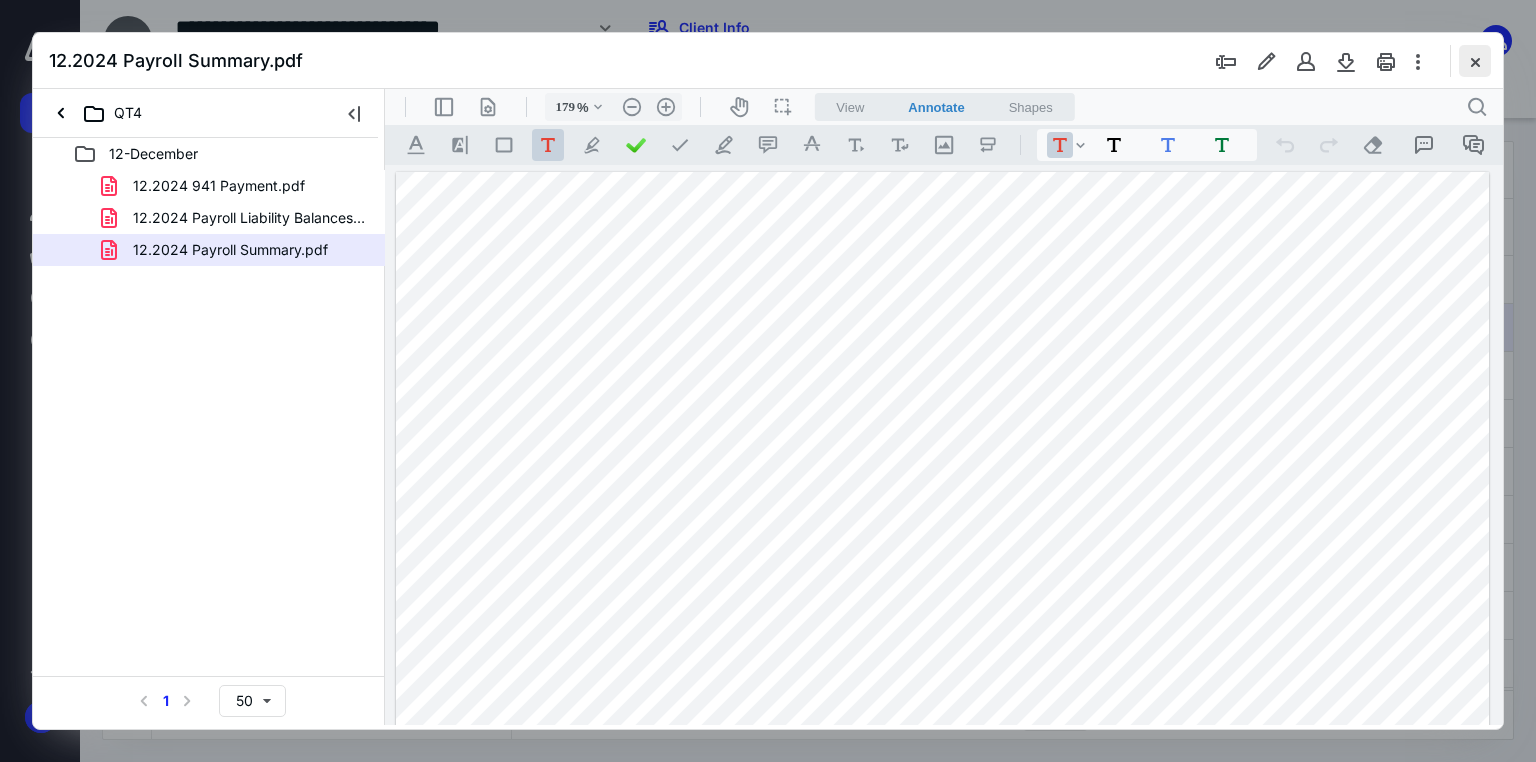 click at bounding box center (1475, 61) 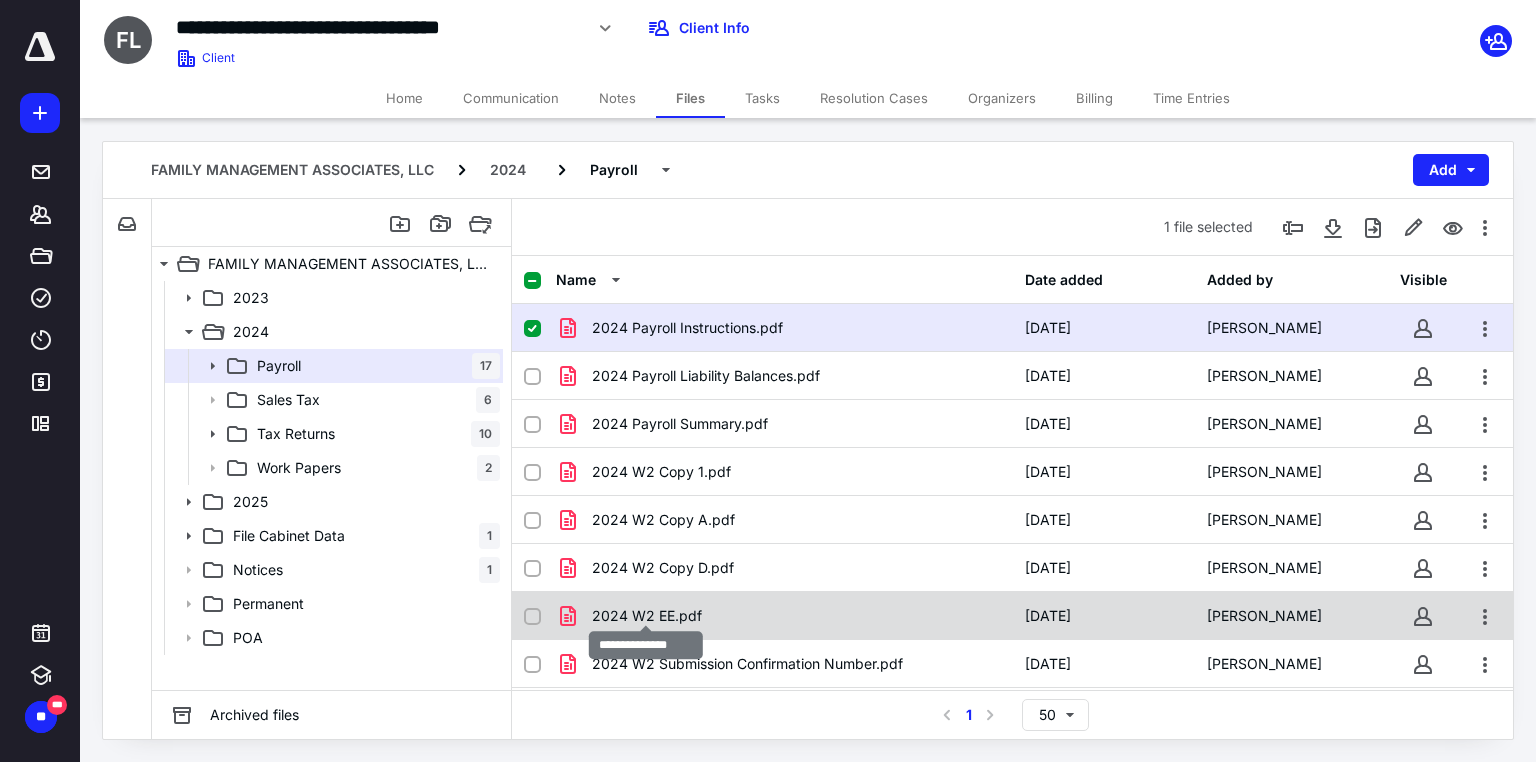 click on "2024 W2 EE.pdf" at bounding box center (647, 616) 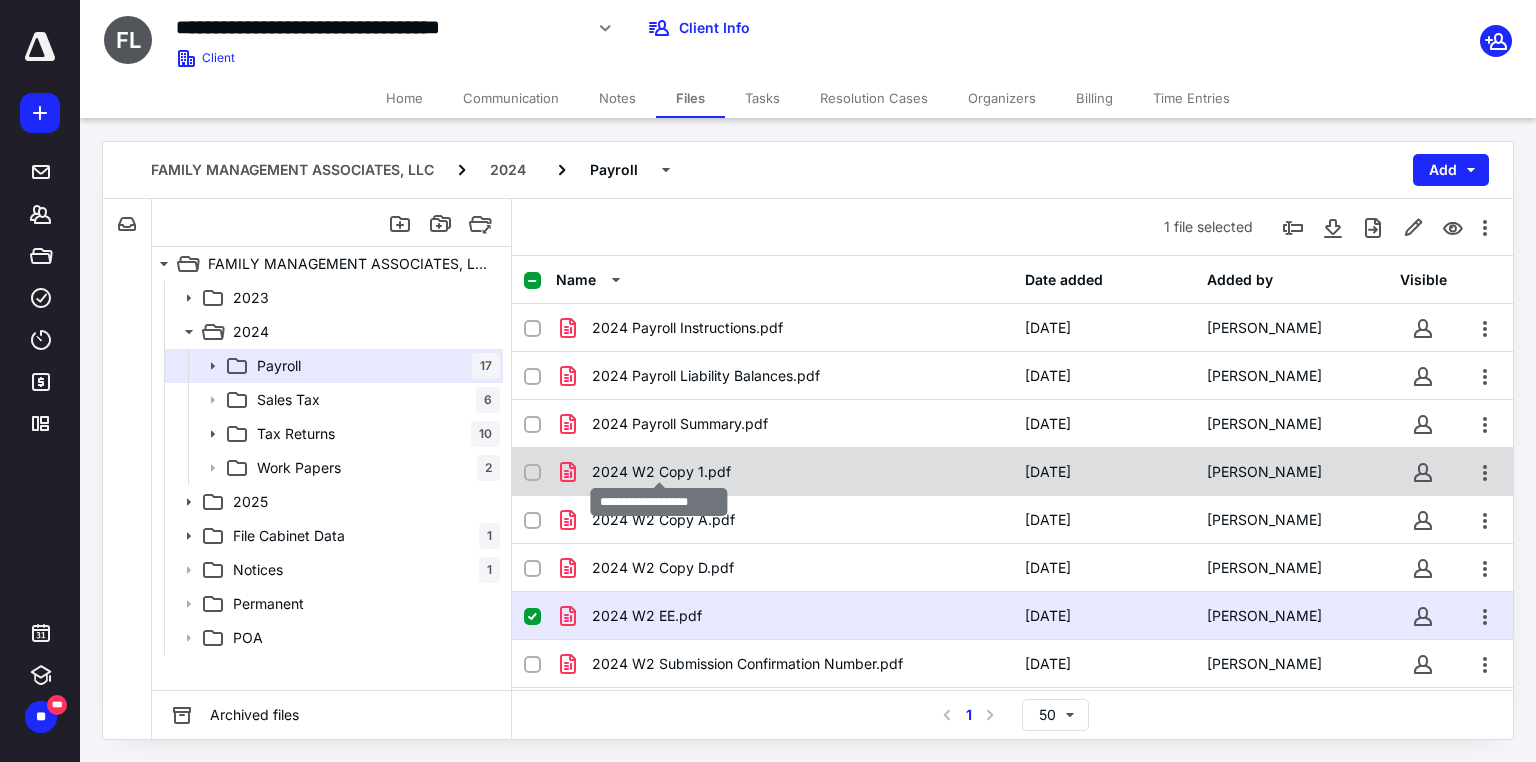 click on "2024 W2 Copy 1.pdf" at bounding box center [661, 472] 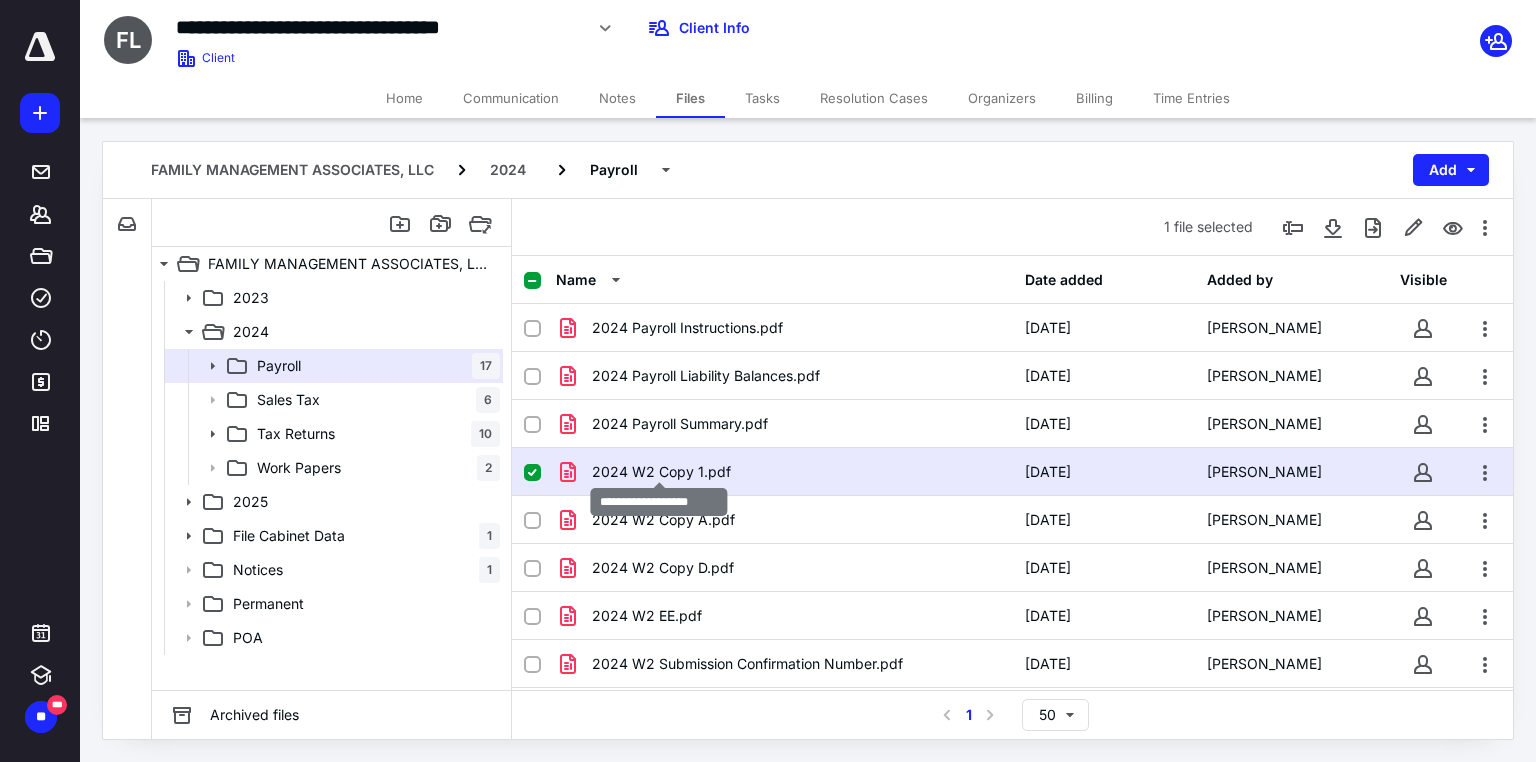 click on "2024 W2 Copy 1.pdf" at bounding box center [661, 472] 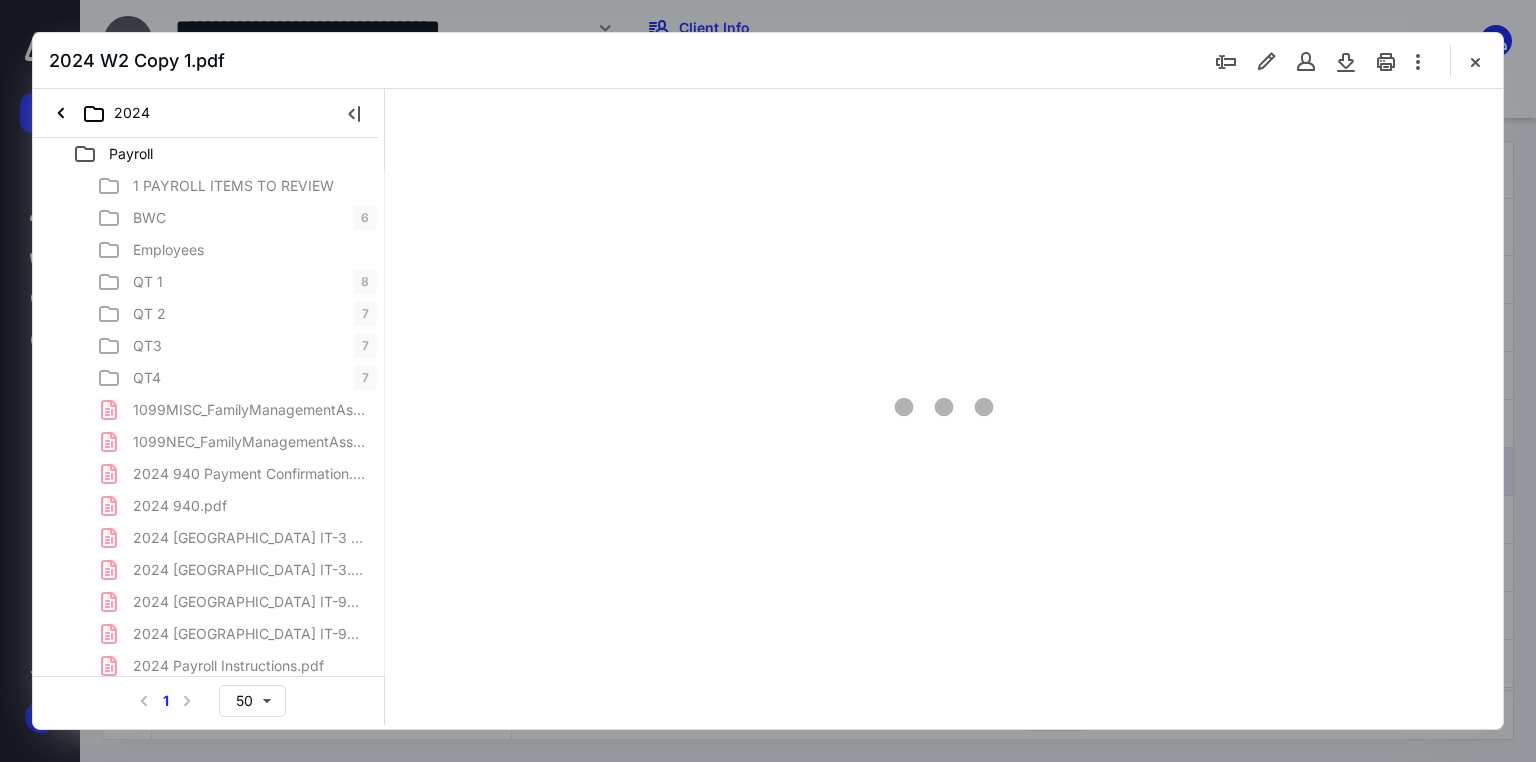 scroll, scrollTop: 0, scrollLeft: 0, axis: both 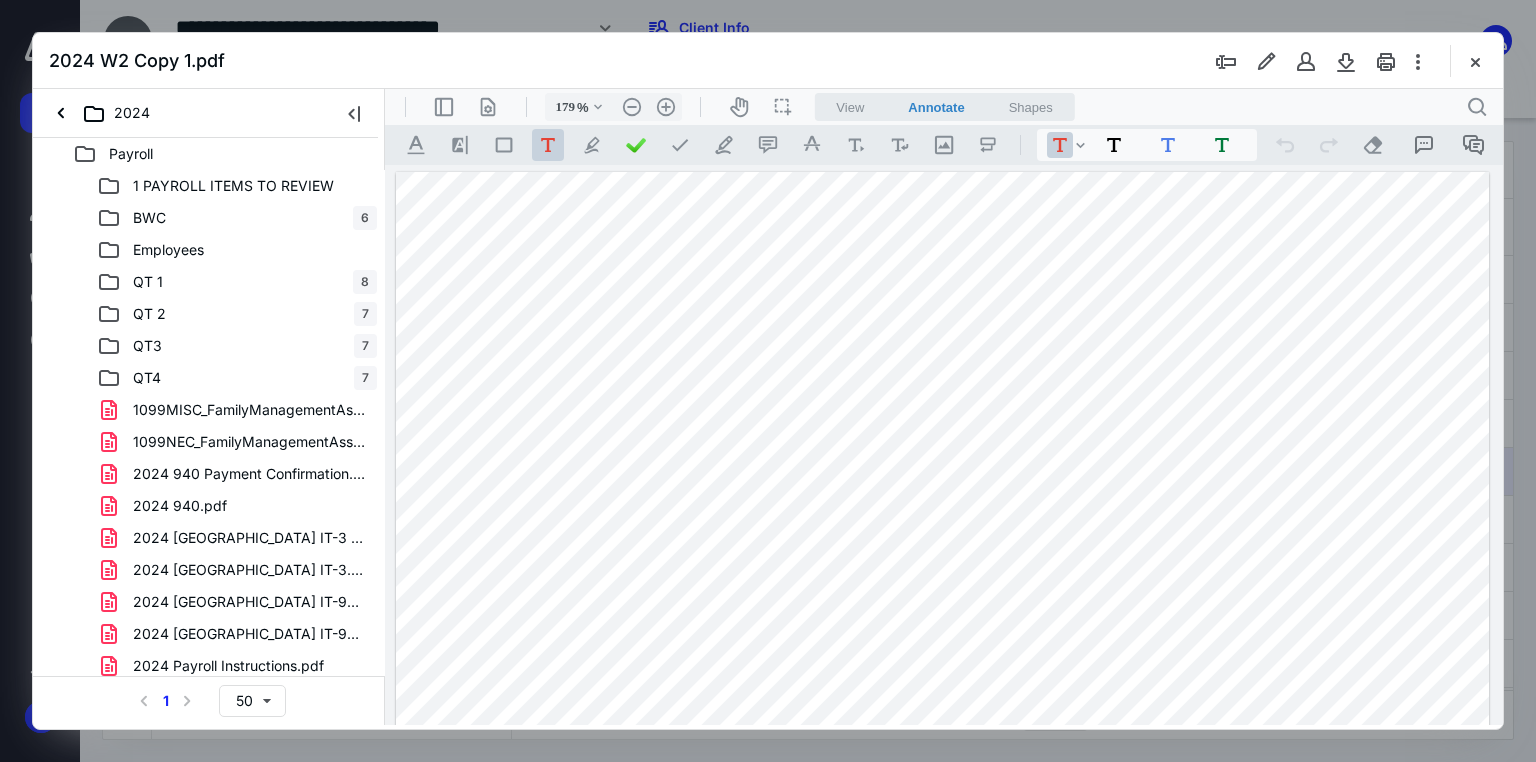 click on "2024 [GEOGRAPHIC_DATA] IT-3 Confirmation.pdf" at bounding box center [249, 538] 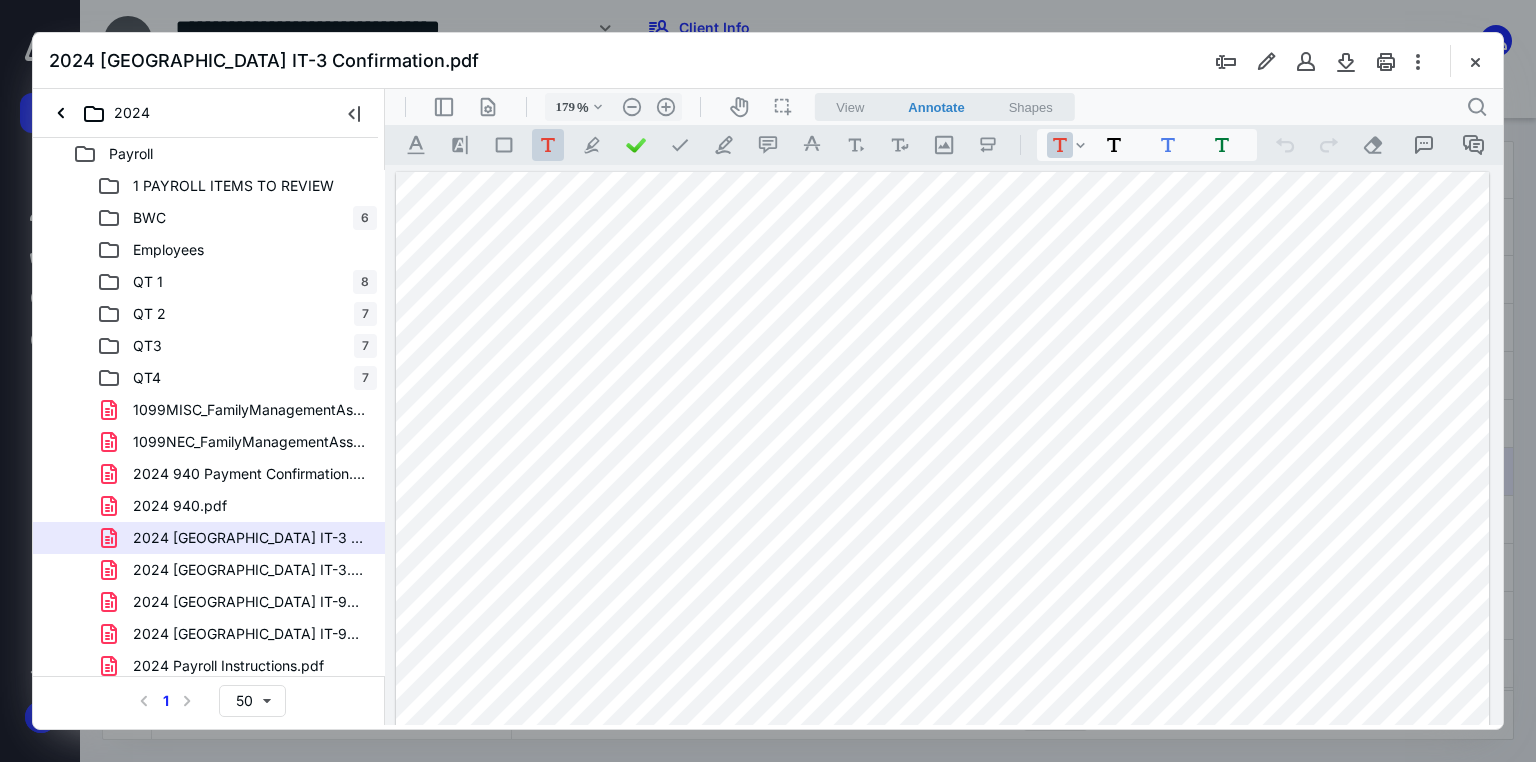 click on "2024 [GEOGRAPHIC_DATA] IT-3.pdf" at bounding box center (249, 570) 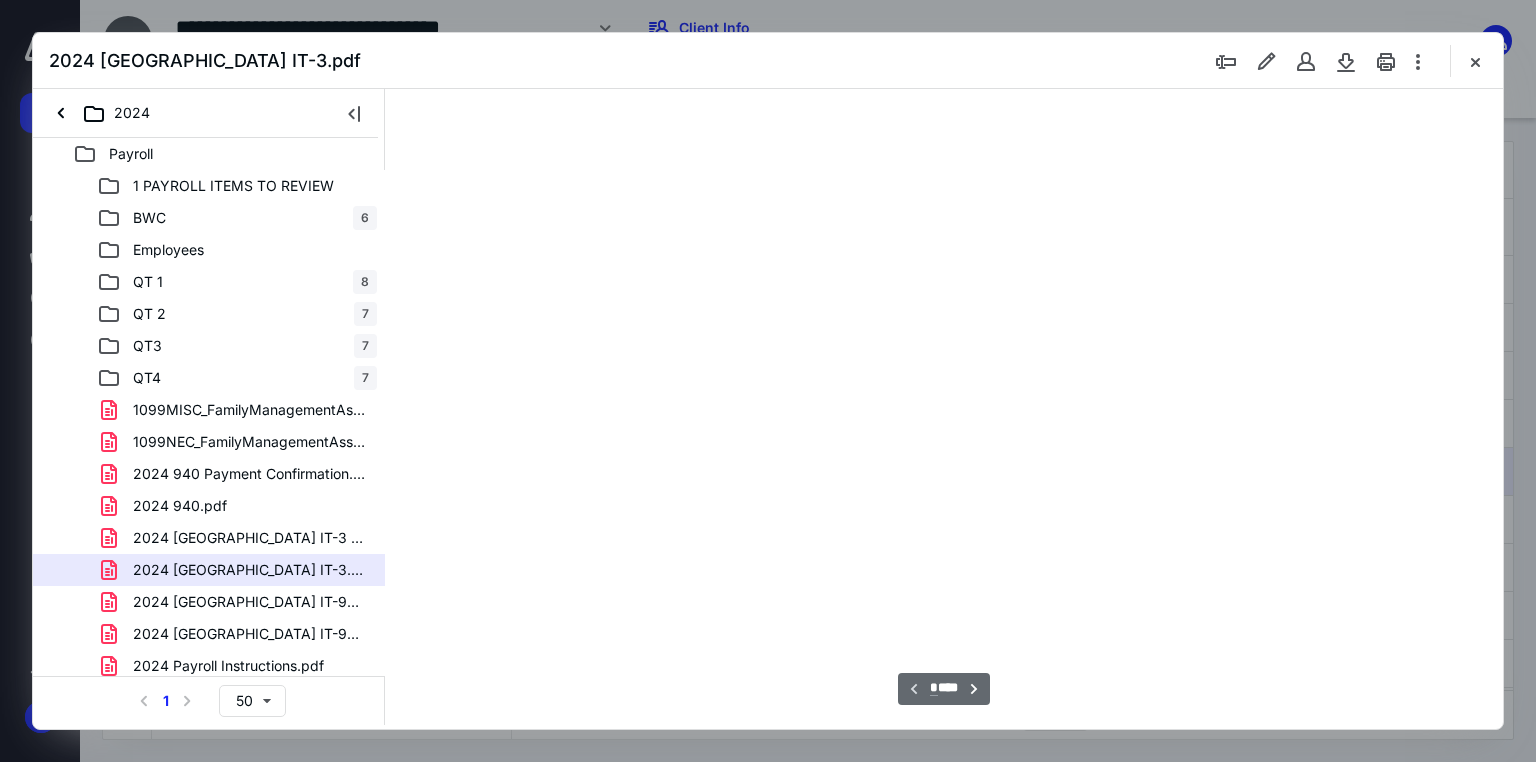 scroll, scrollTop: 200, scrollLeft: 0, axis: vertical 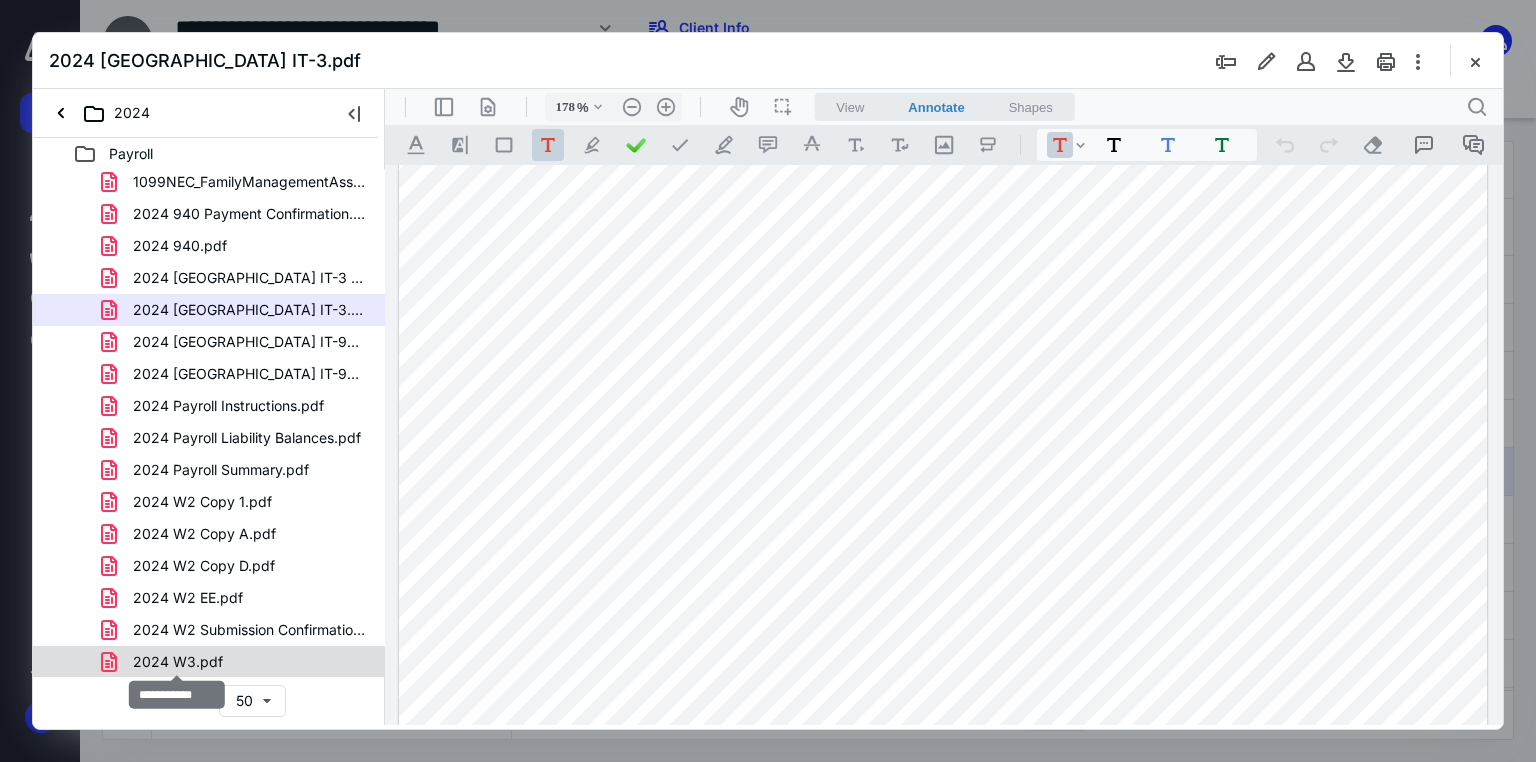 click on "2024 W3.pdf" at bounding box center [178, 662] 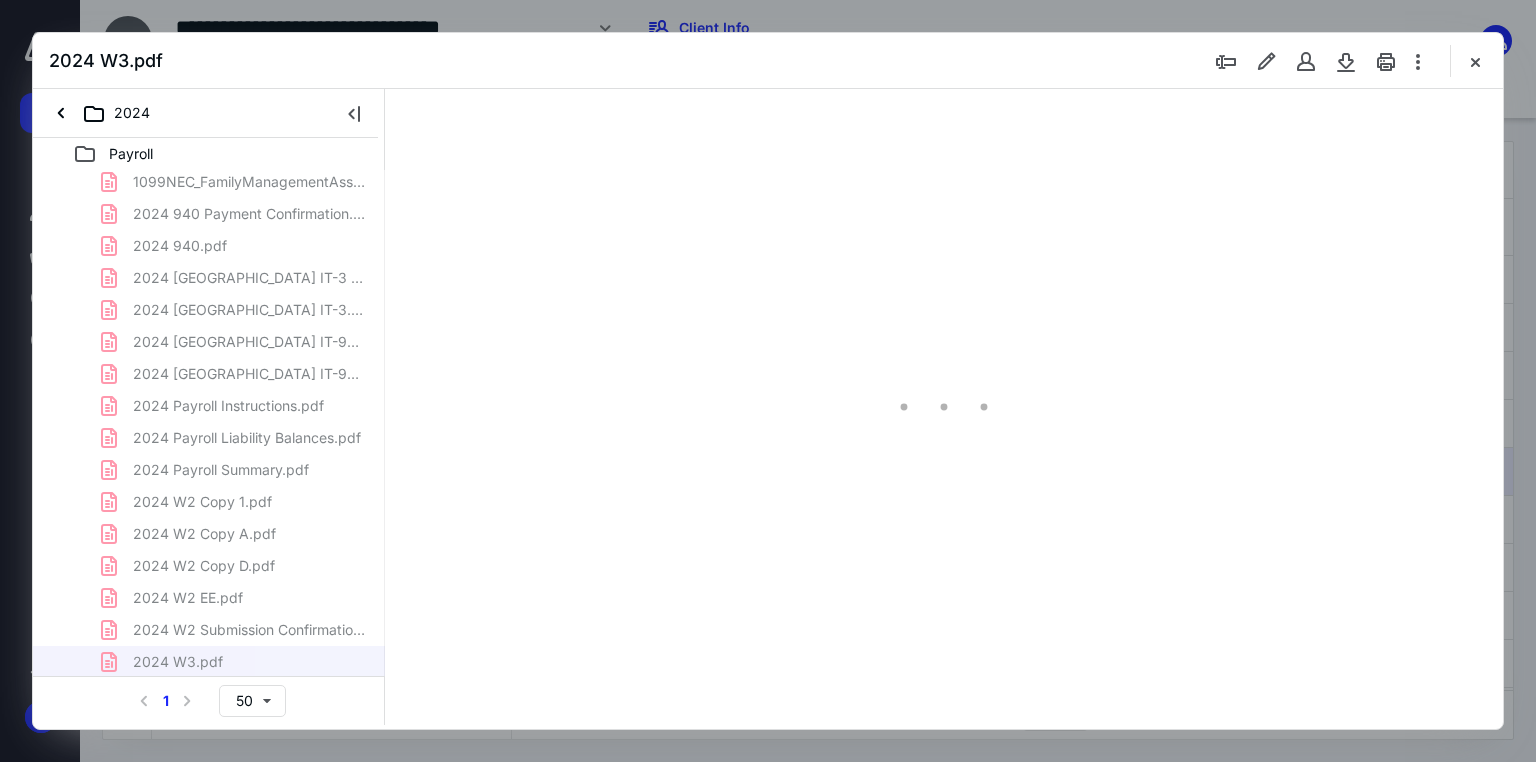 scroll, scrollTop: 0, scrollLeft: 0, axis: both 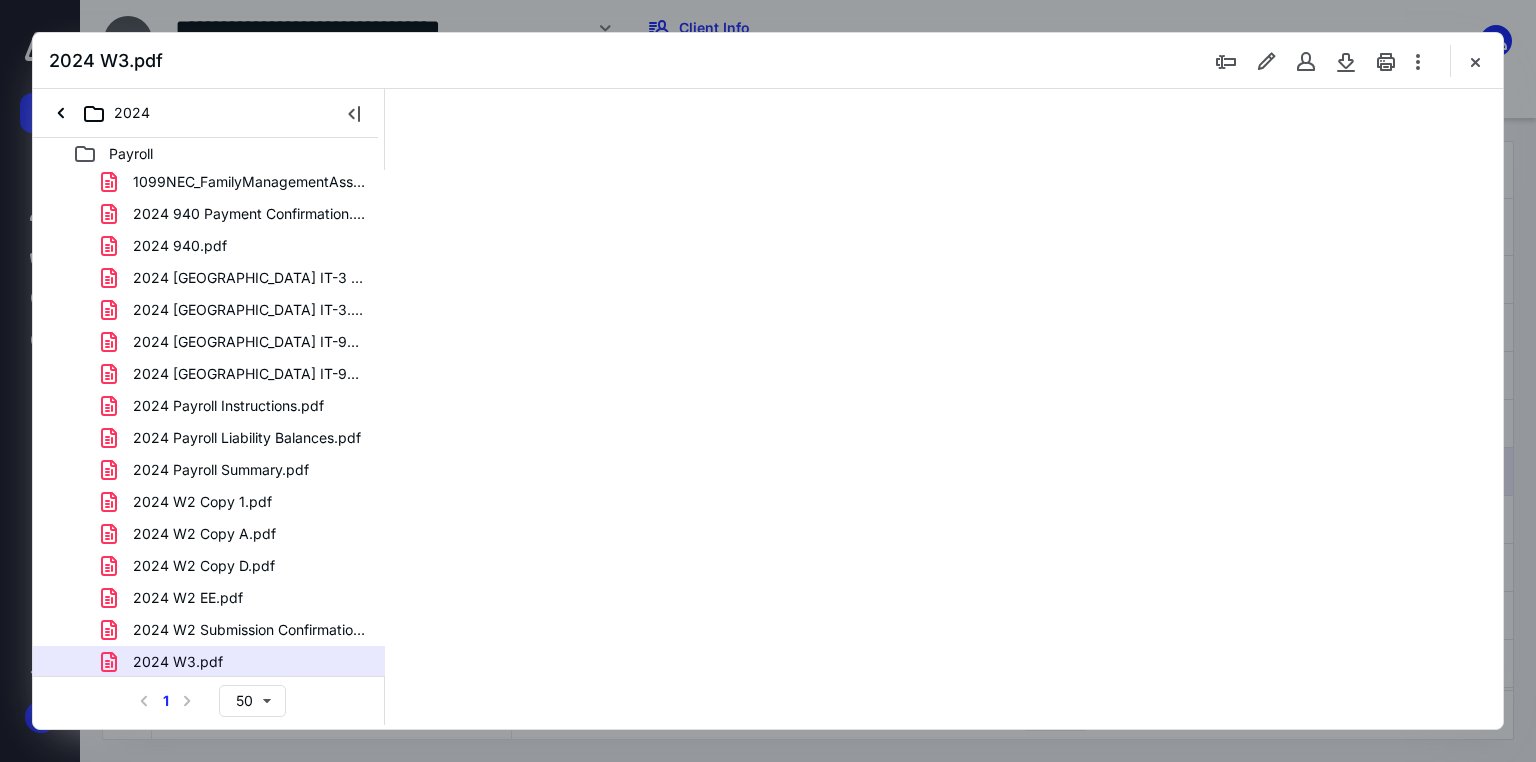 type on "179" 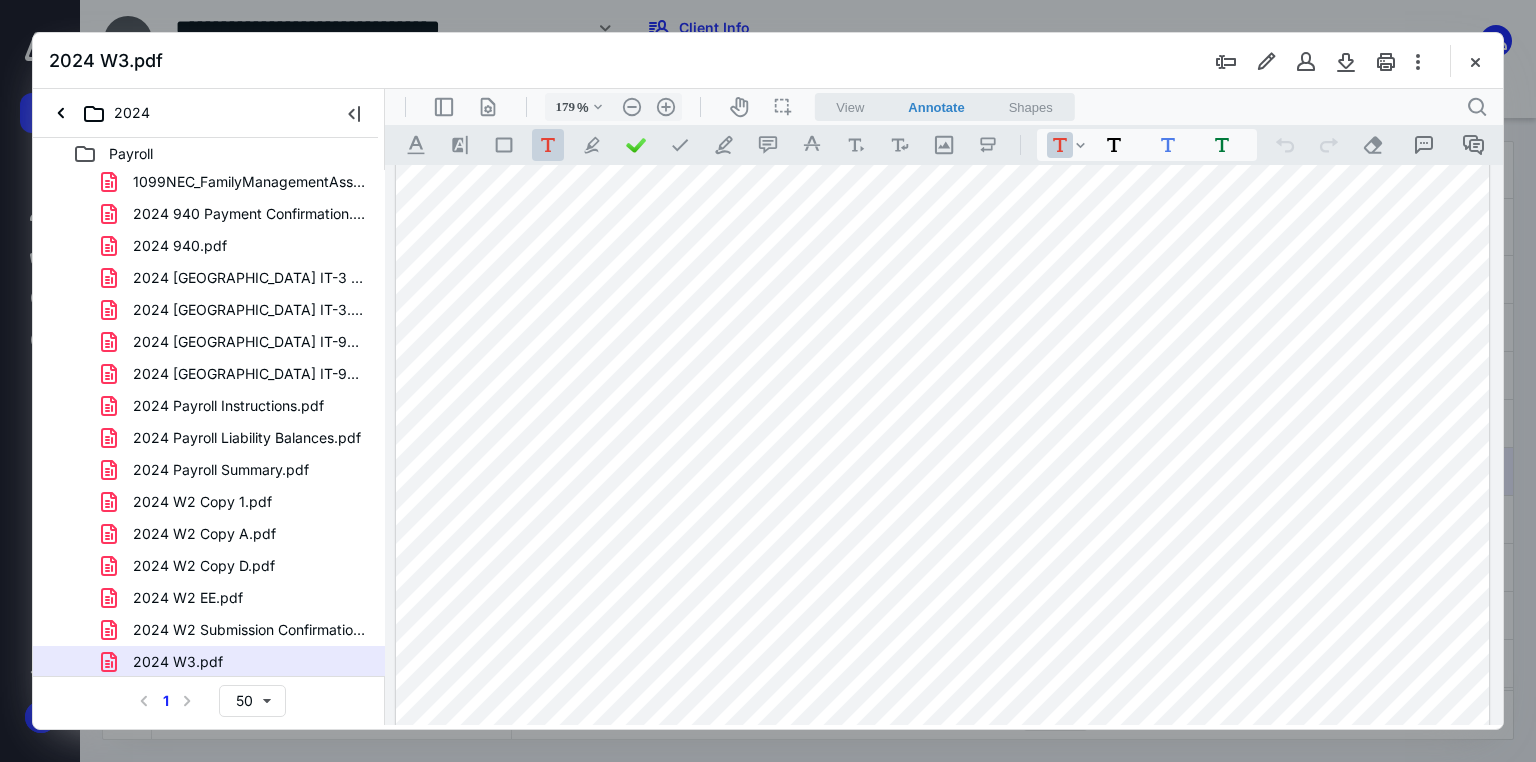 scroll, scrollTop: 640, scrollLeft: 0, axis: vertical 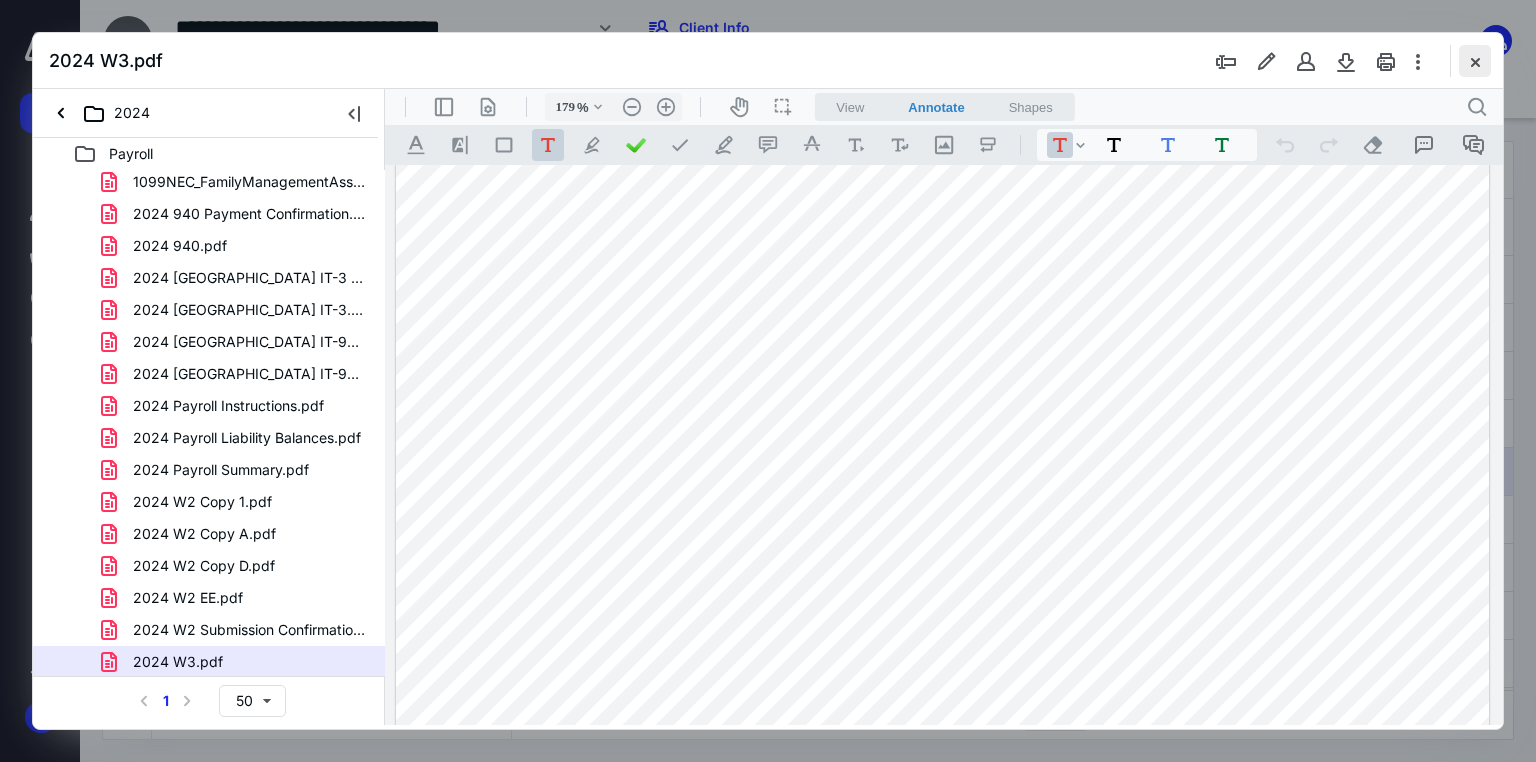 click at bounding box center [1475, 61] 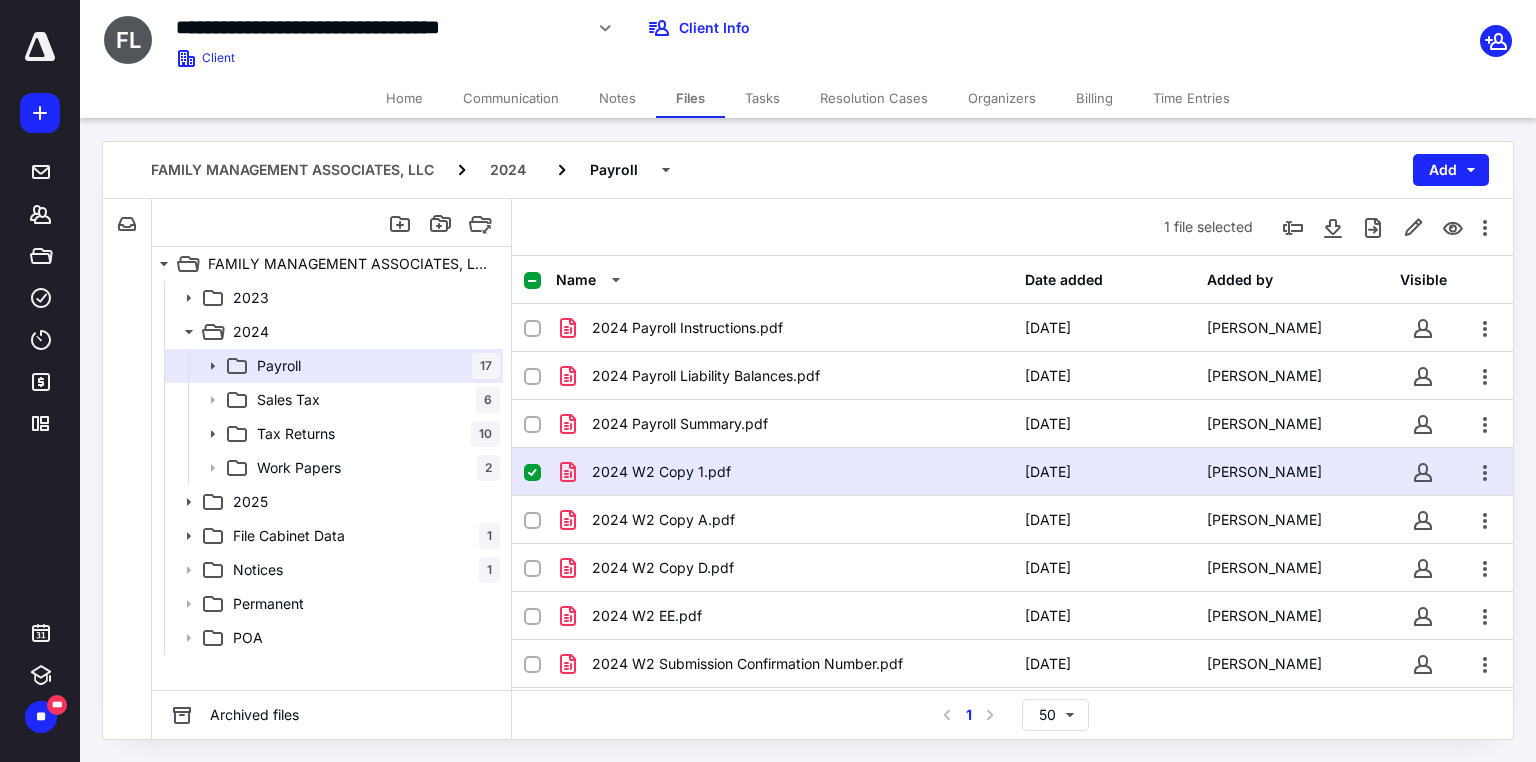 click on "Files" at bounding box center [690, 98] 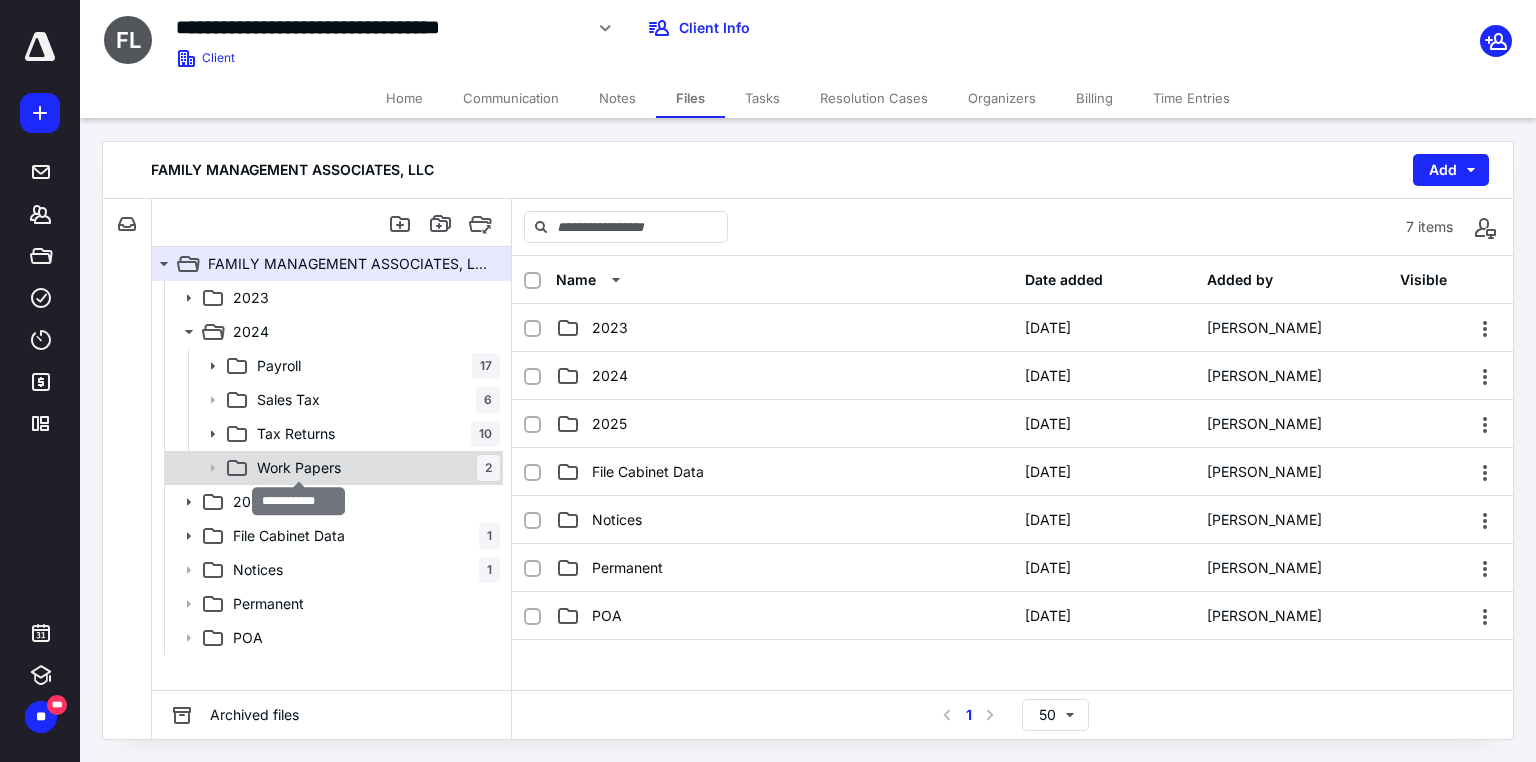 click on "Work Papers" at bounding box center [299, 468] 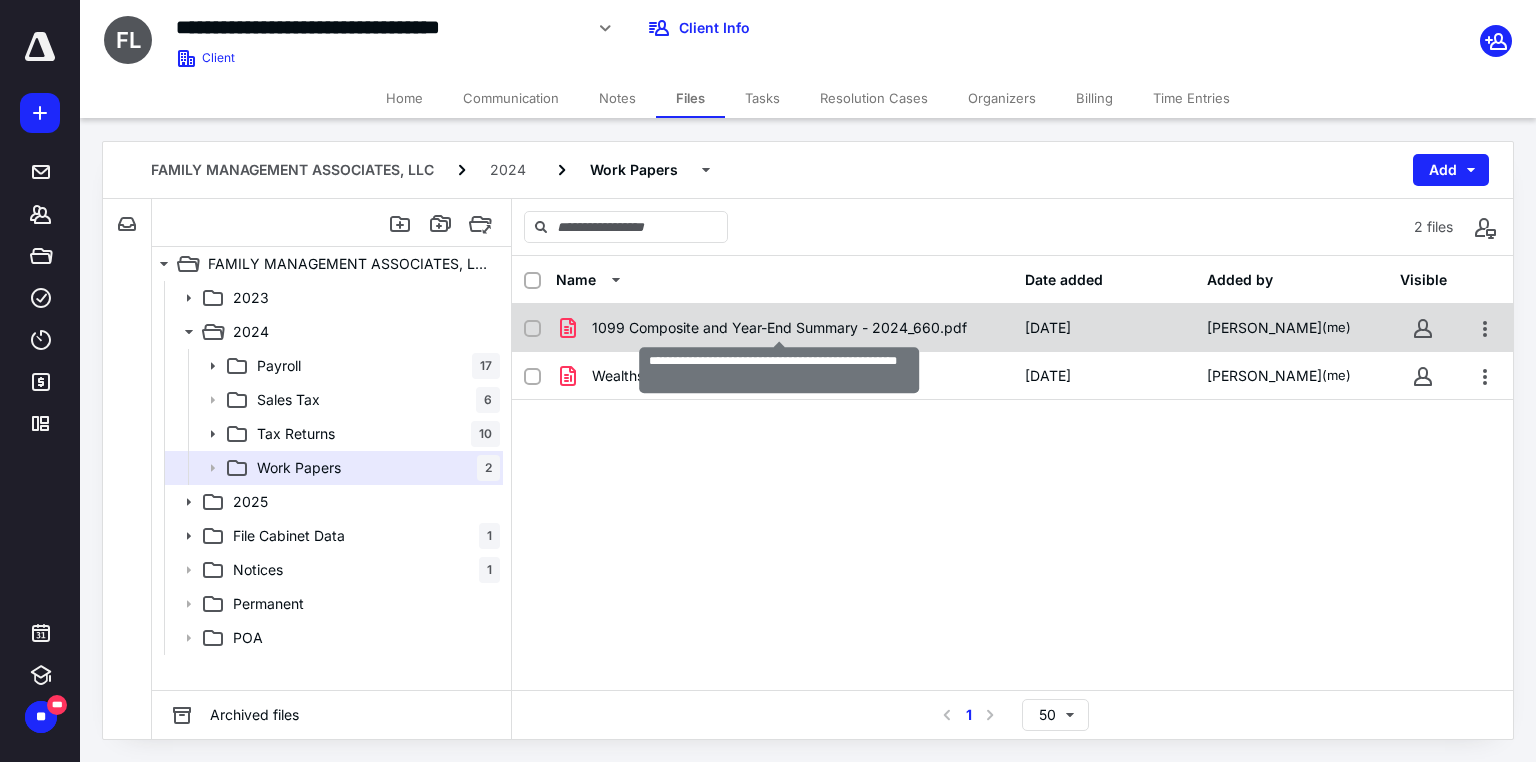 click on "1099 Composite and Year-End Summary - 2024_660.pdf" at bounding box center (779, 328) 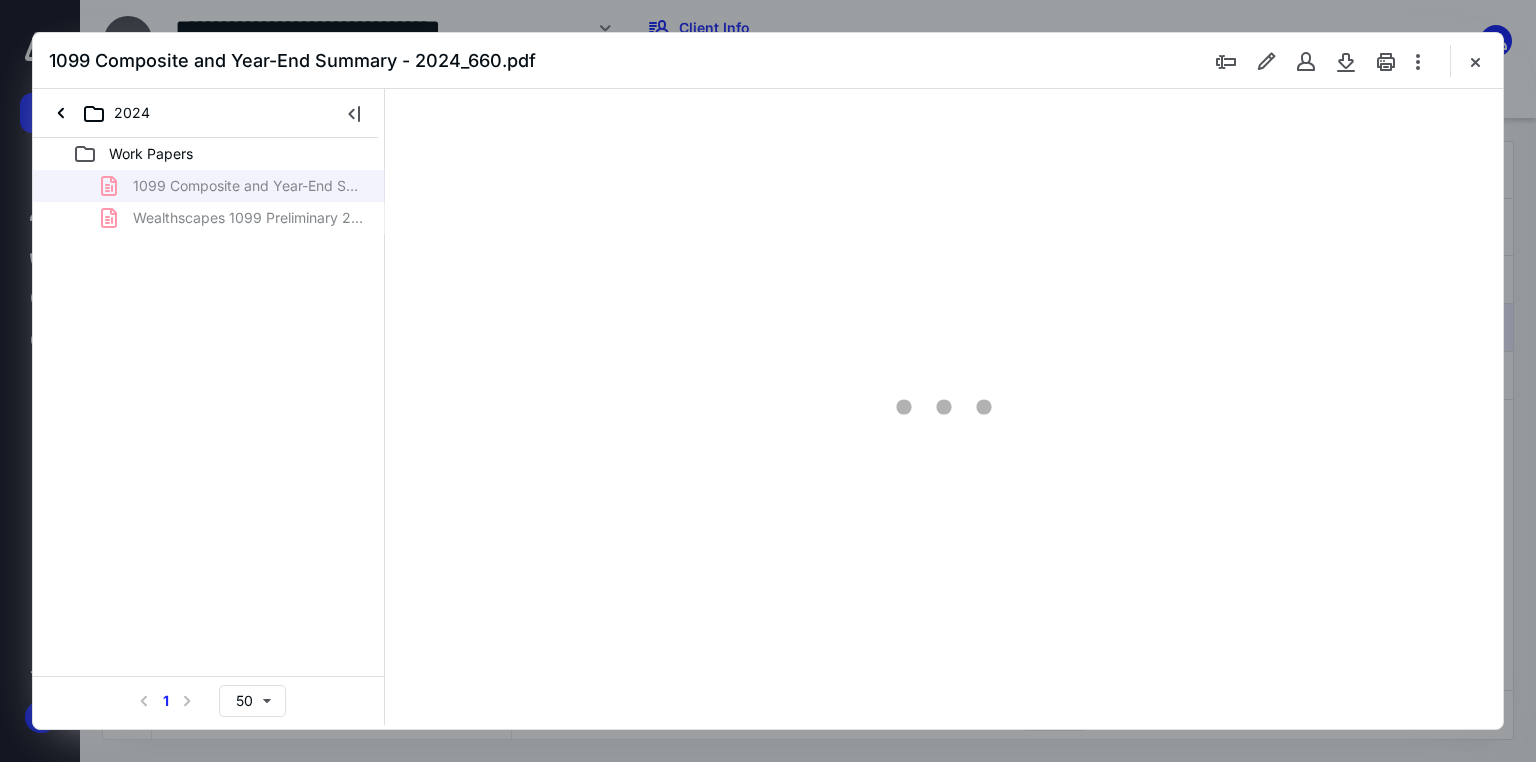 scroll, scrollTop: 0, scrollLeft: 0, axis: both 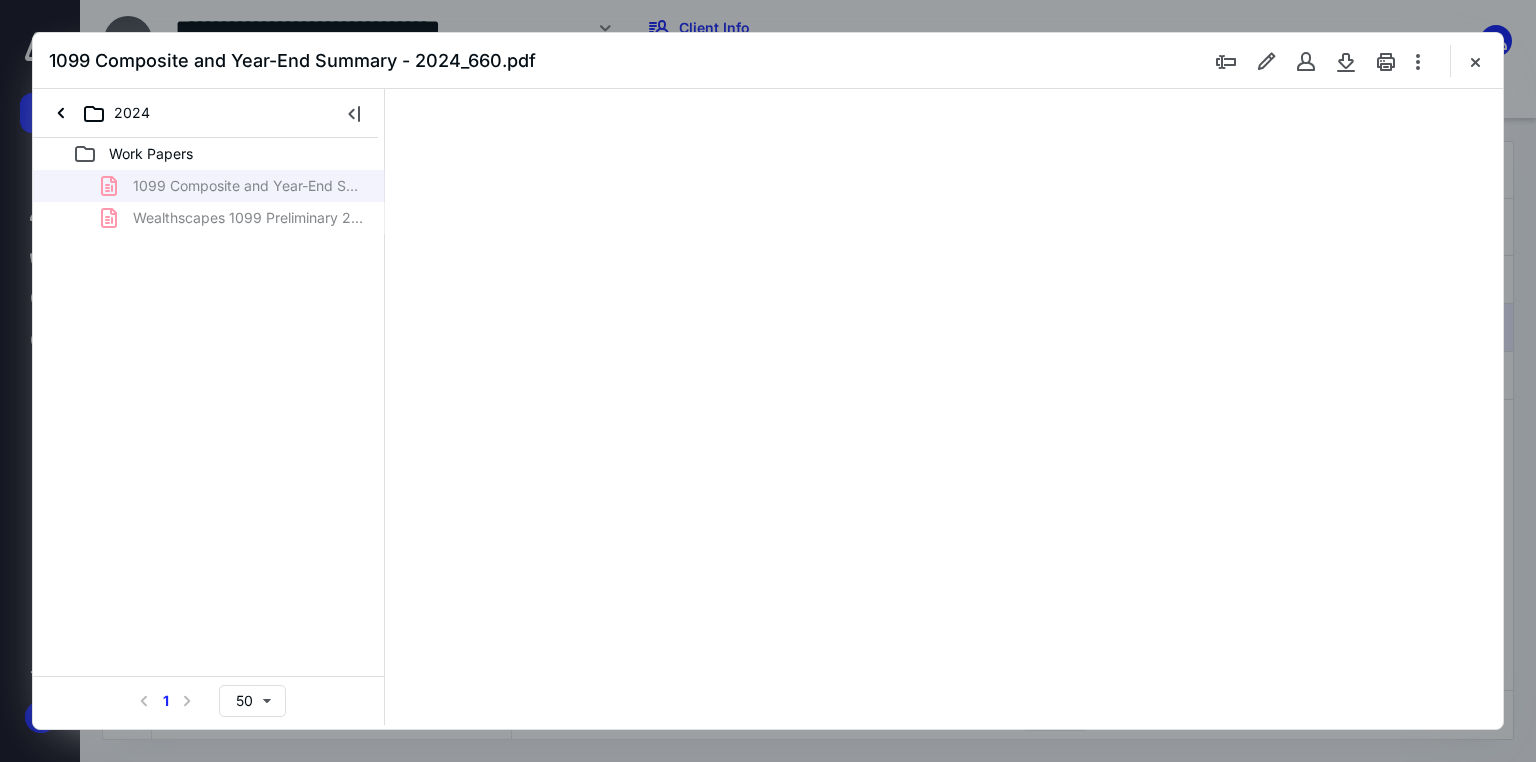 type on "139" 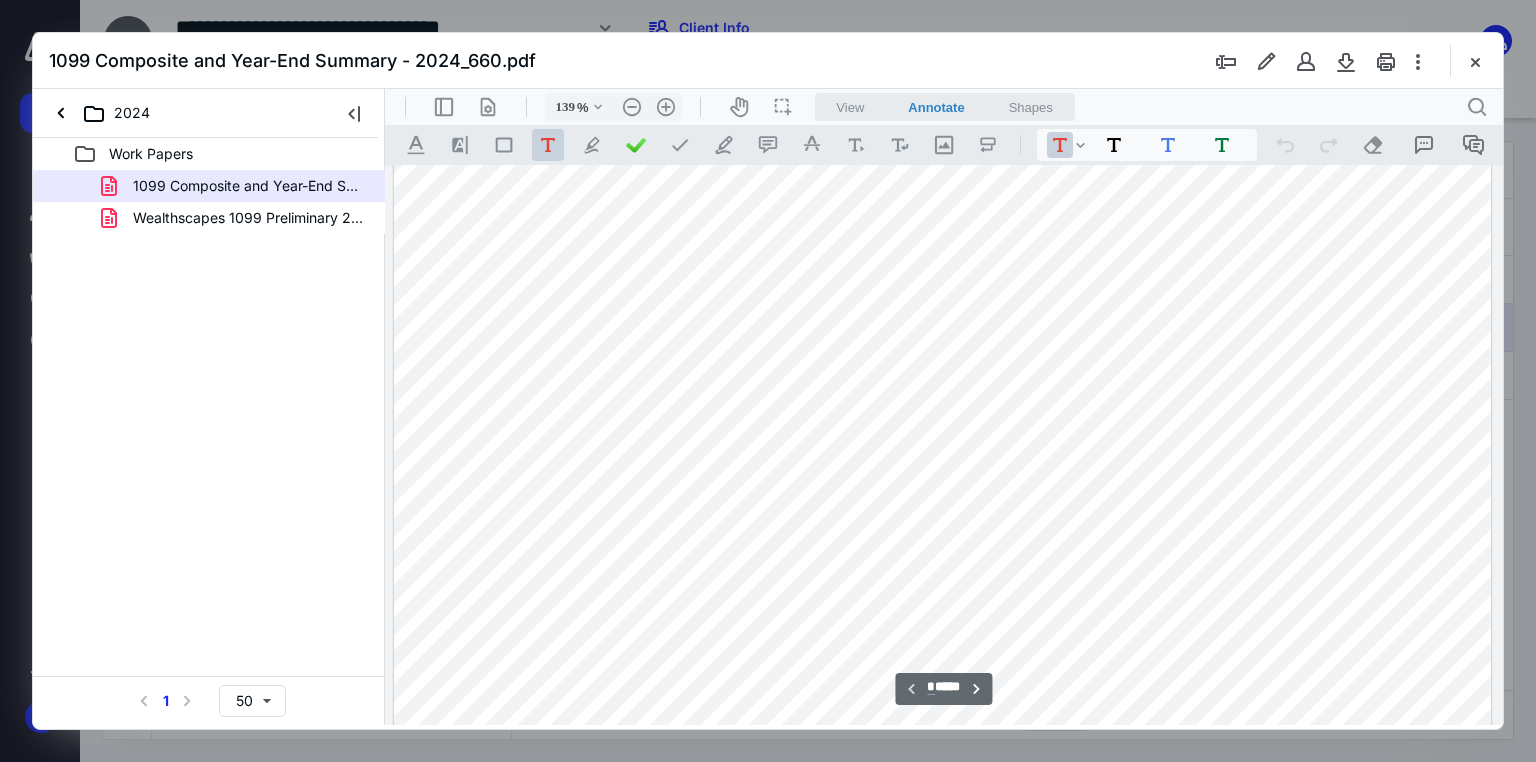 scroll, scrollTop: 0, scrollLeft: 0, axis: both 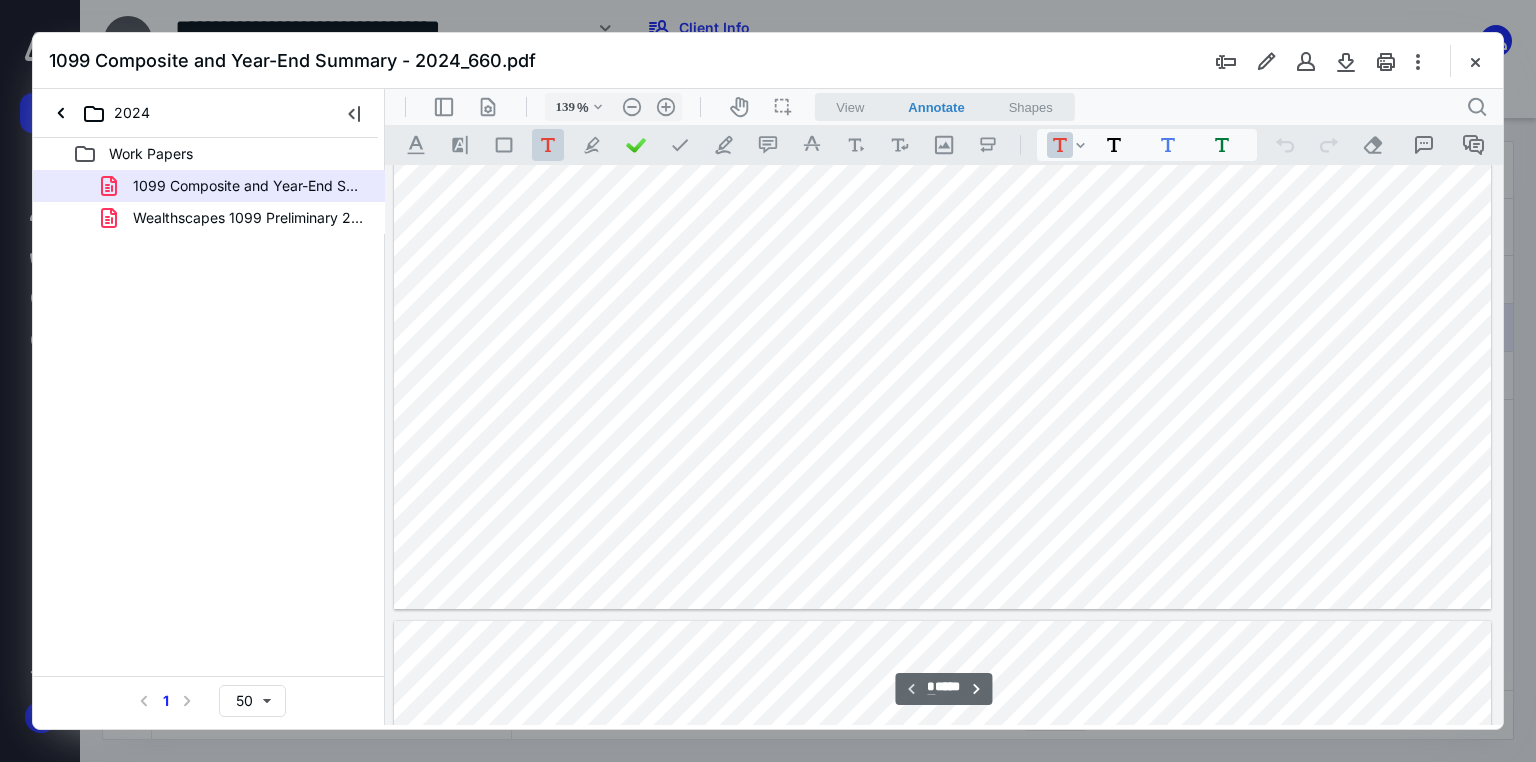type on "*" 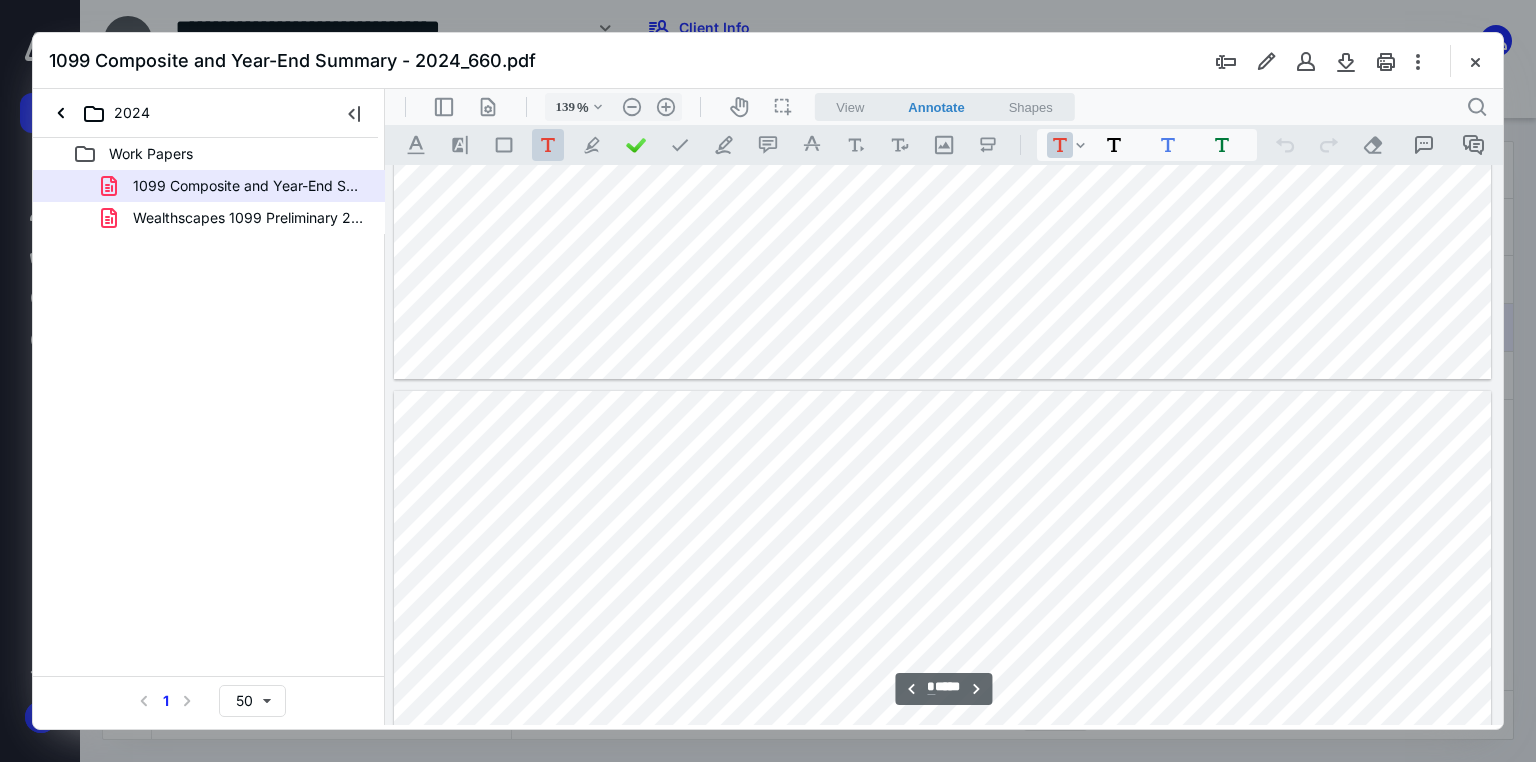 scroll, scrollTop: 960, scrollLeft: 0, axis: vertical 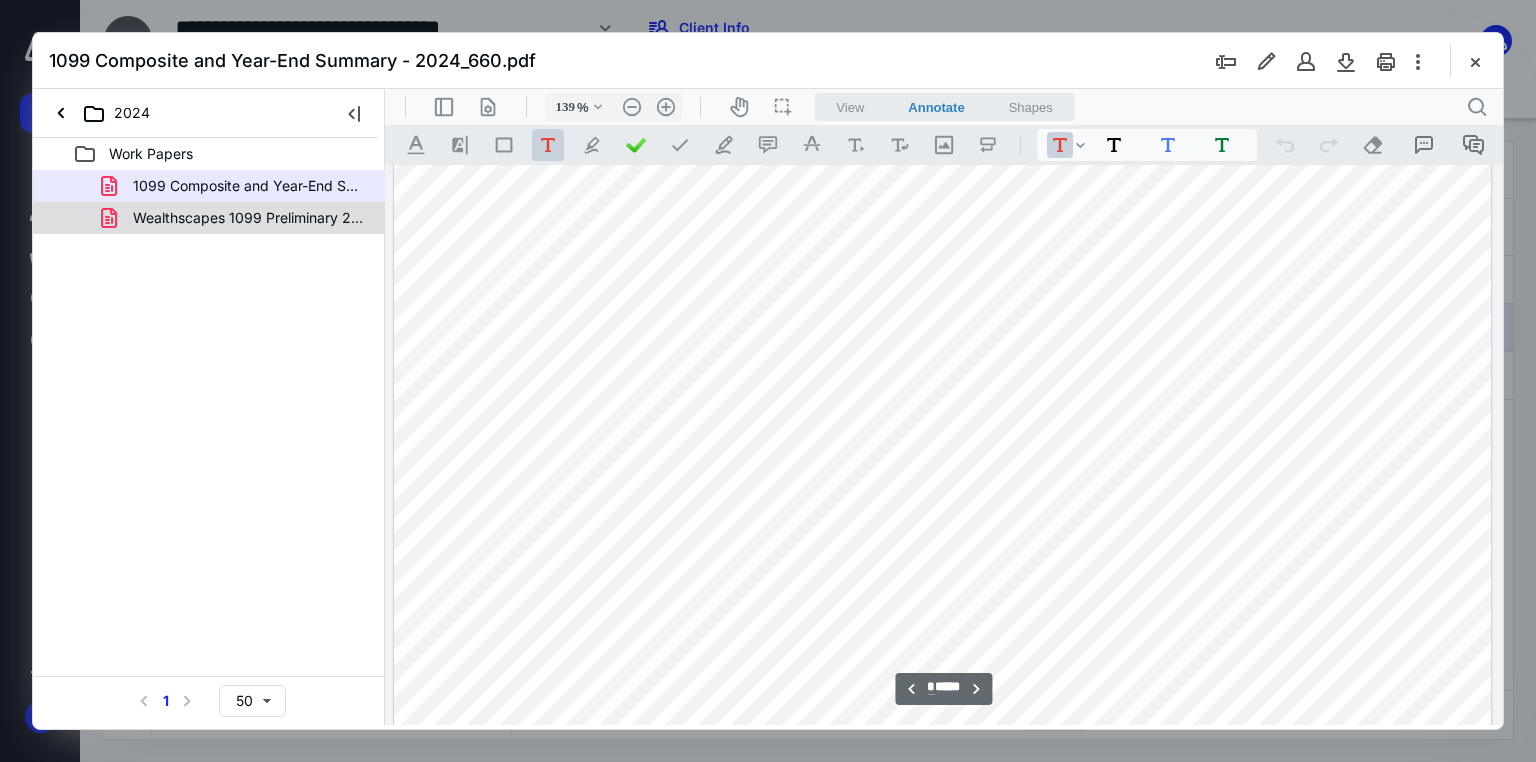click on "Wealthscapes 1099 Preliminary 2024.pdf" at bounding box center (249, 218) 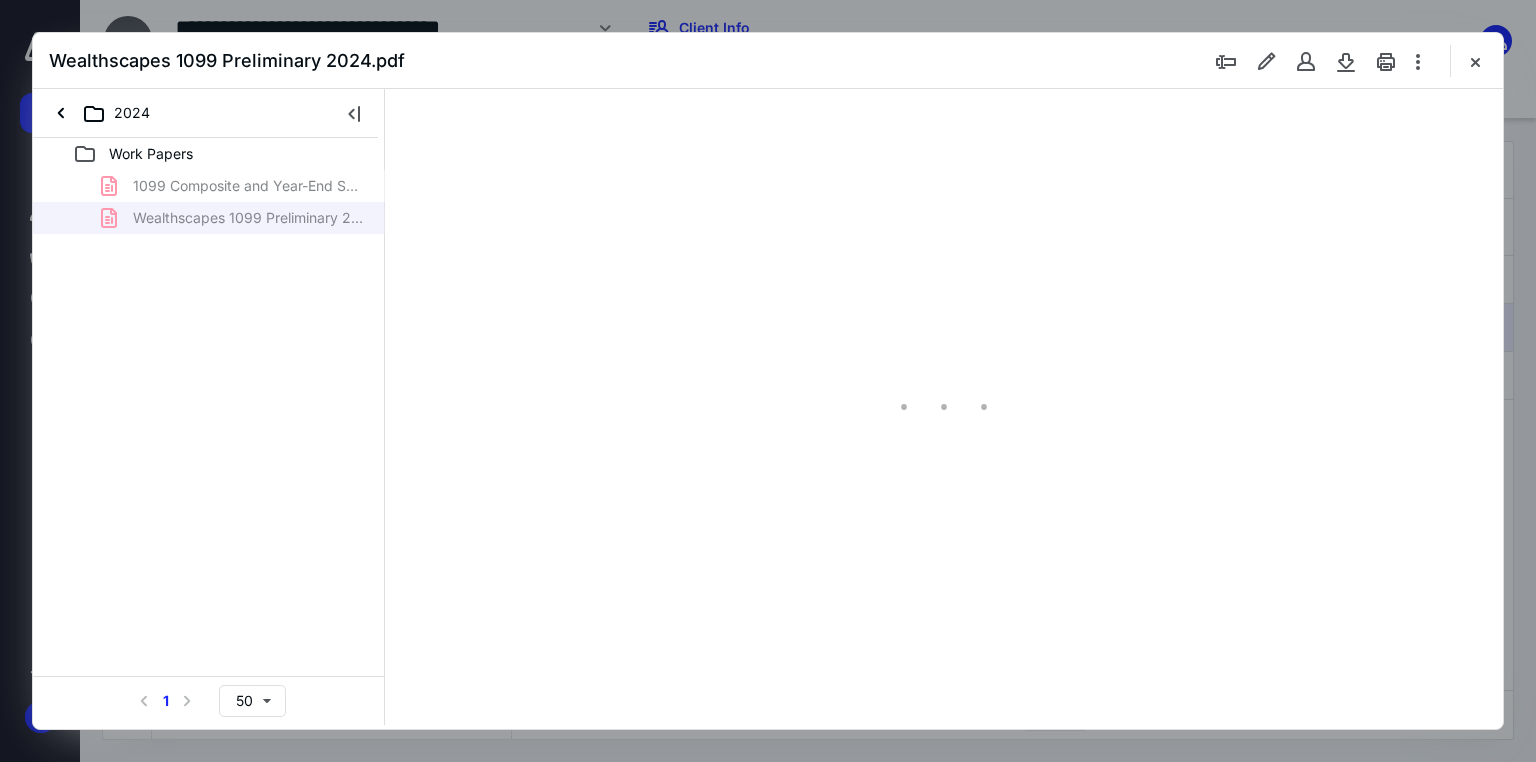 type on "179" 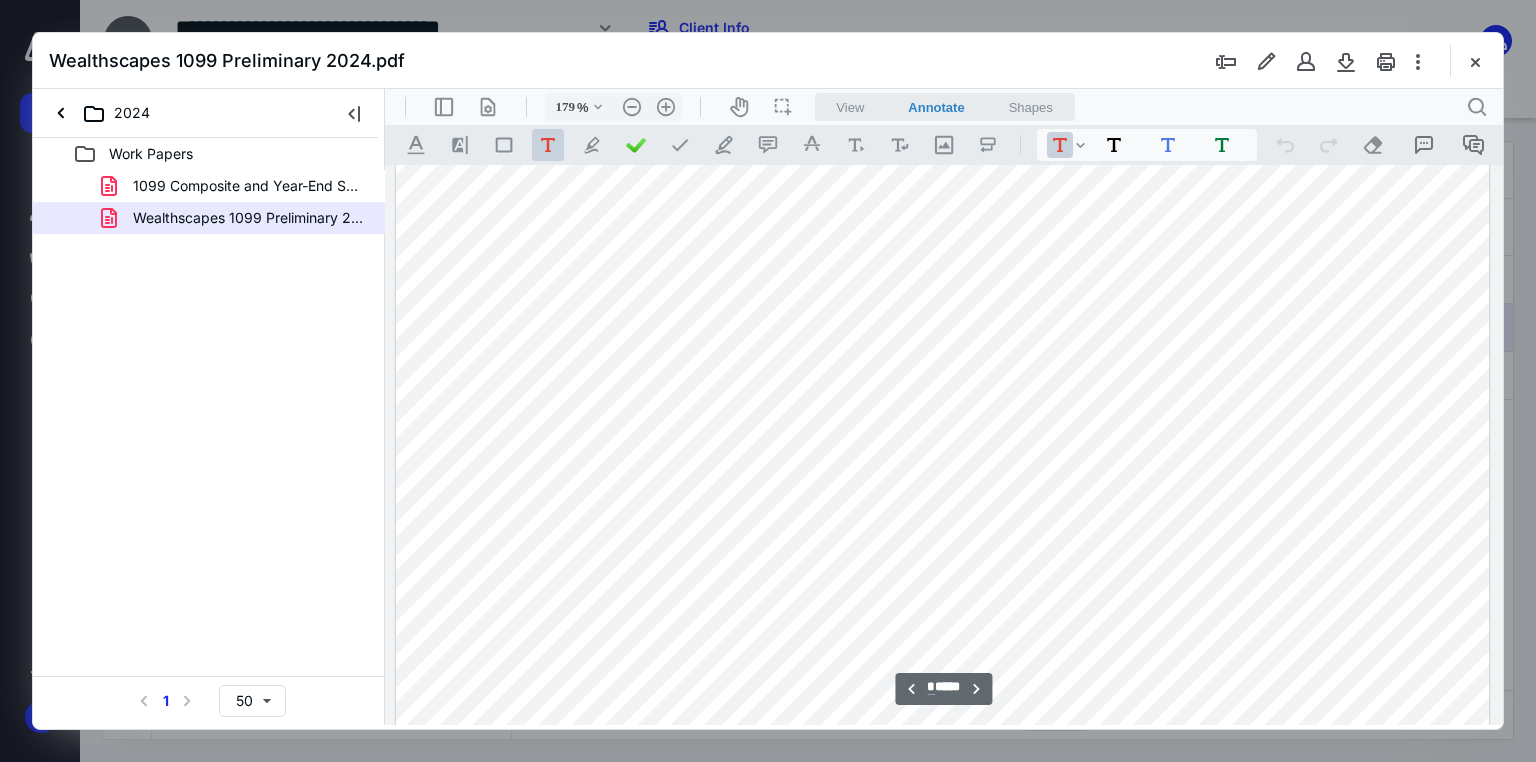 scroll, scrollTop: 2963, scrollLeft: 0, axis: vertical 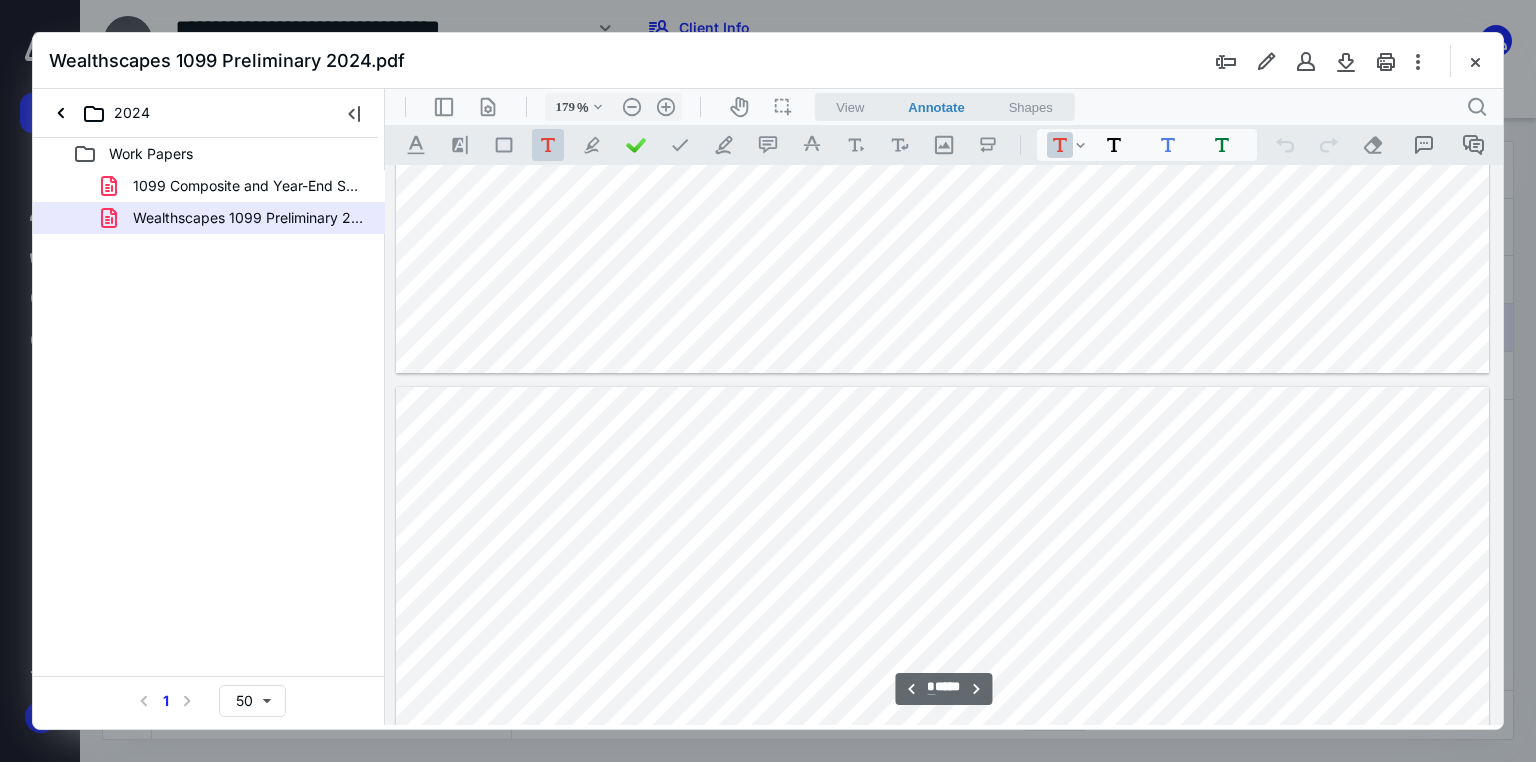type on "*" 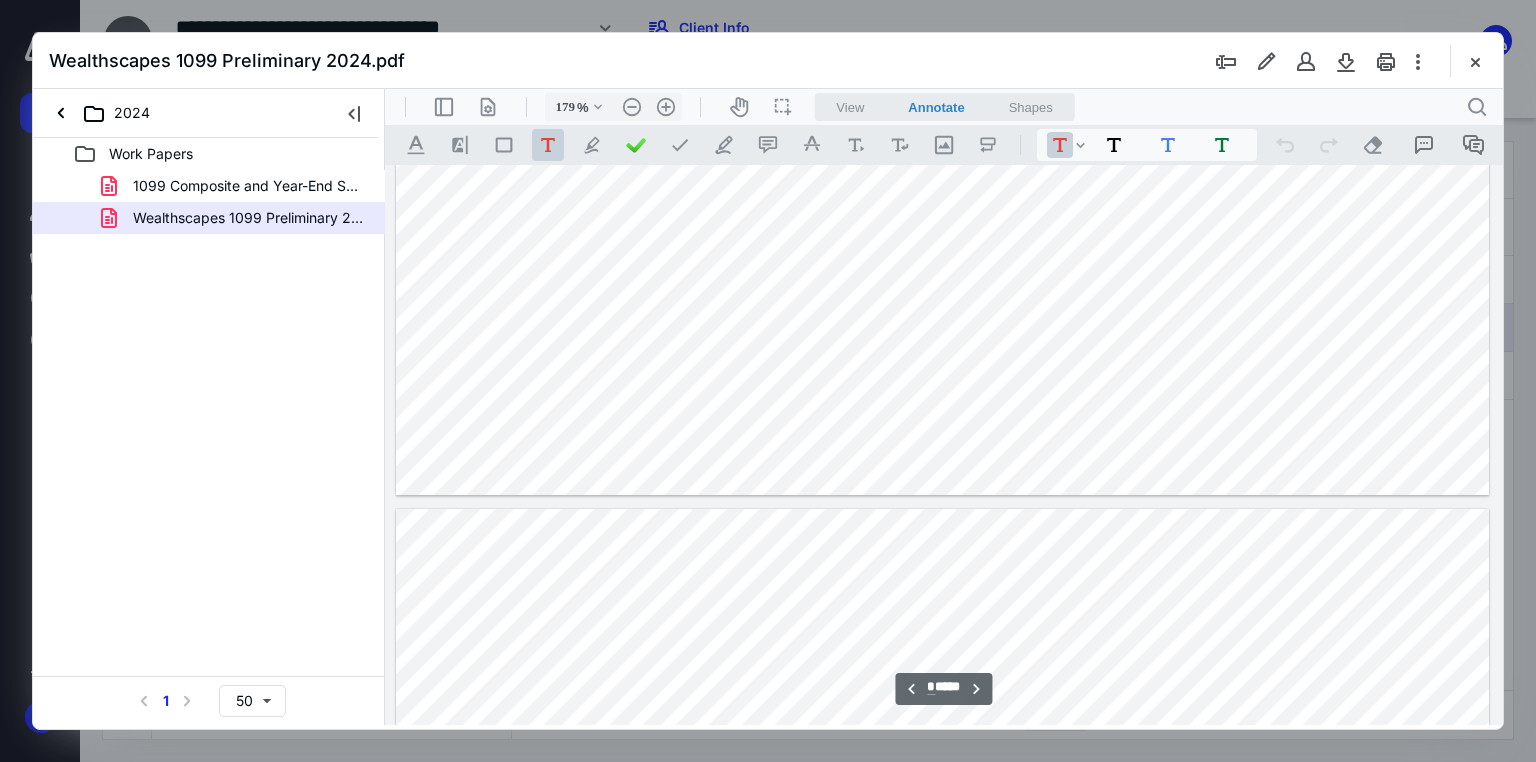 scroll, scrollTop: 2323, scrollLeft: 0, axis: vertical 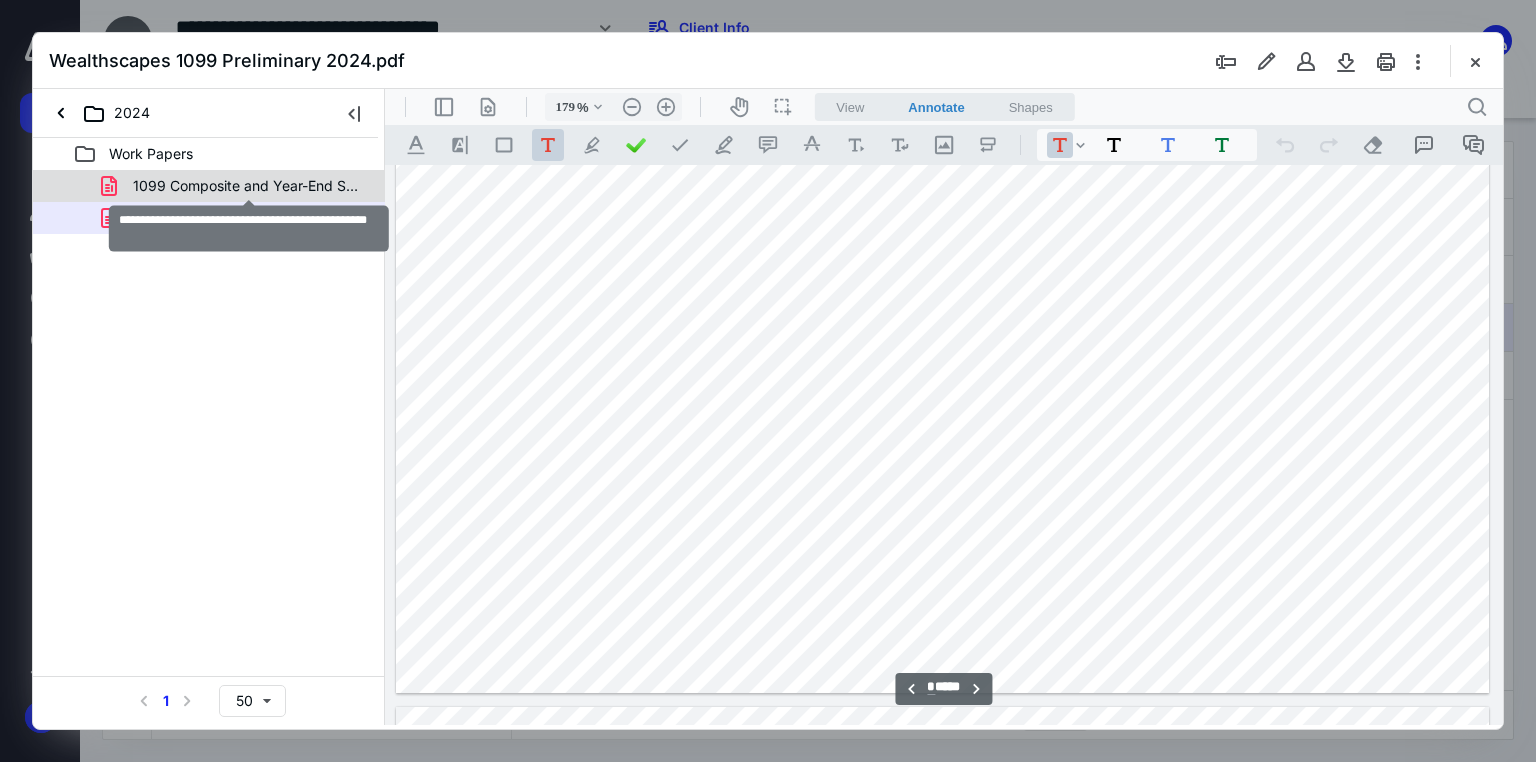 click on "1099 Composite and Year-End Summary - 2024_660.pdf" at bounding box center (249, 186) 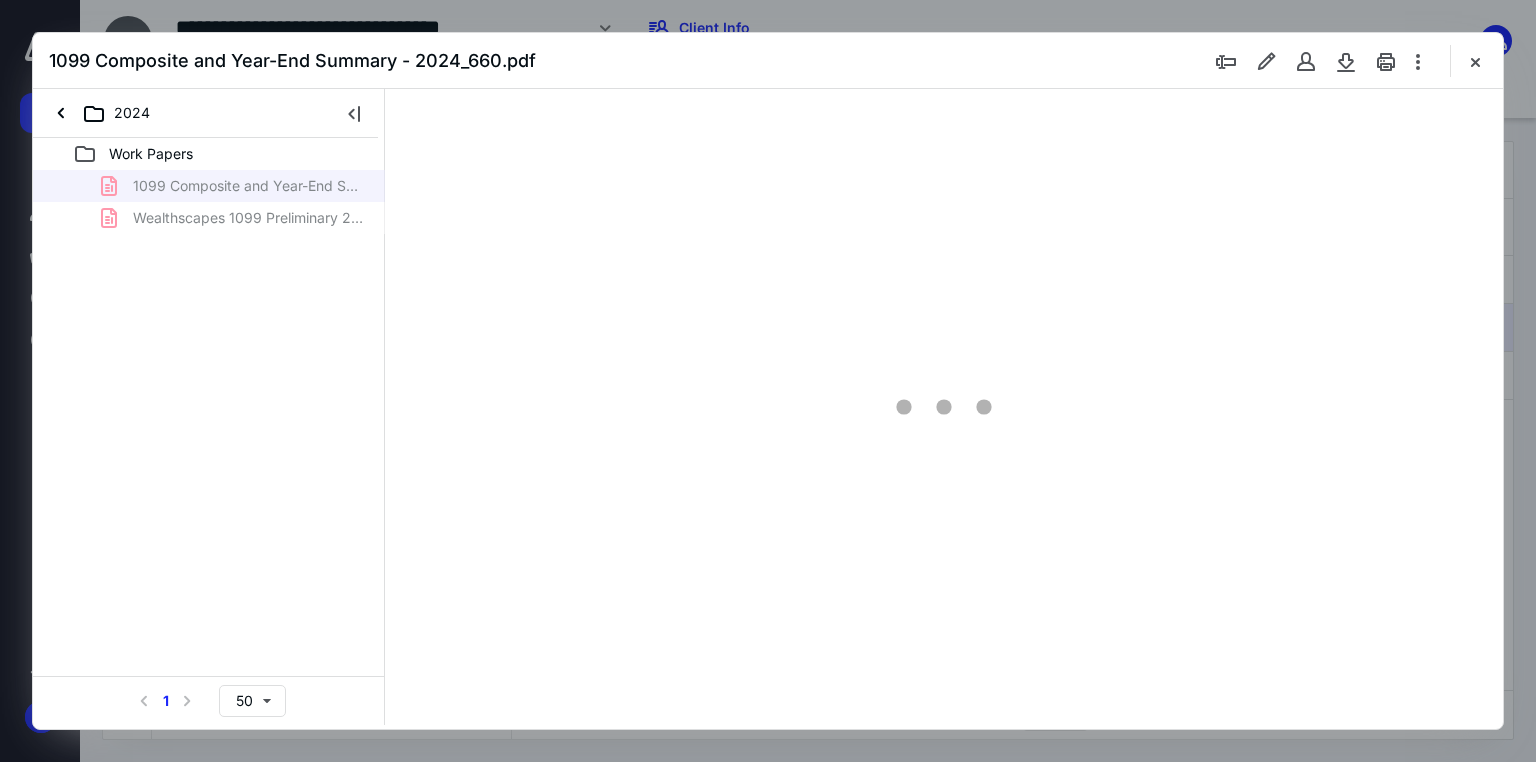 type on "139" 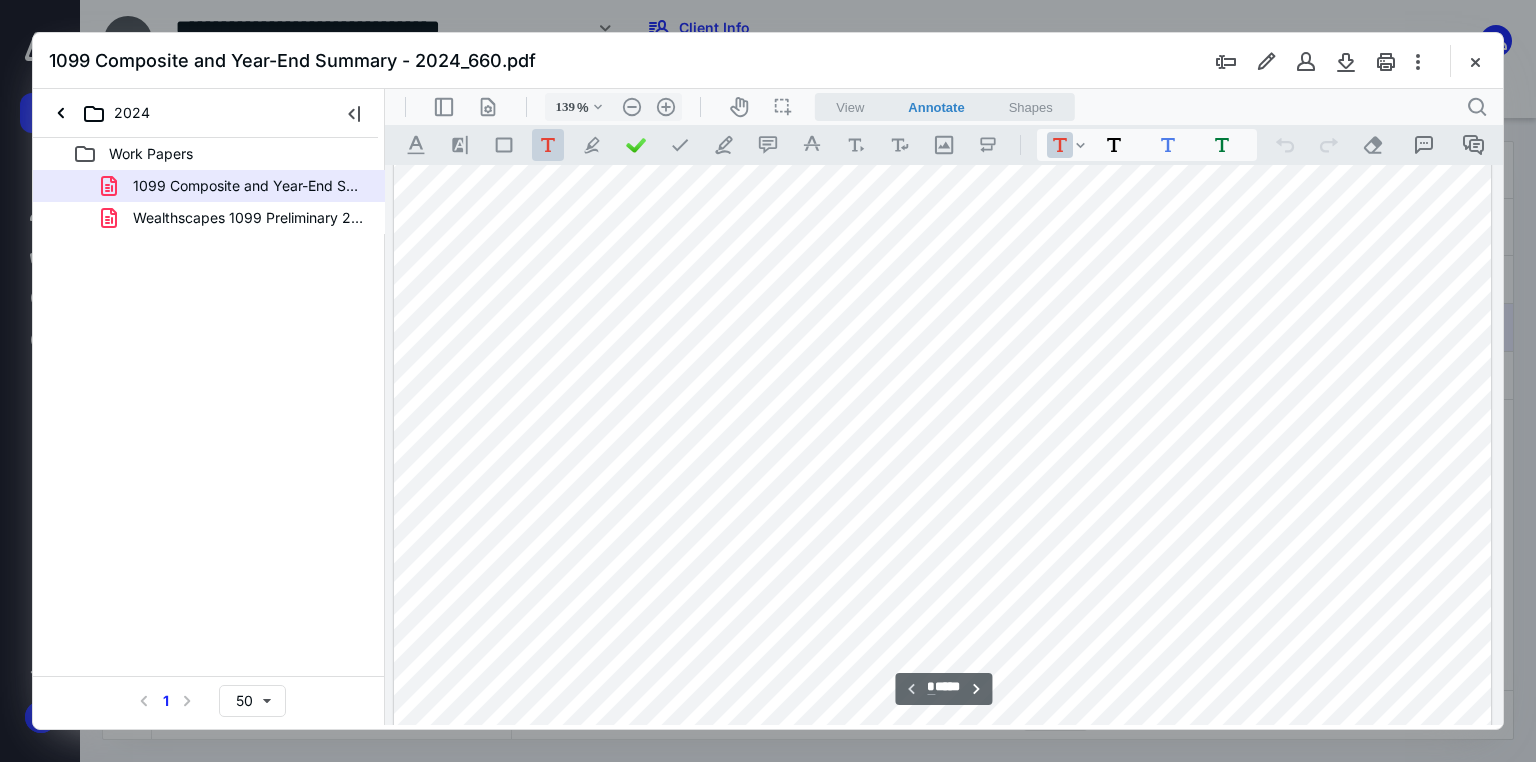 scroll, scrollTop: 0, scrollLeft: 0, axis: both 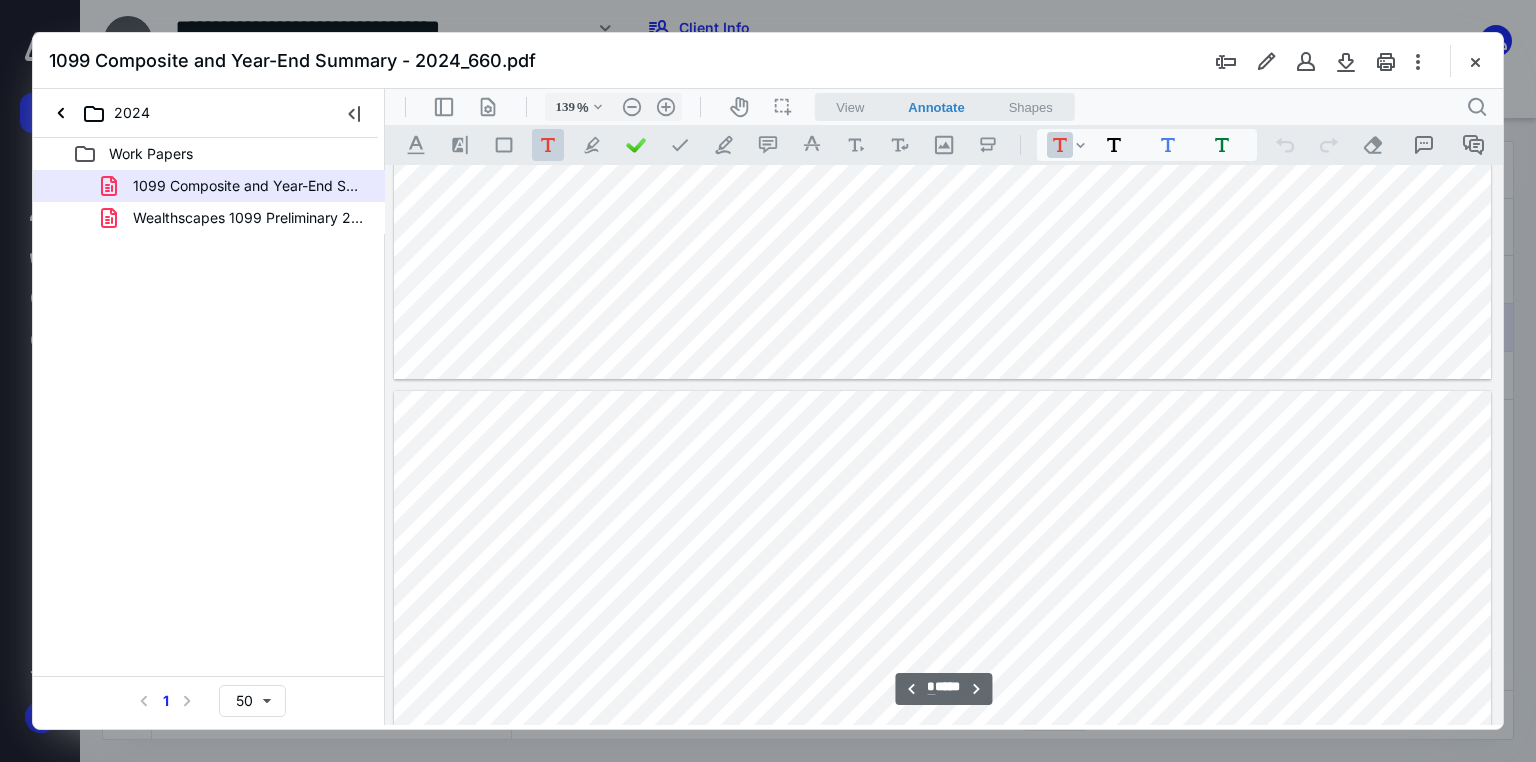 type on "*" 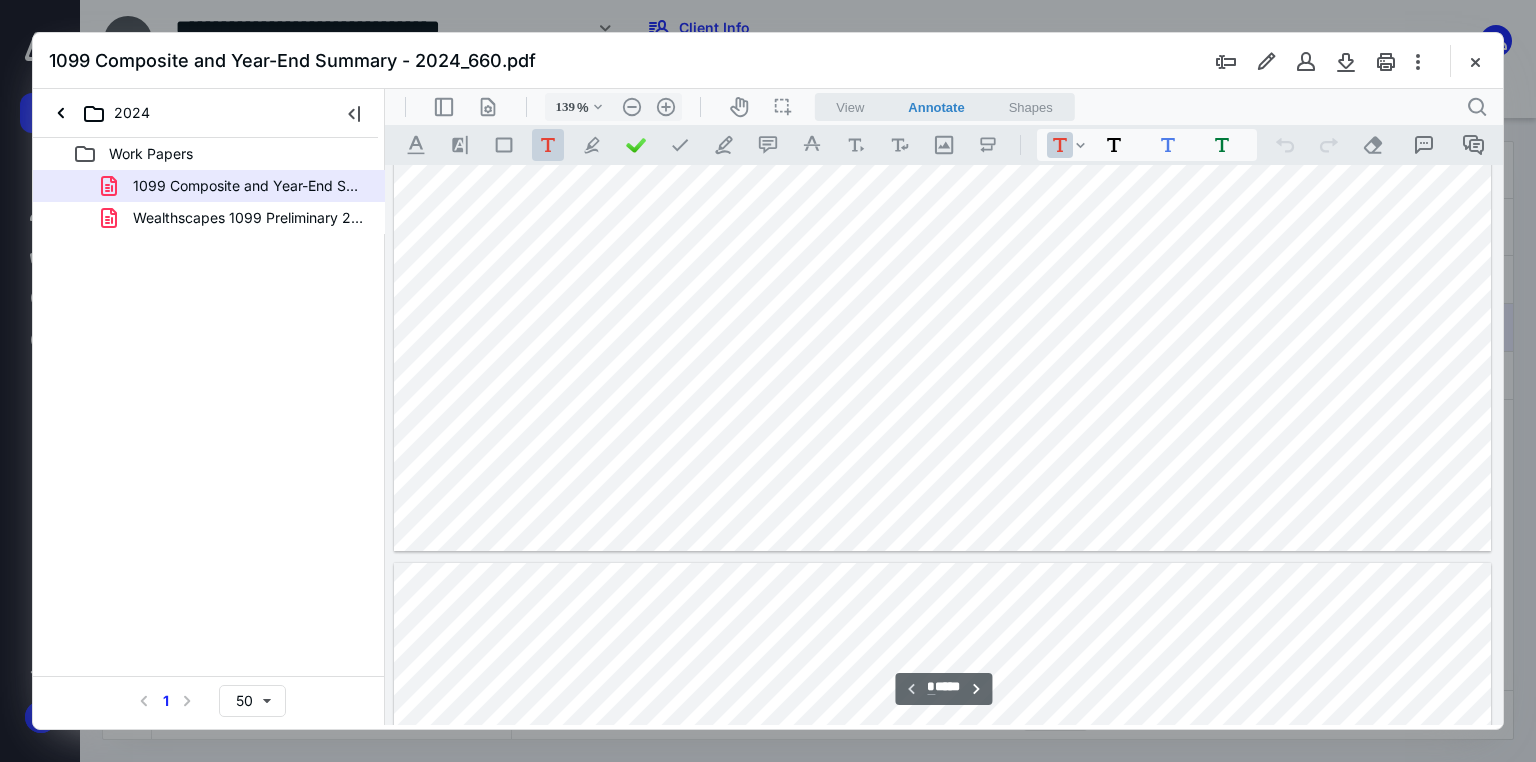 scroll, scrollTop: 400, scrollLeft: 0, axis: vertical 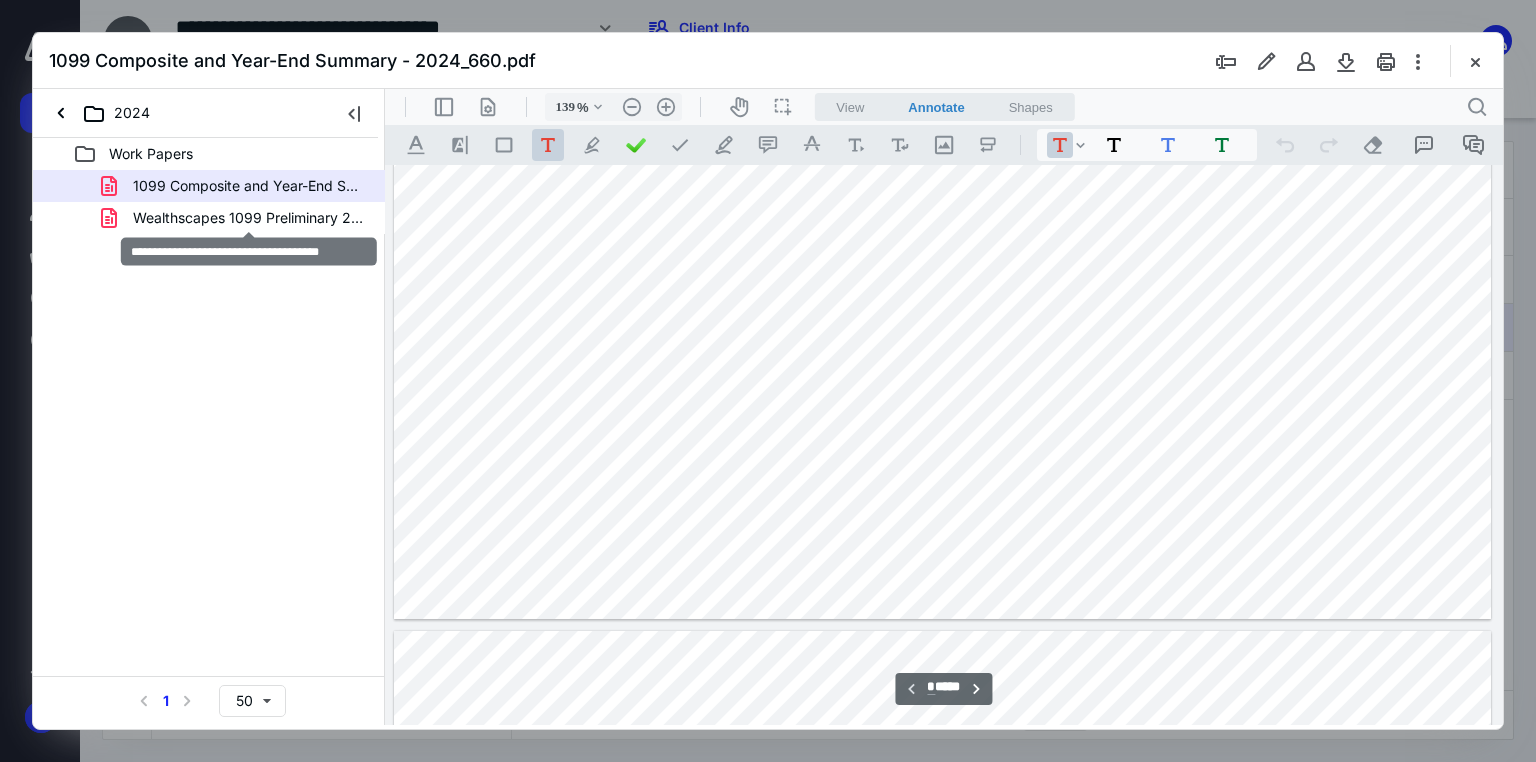 click on "Wealthscapes 1099 Preliminary 2024.pdf" at bounding box center (249, 218) 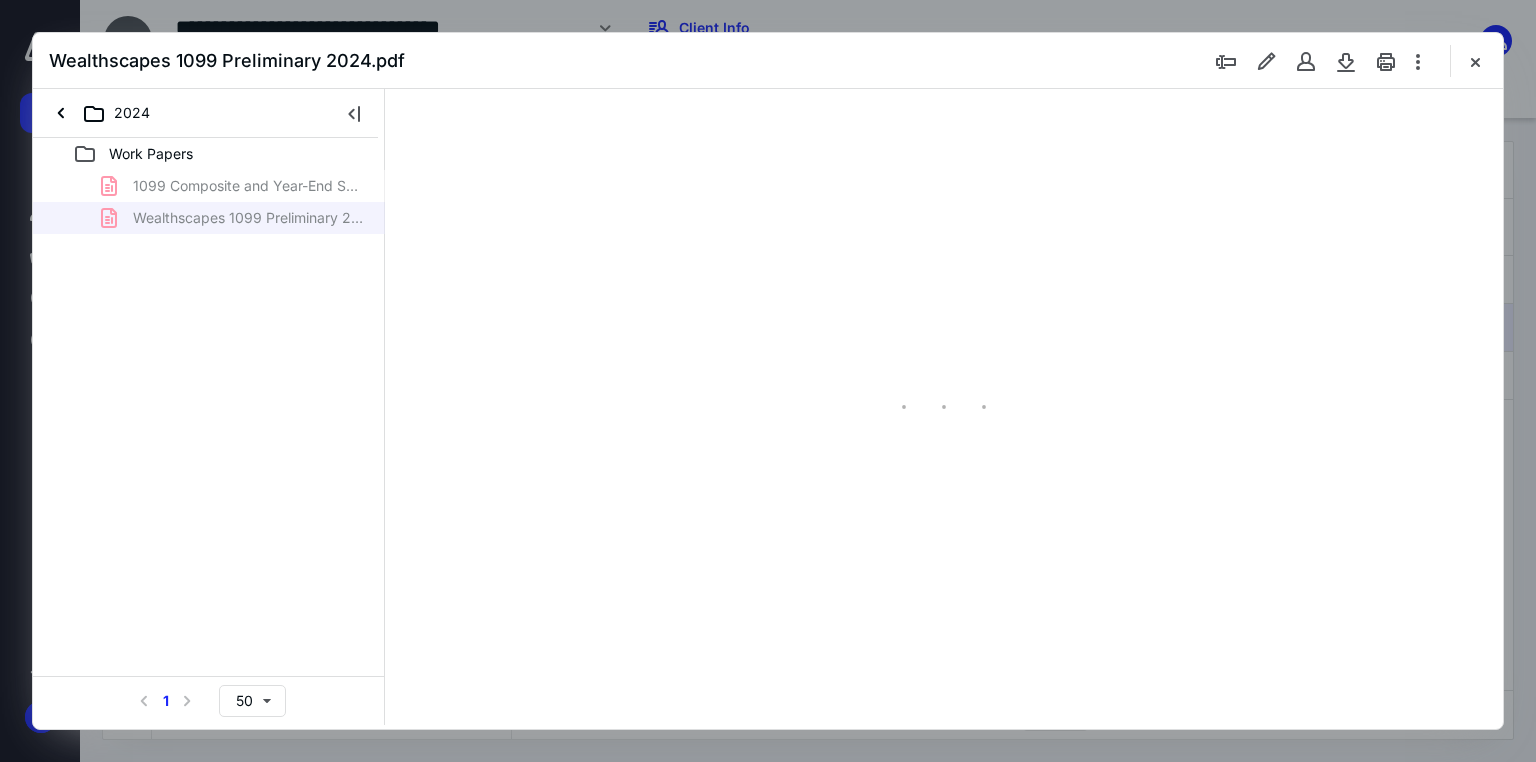 type on "179" 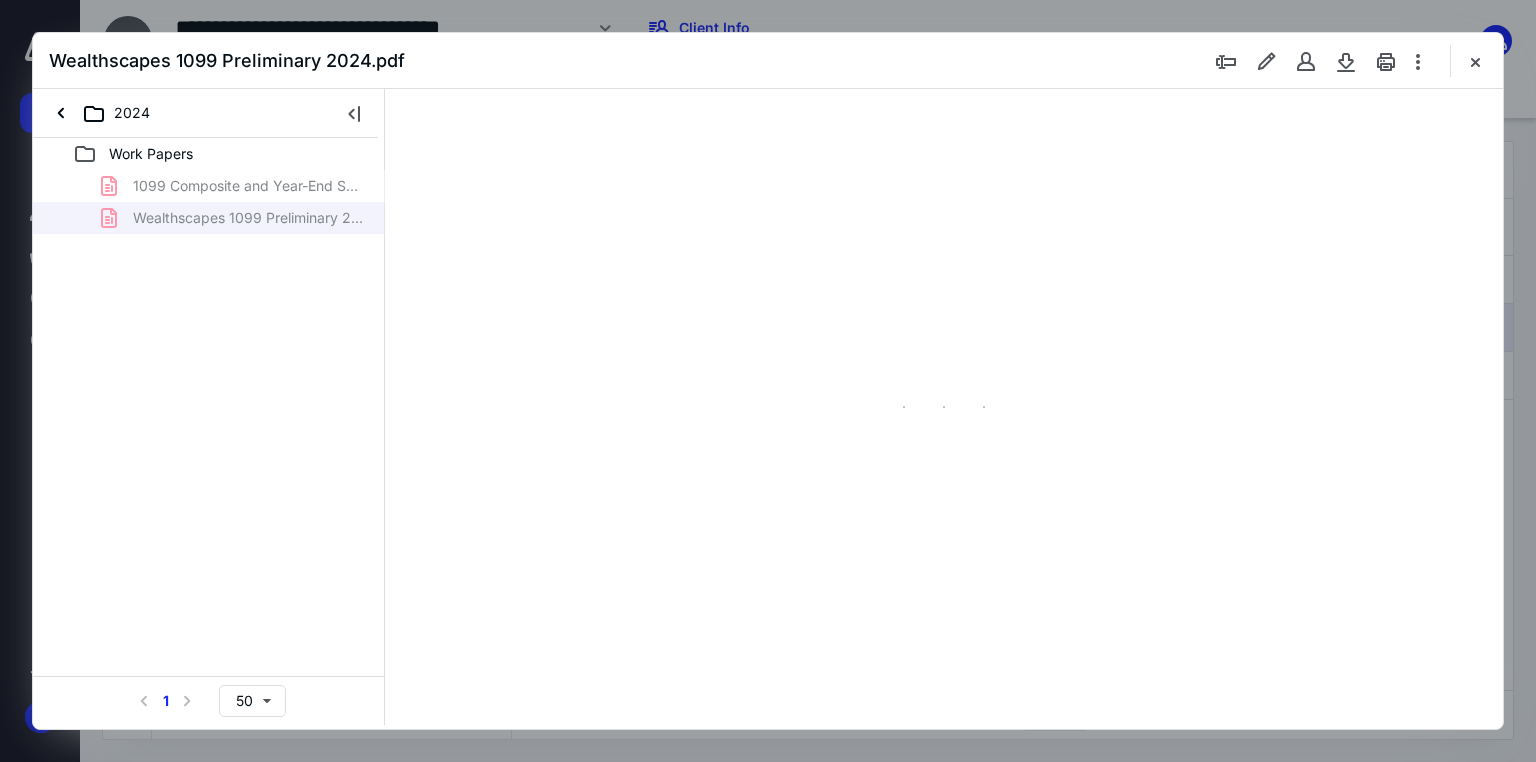 scroll, scrollTop: 83, scrollLeft: 0, axis: vertical 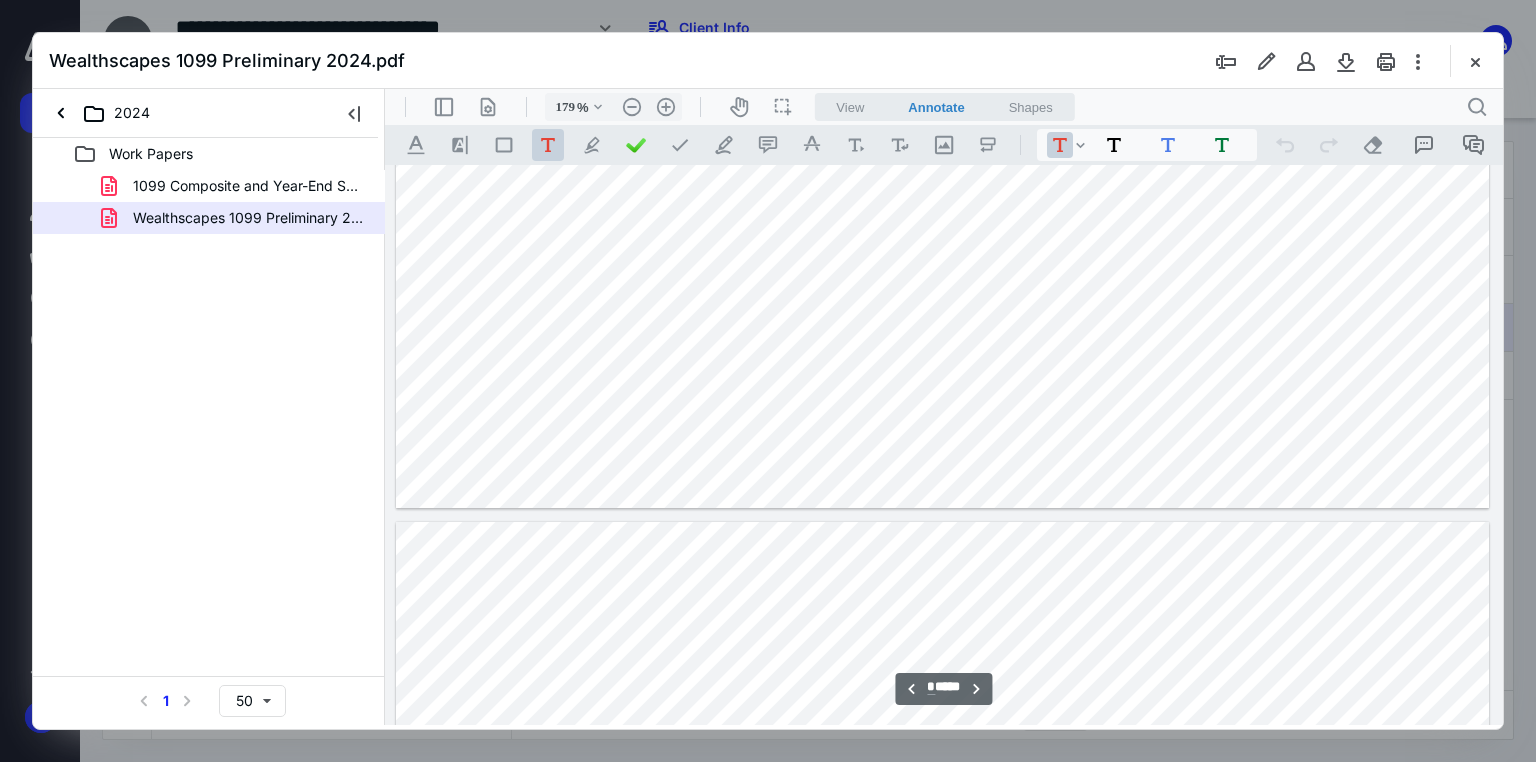 type on "*" 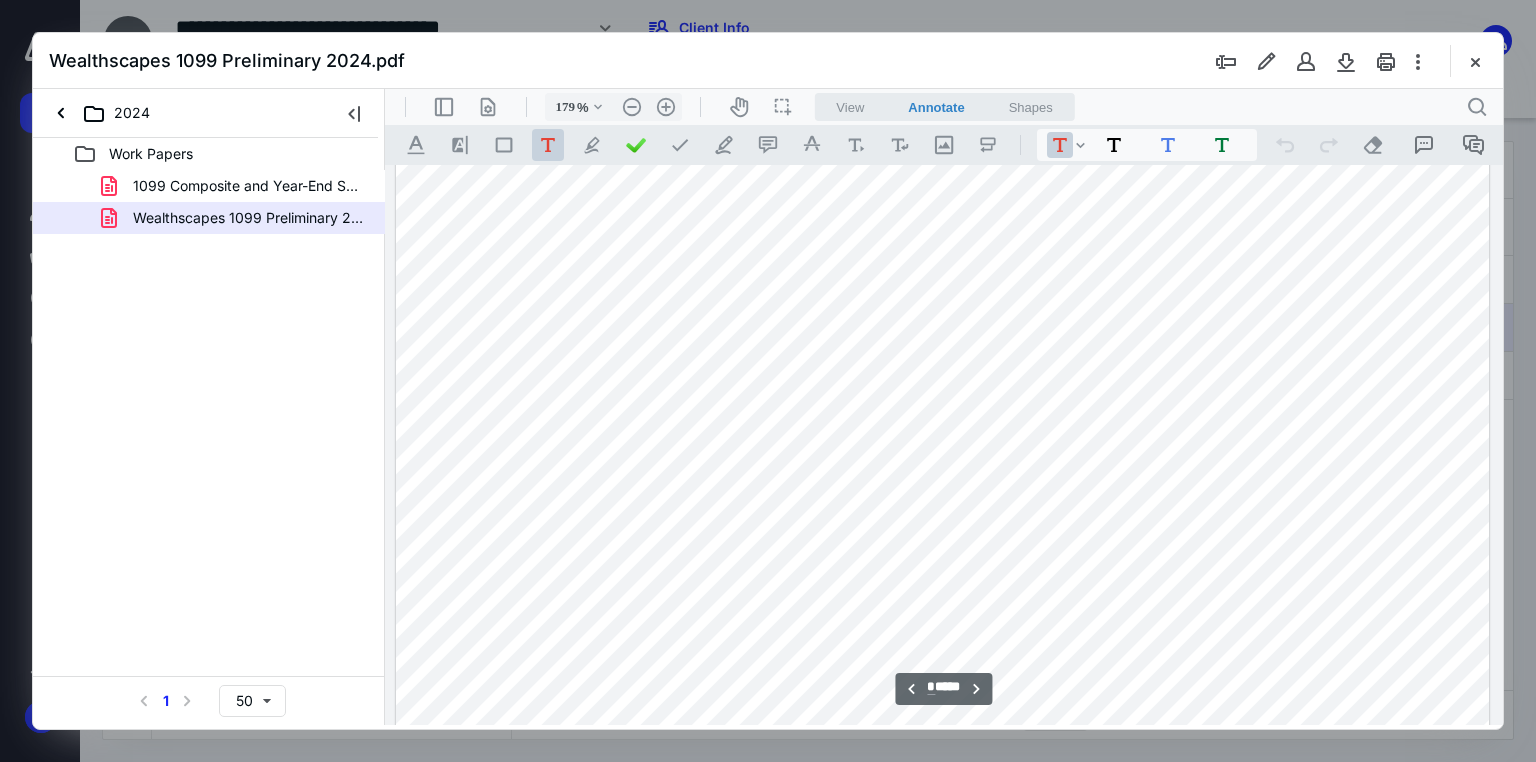 scroll, scrollTop: 3523, scrollLeft: 0, axis: vertical 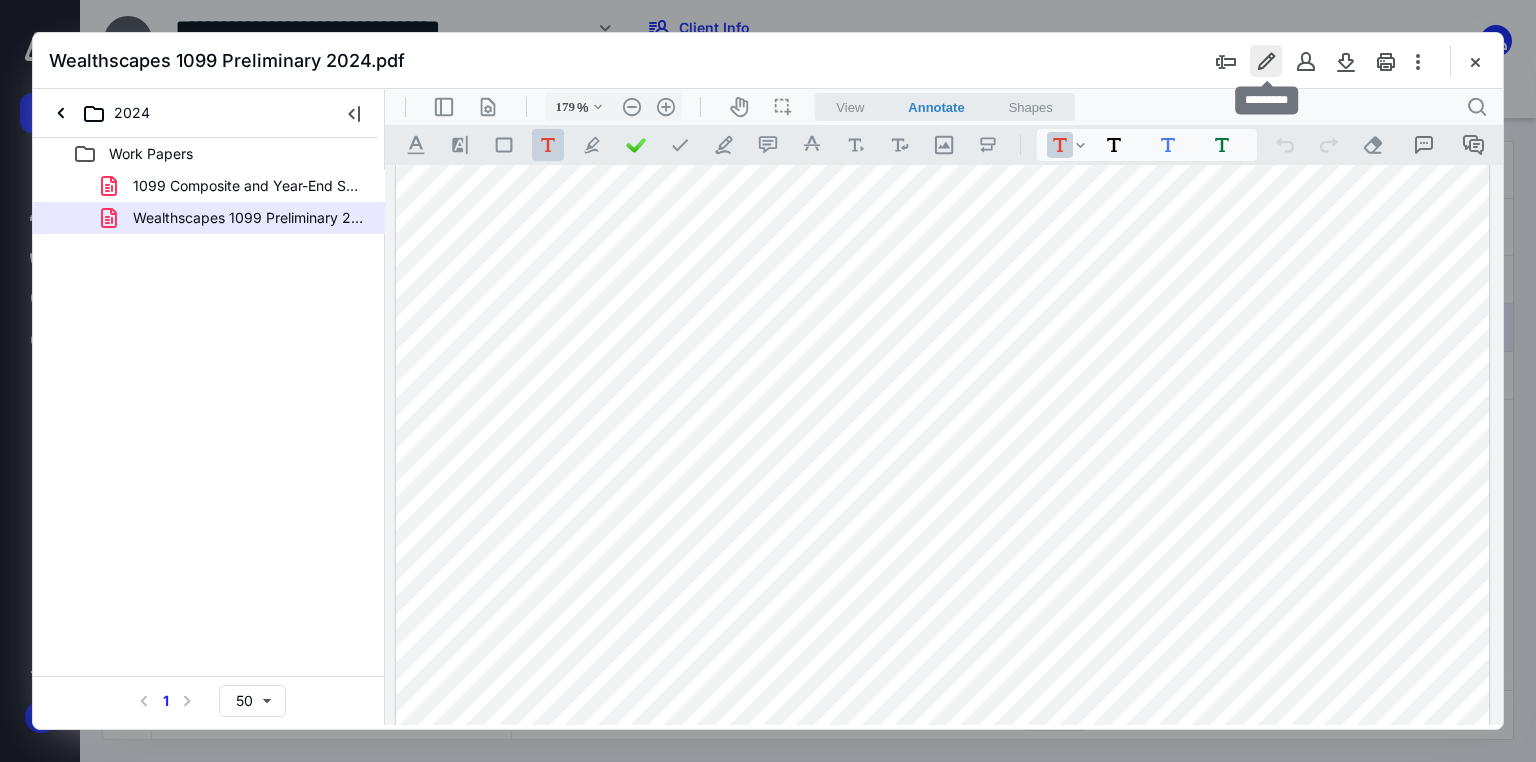 click at bounding box center [1266, 61] 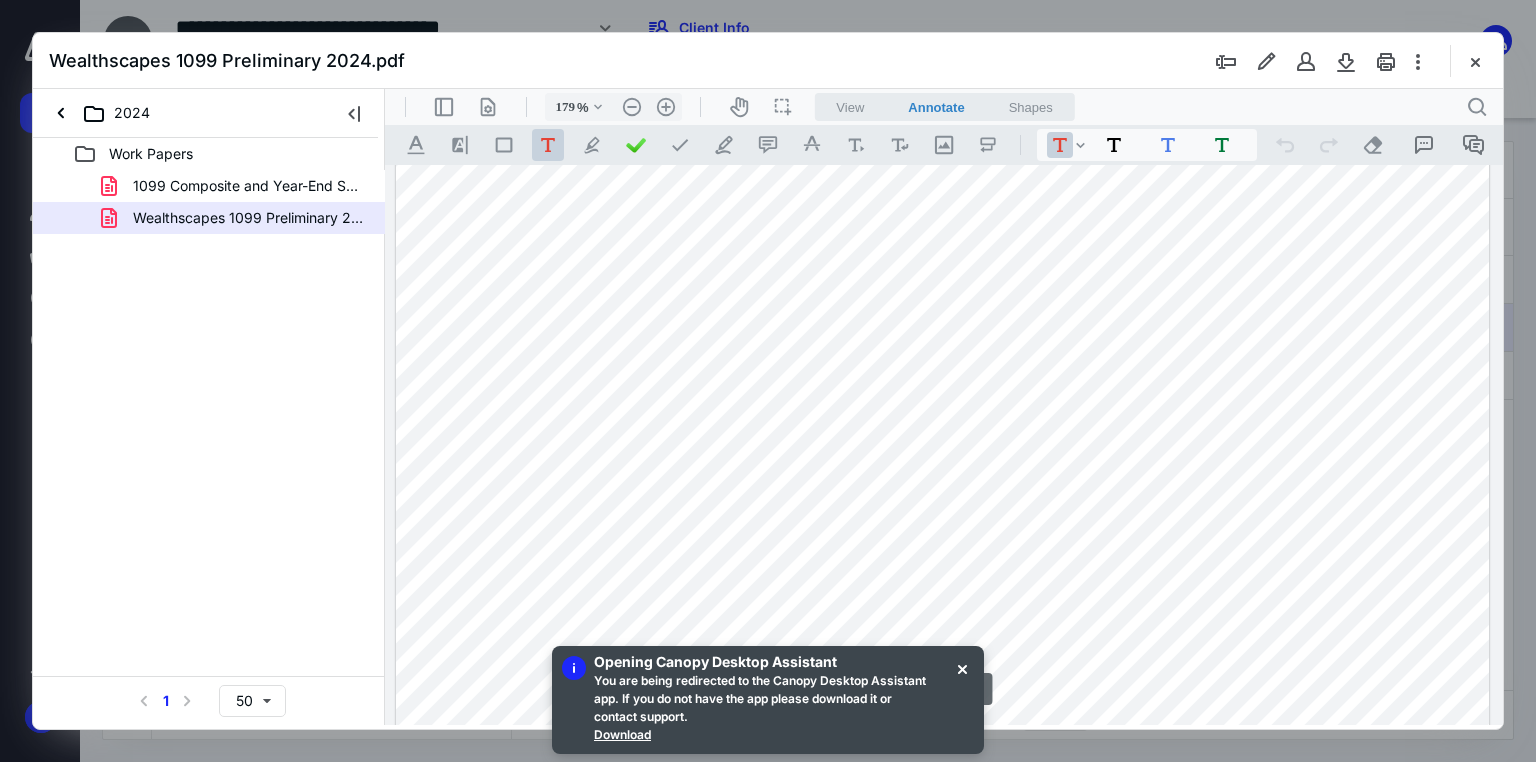 scroll, scrollTop: 3043, scrollLeft: 0, axis: vertical 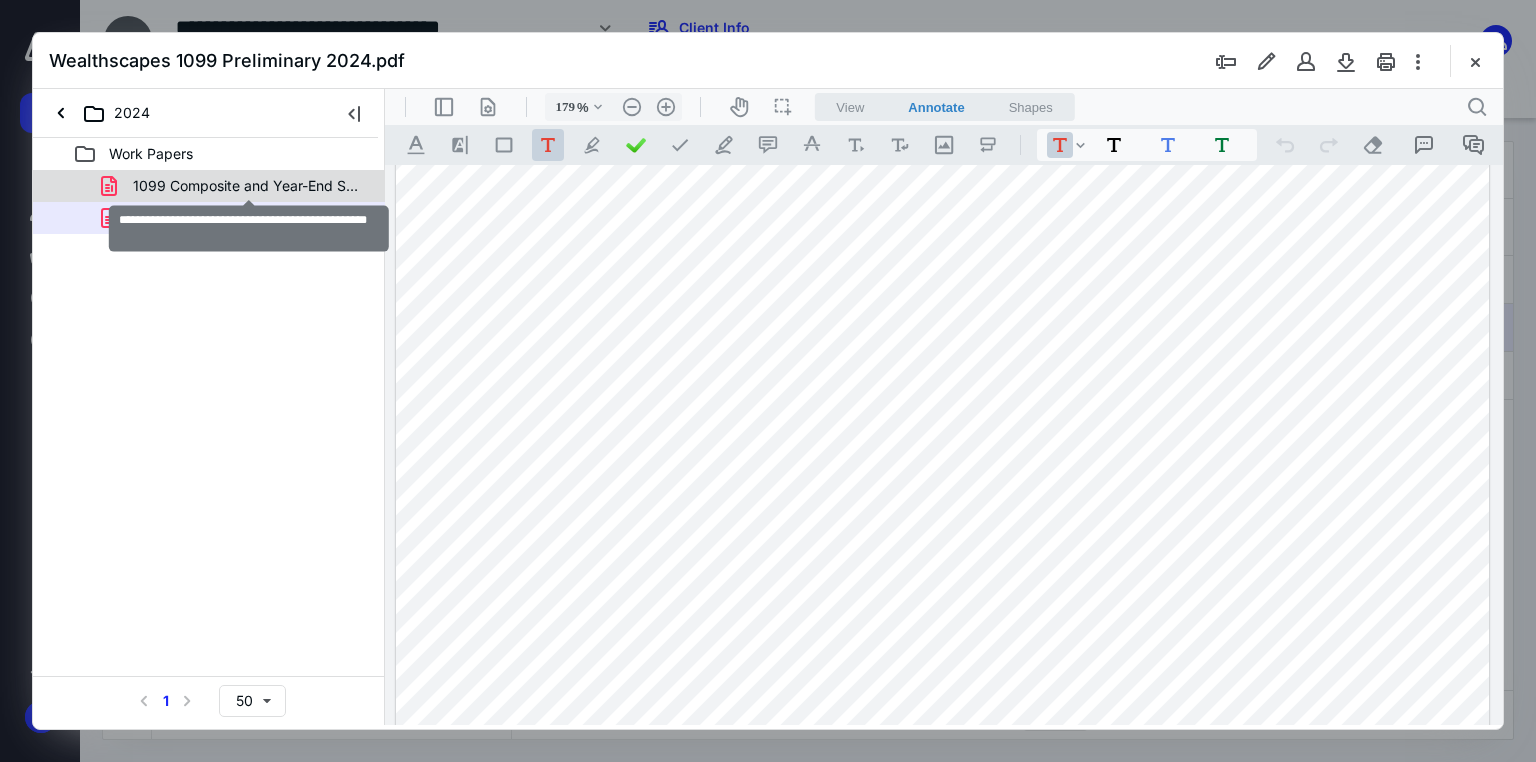 click on "1099 Composite and Year-End Summary - 2024_660.pdf" at bounding box center [249, 186] 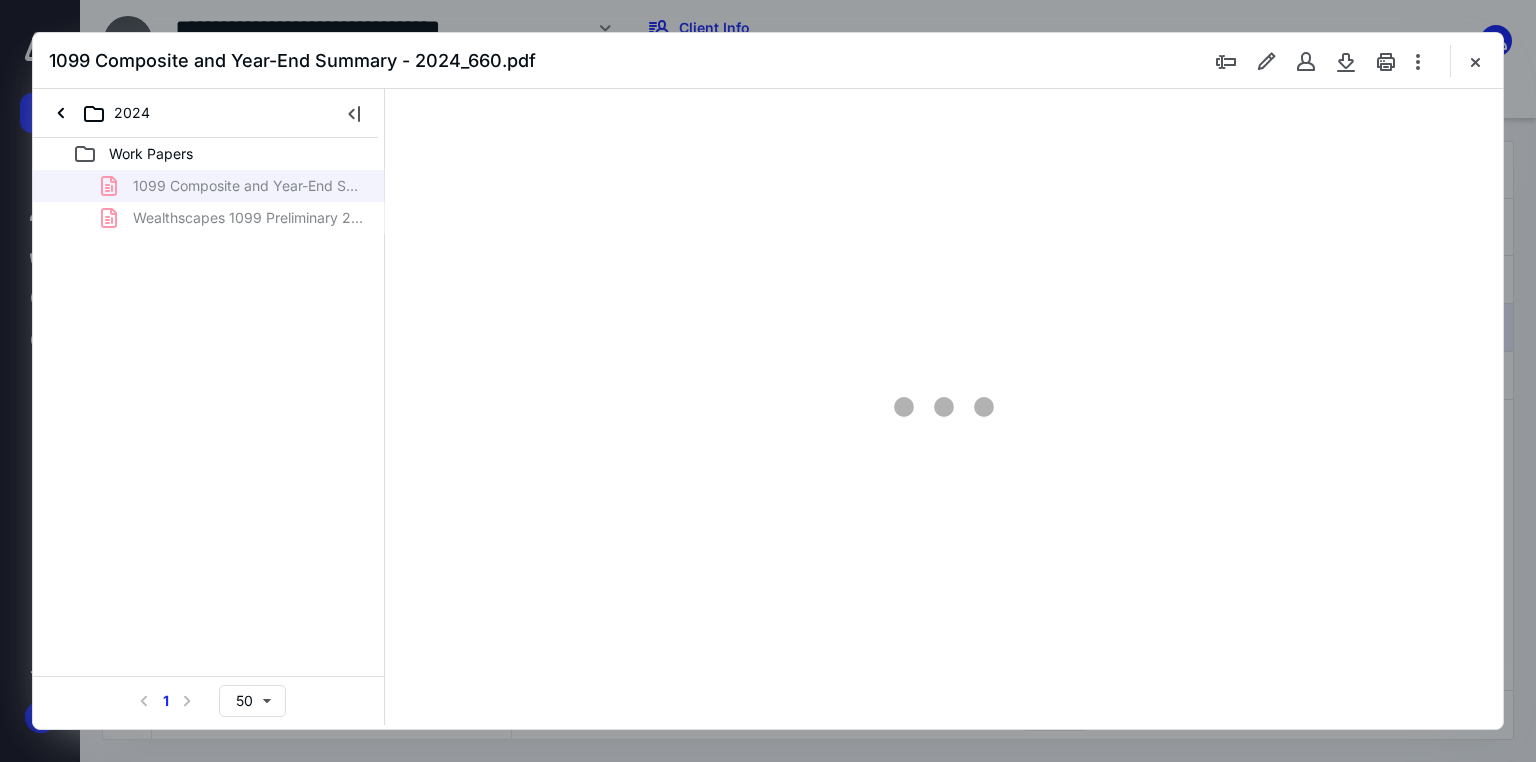 type on "139" 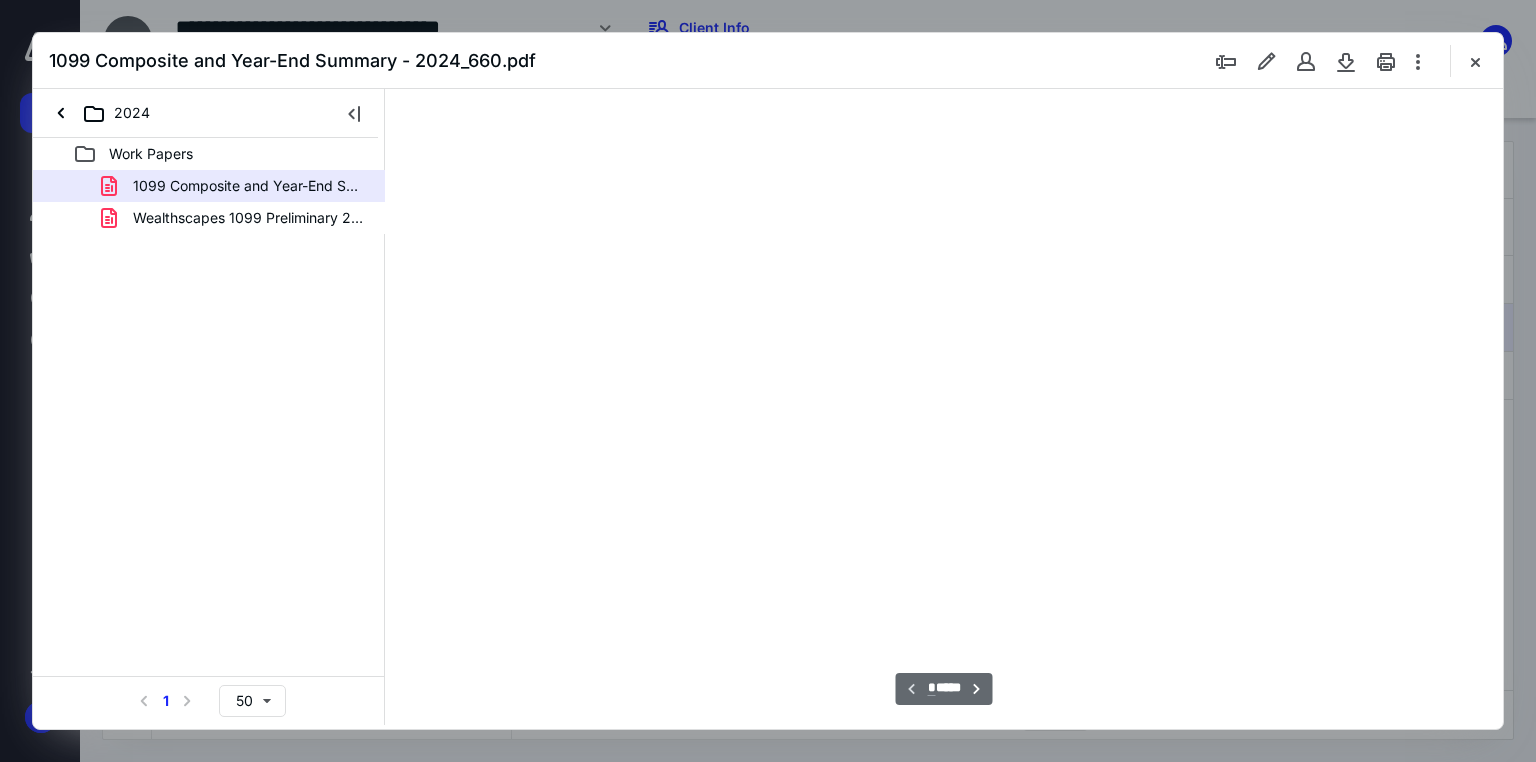 scroll, scrollTop: 82, scrollLeft: 0, axis: vertical 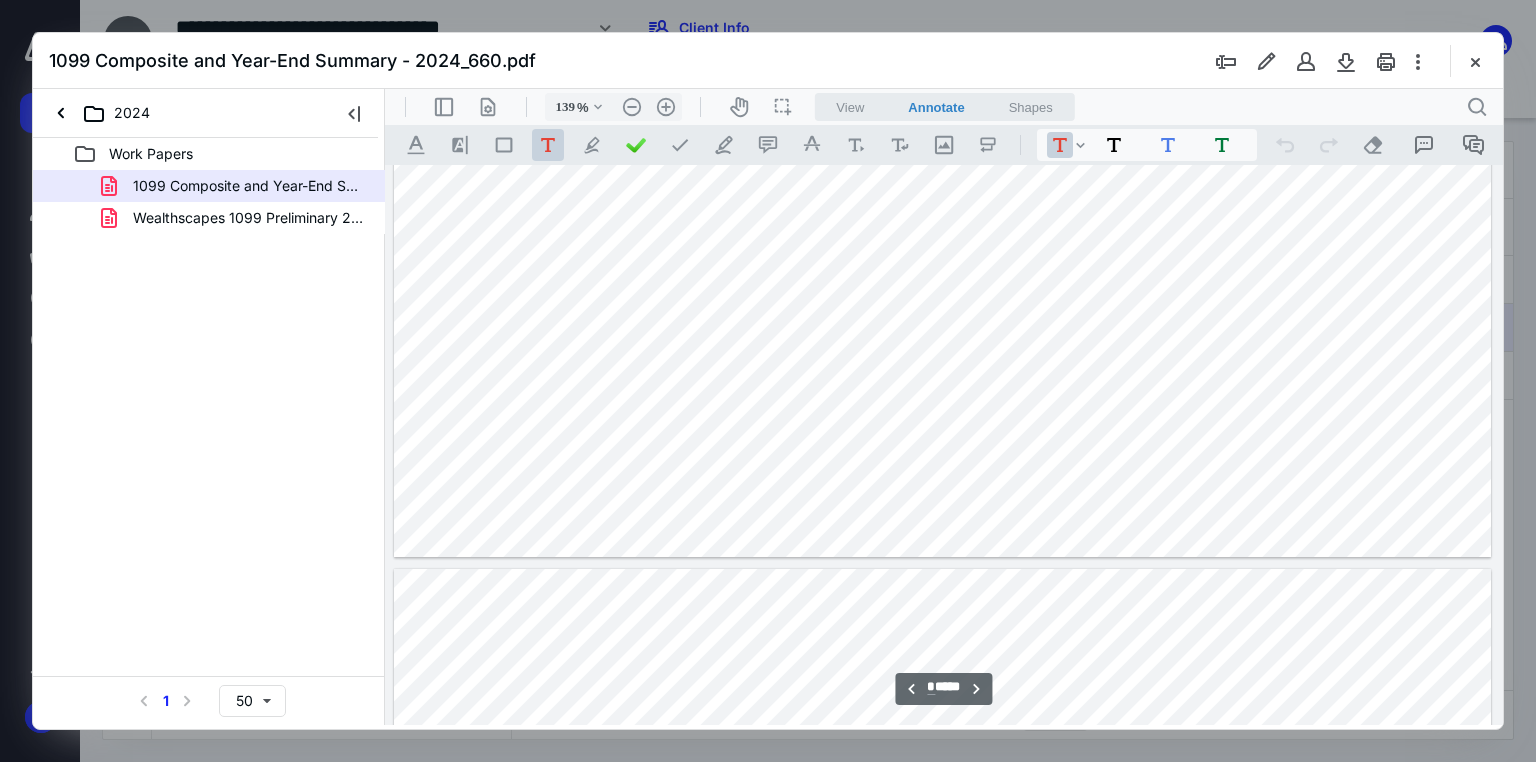 type on "*" 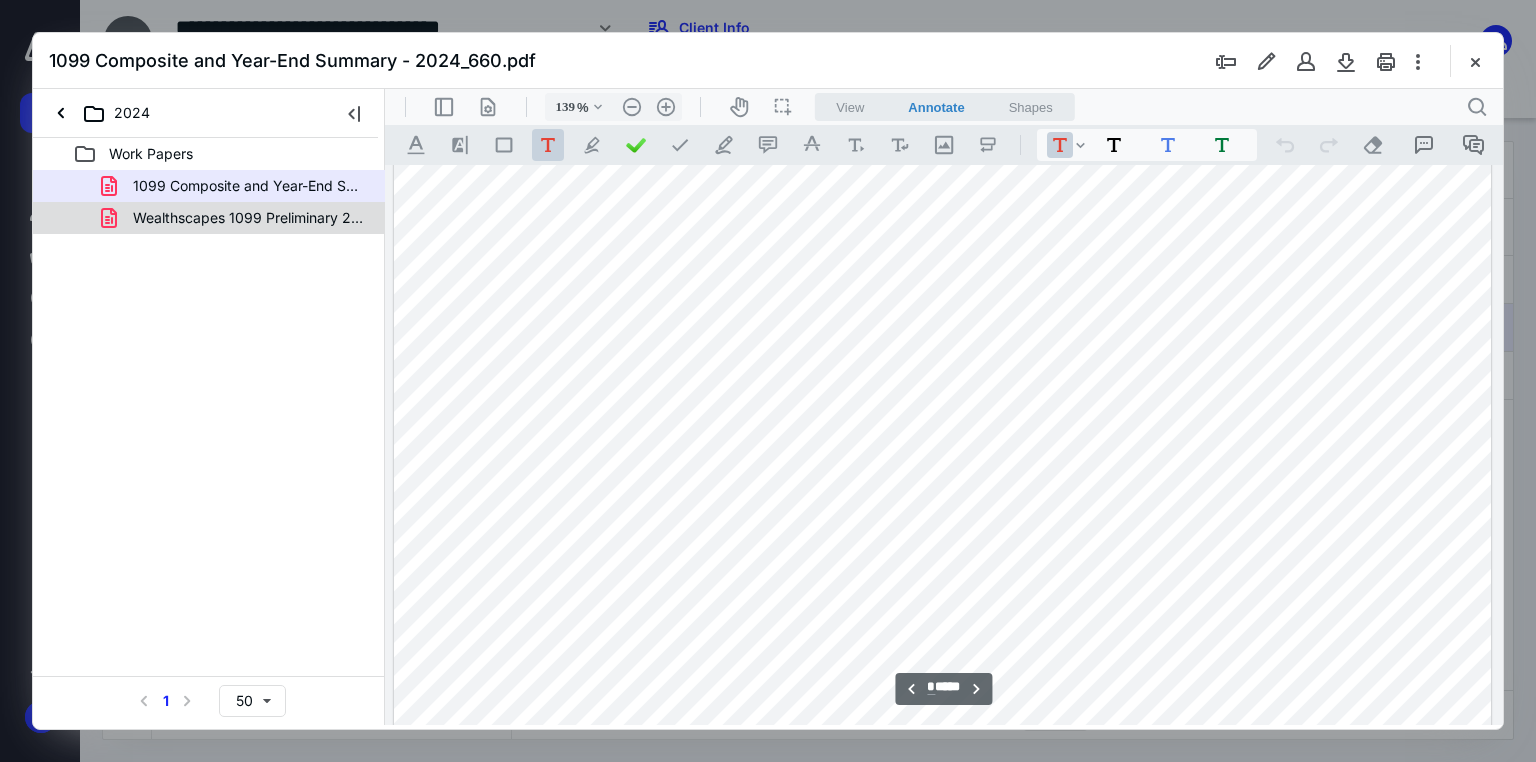 scroll, scrollTop: 1522, scrollLeft: 0, axis: vertical 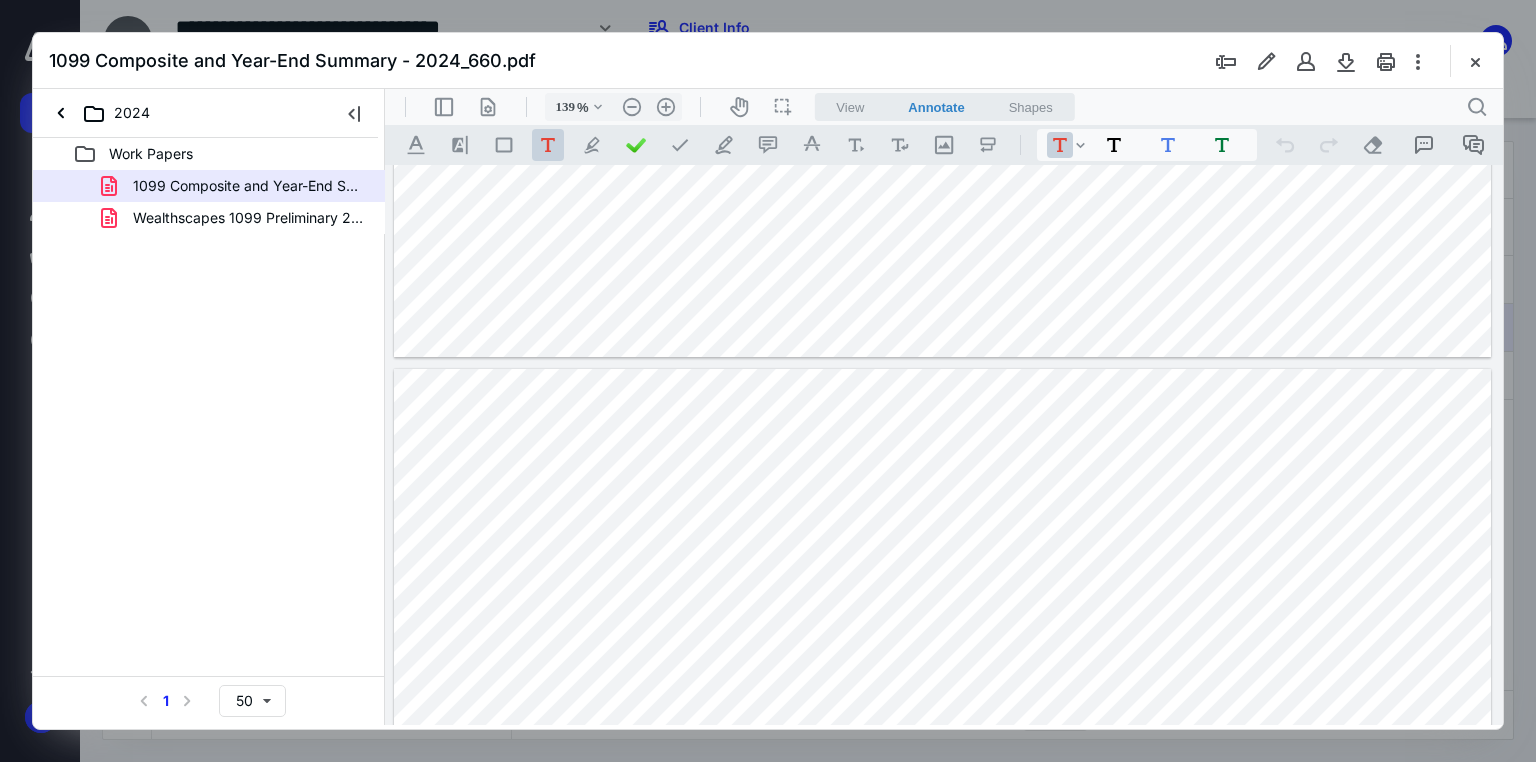 click at bounding box center [1475, 61] 